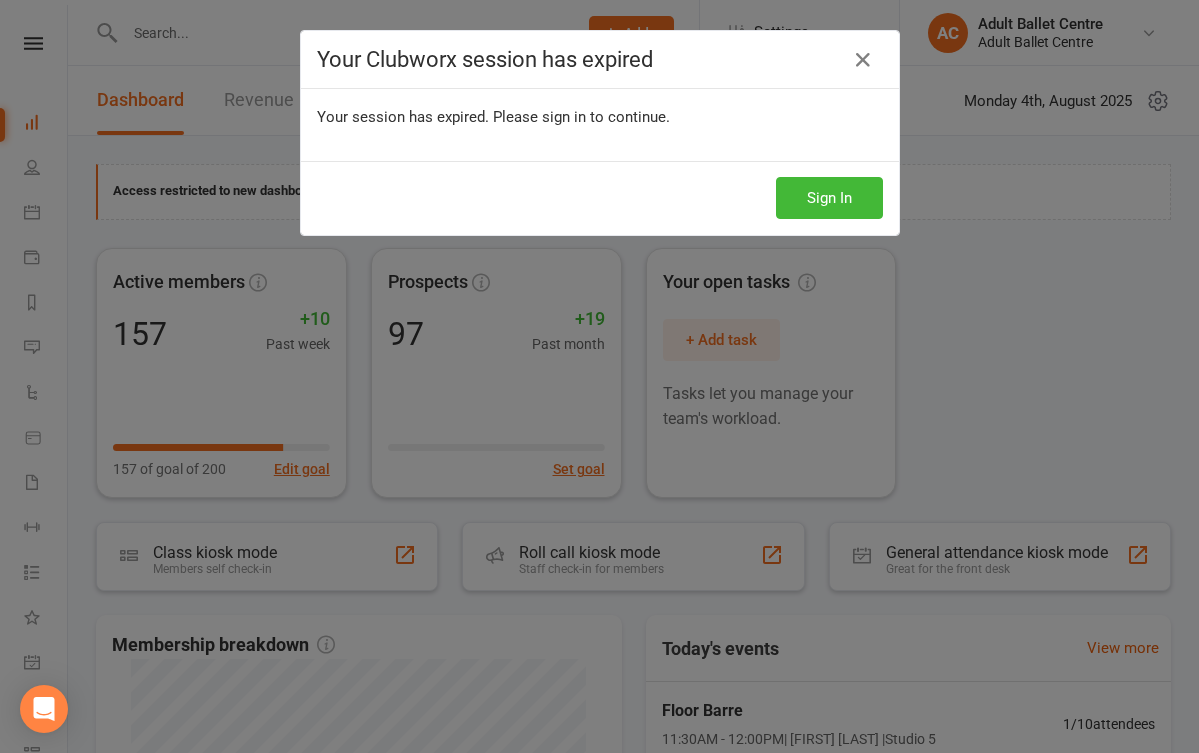 scroll, scrollTop: 0, scrollLeft: 0, axis: both 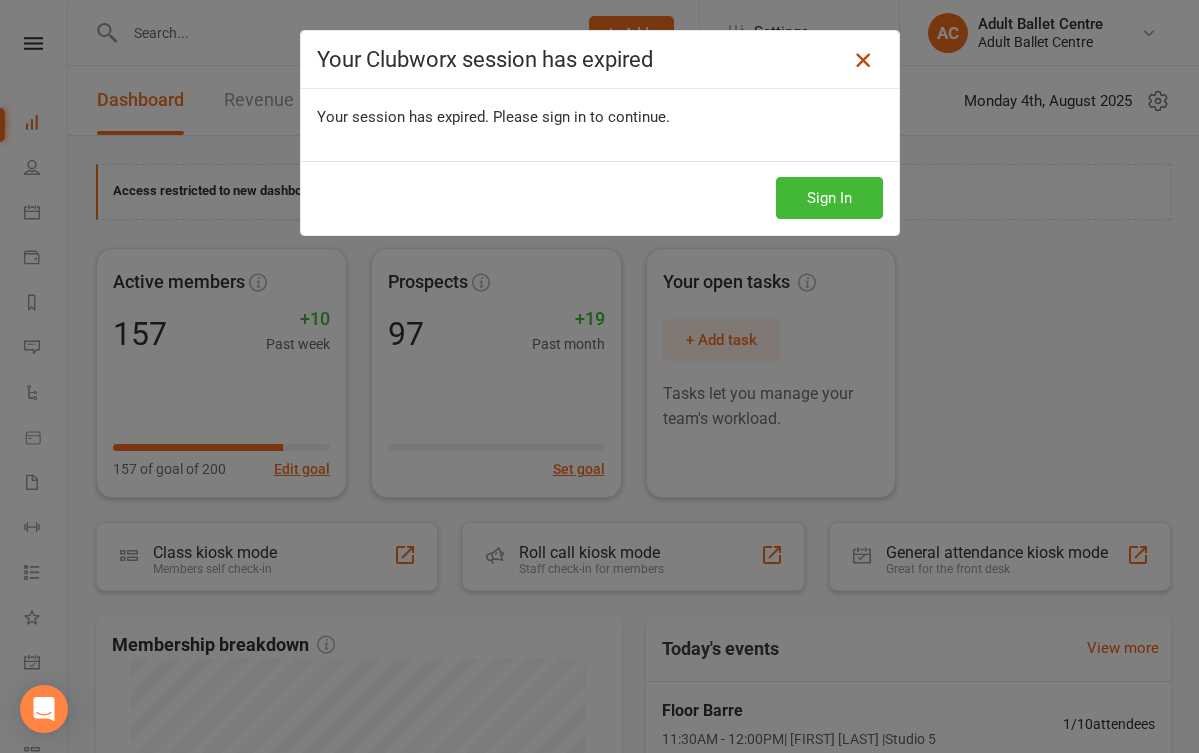 click at bounding box center [863, 60] 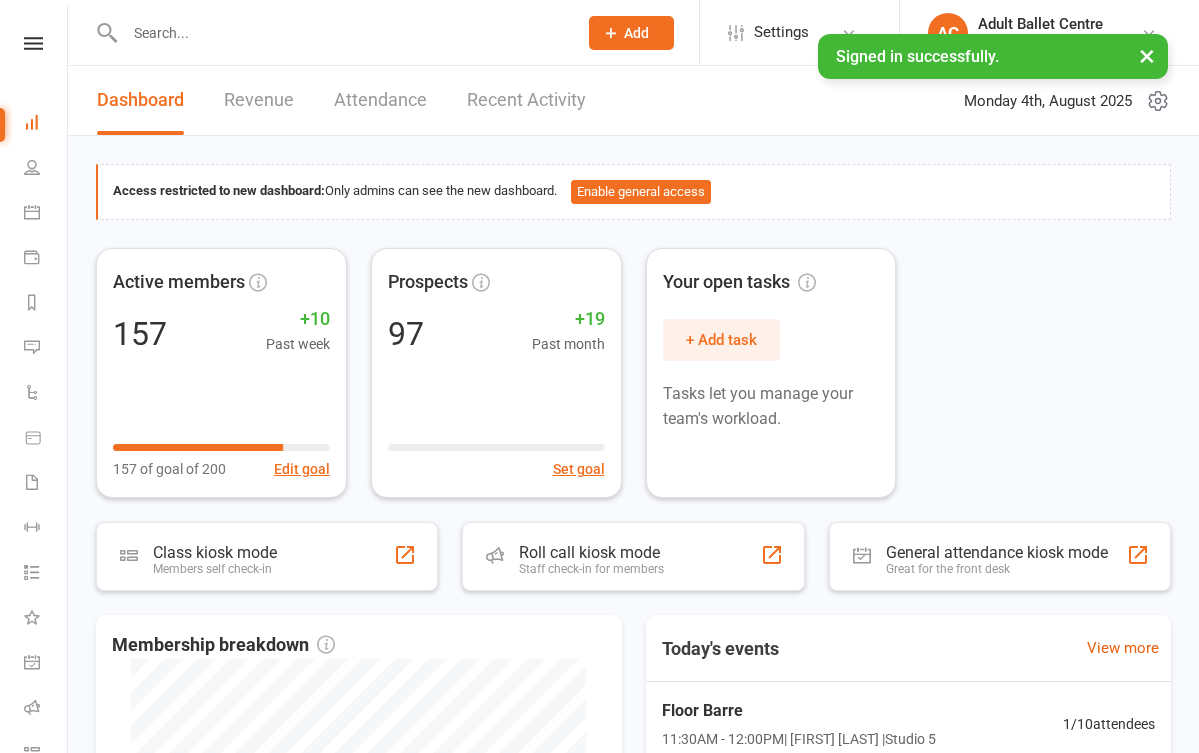 scroll, scrollTop: 0, scrollLeft: 0, axis: both 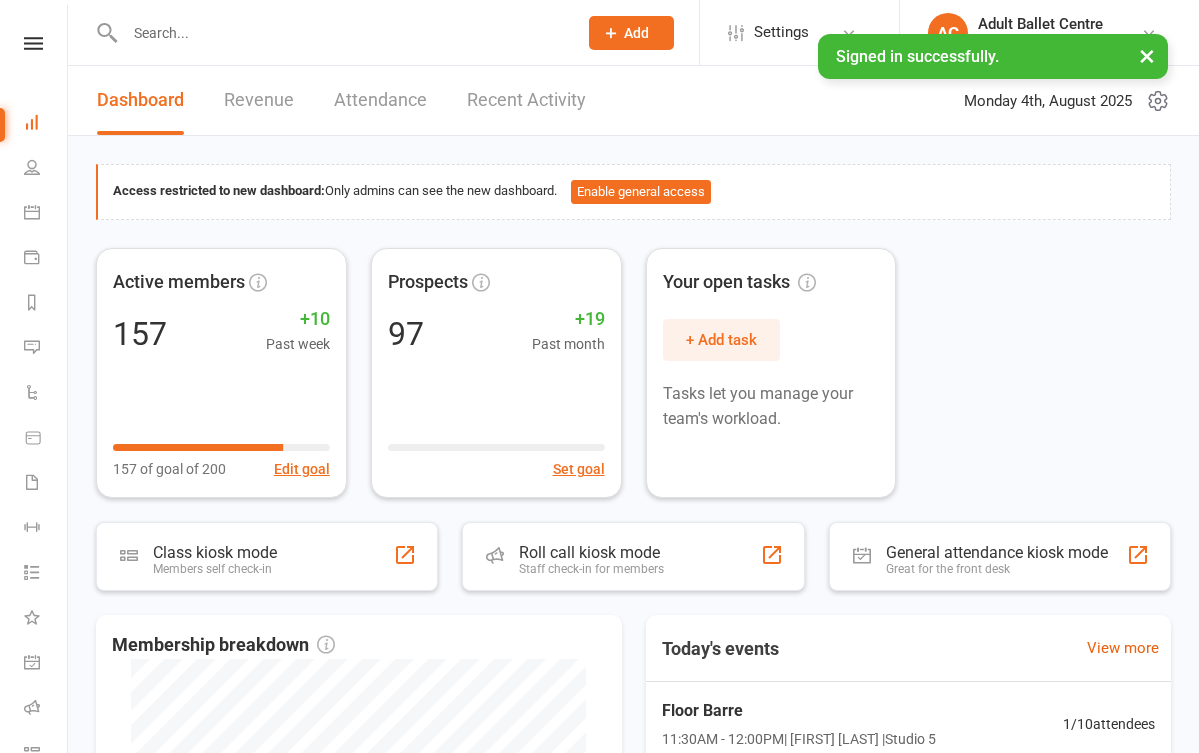 click on "Recent Activity" at bounding box center [526, 100] 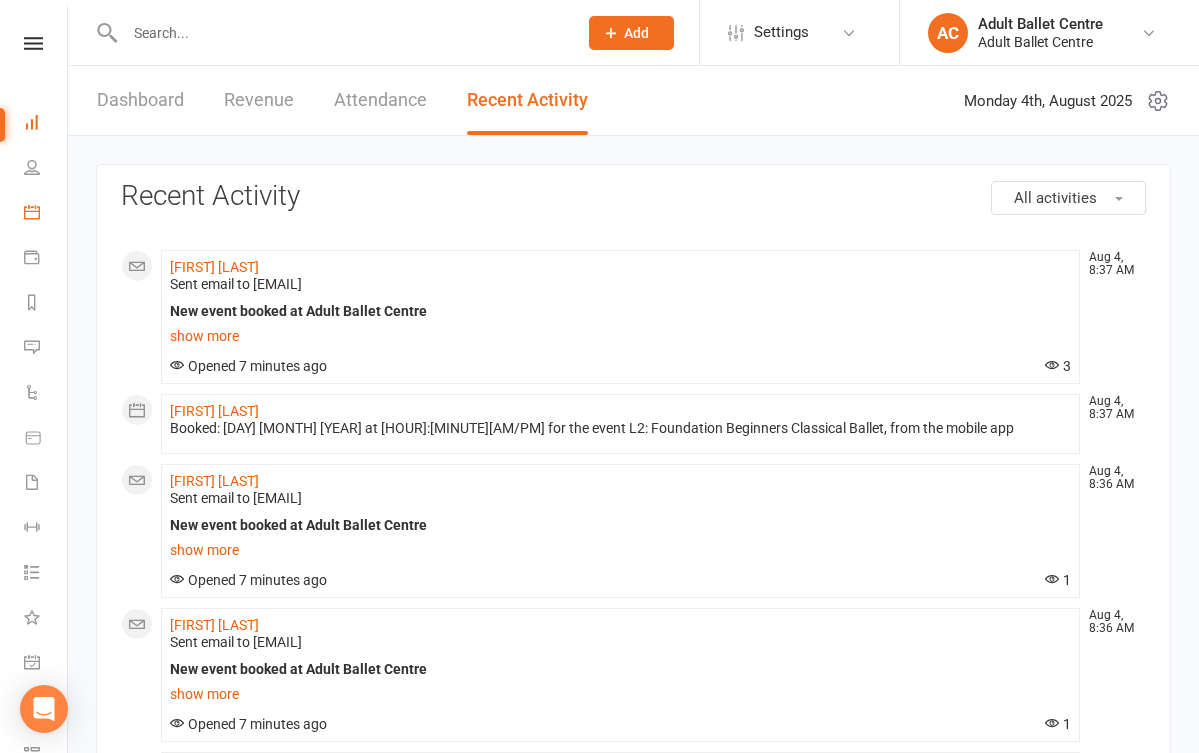 click on "Calendar" at bounding box center [46, 214] 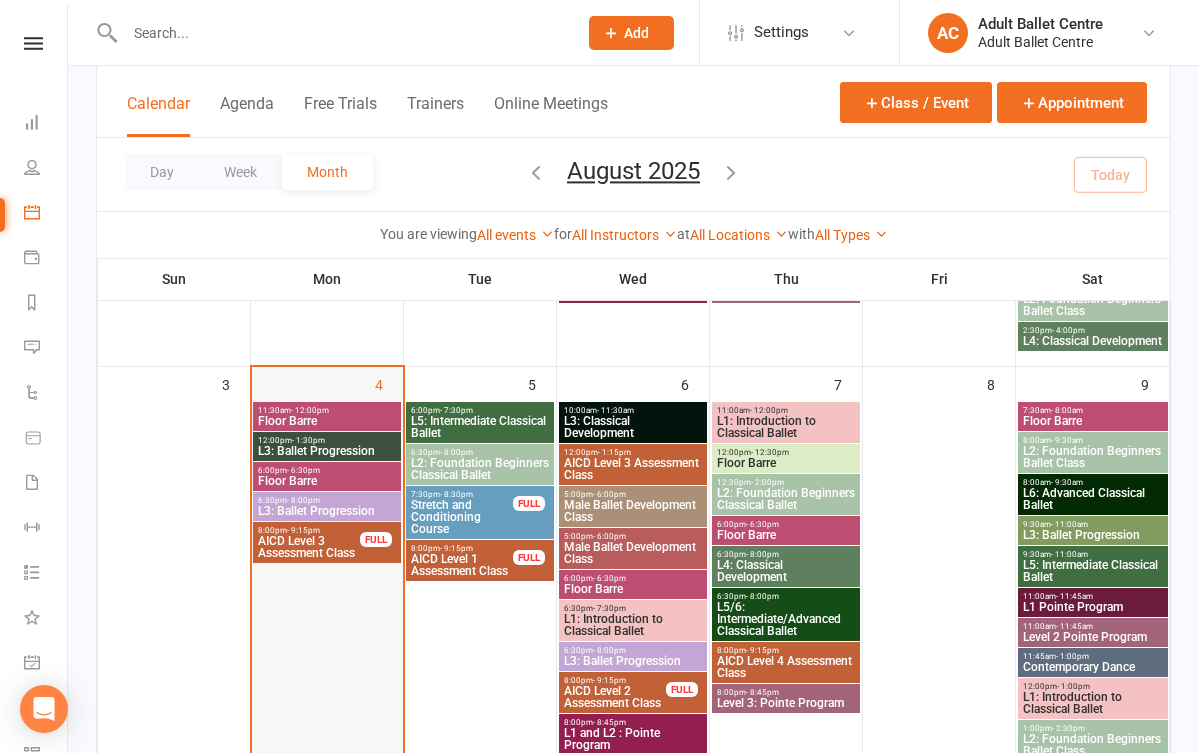 scroll, scrollTop: 463, scrollLeft: 0, axis: vertical 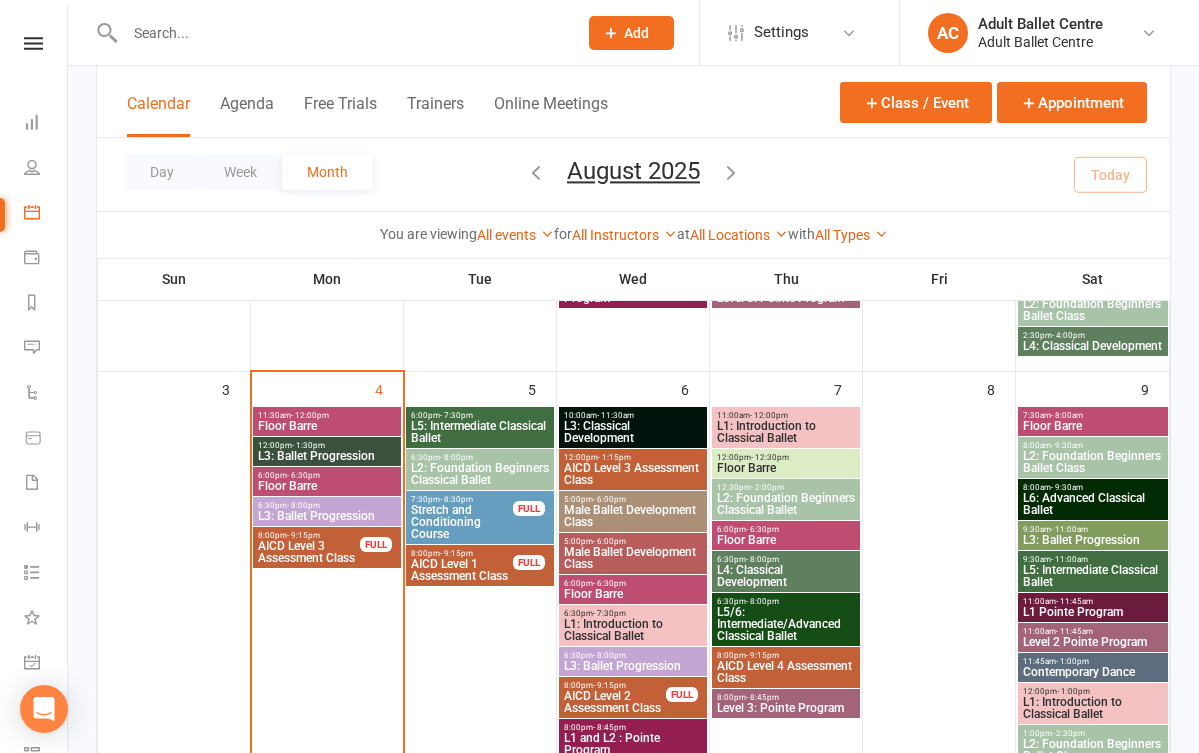 click on "L2: Foundation Beginners Classical Ballet" at bounding box center (786, 504) 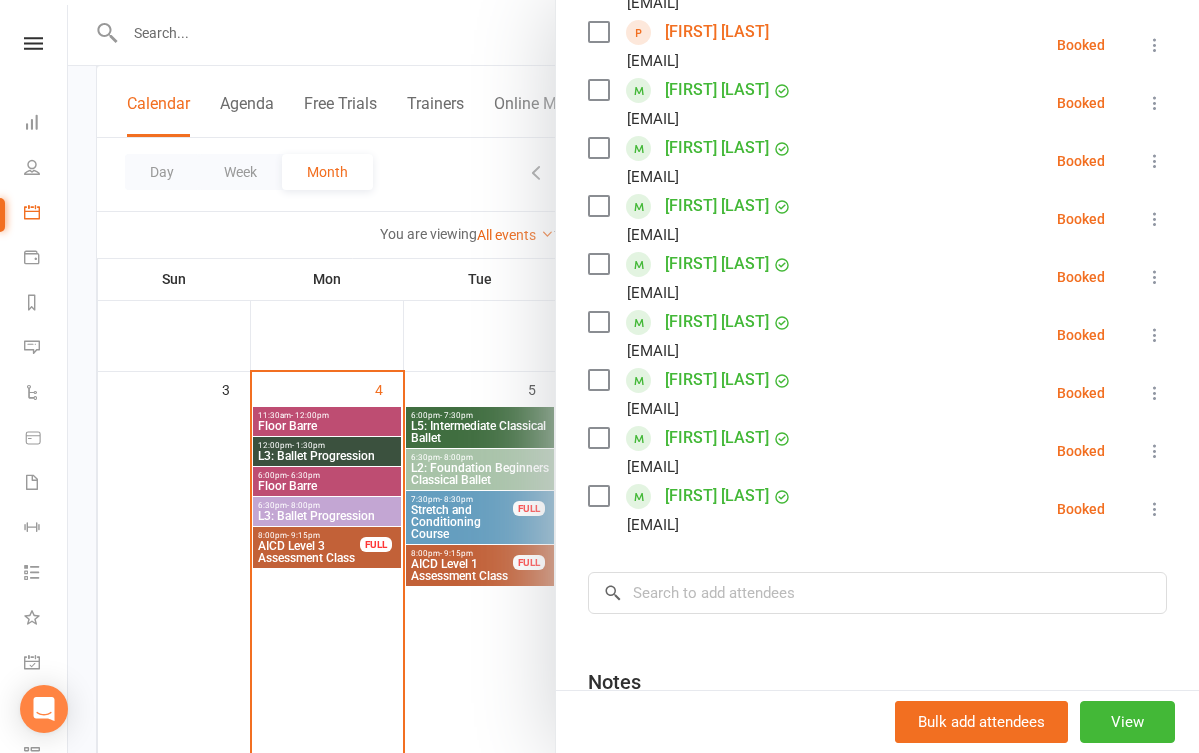 scroll, scrollTop: 407, scrollLeft: 0, axis: vertical 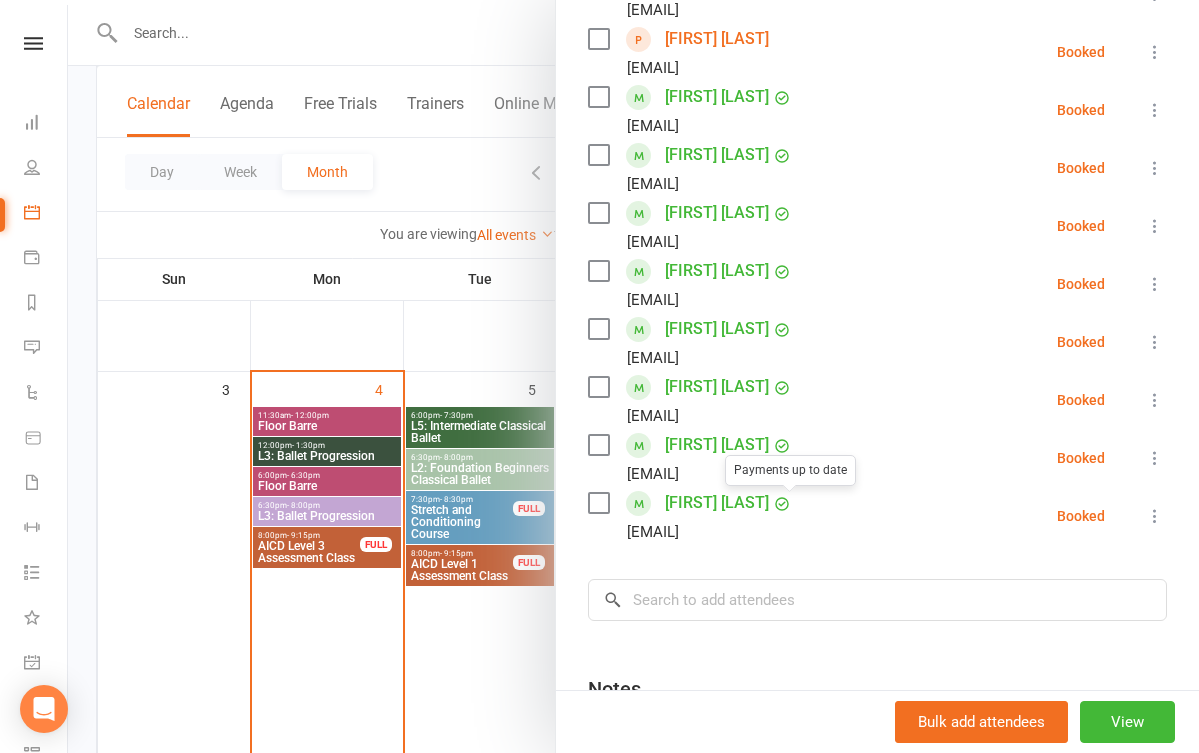 click at bounding box center (633, 376) 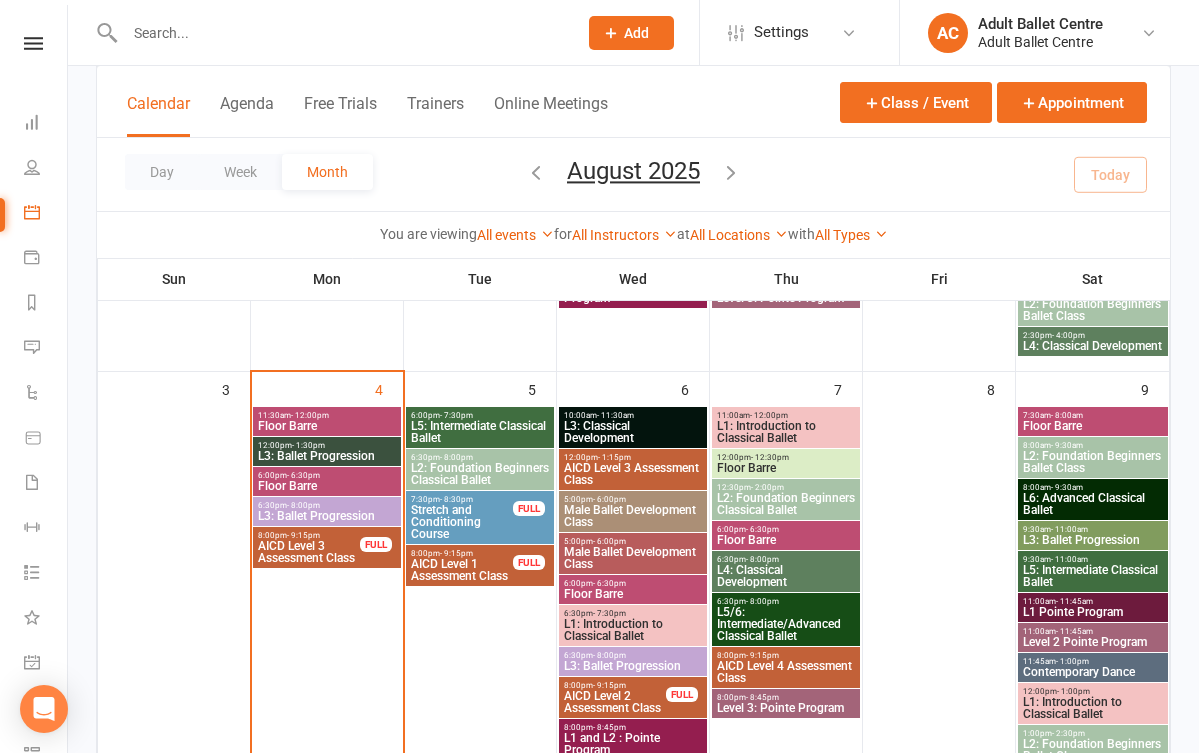 click on "L2: Foundation Beginners Classical Ballet" at bounding box center [786, 504] 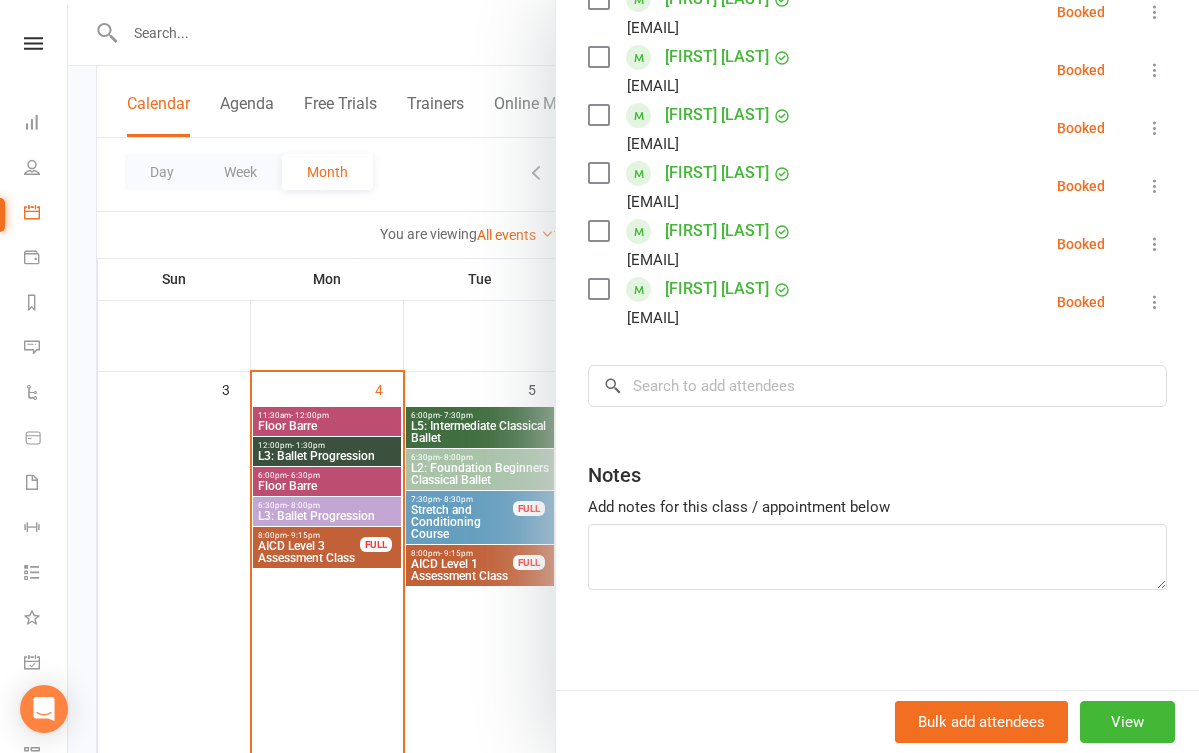 click at bounding box center (633, 376) 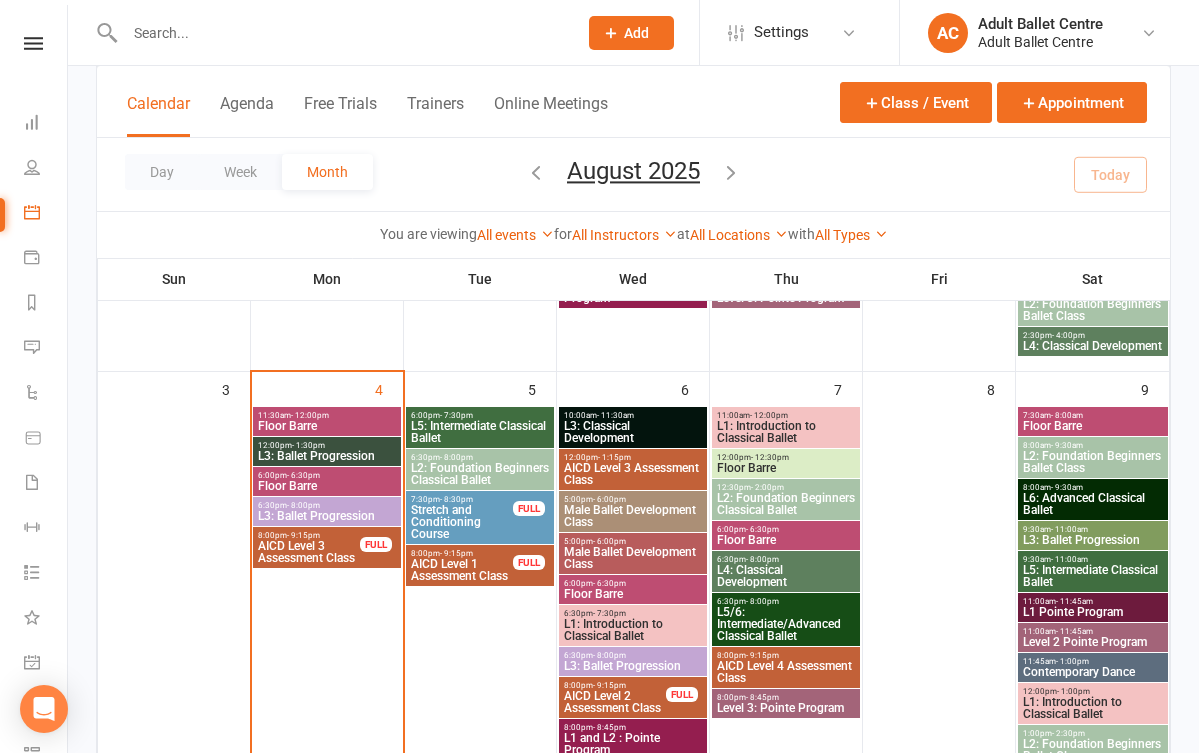 scroll, scrollTop: 621, scrollLeft: 0, axis: vertical 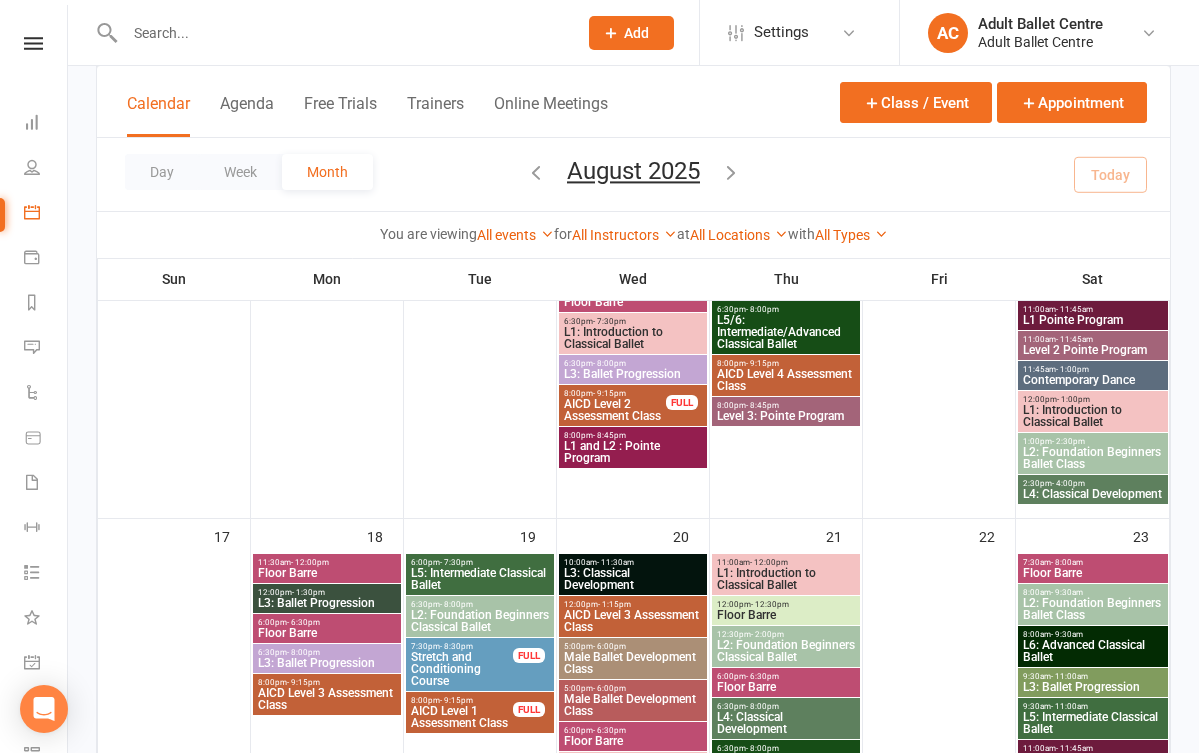 click at bounding box center [341, 33] 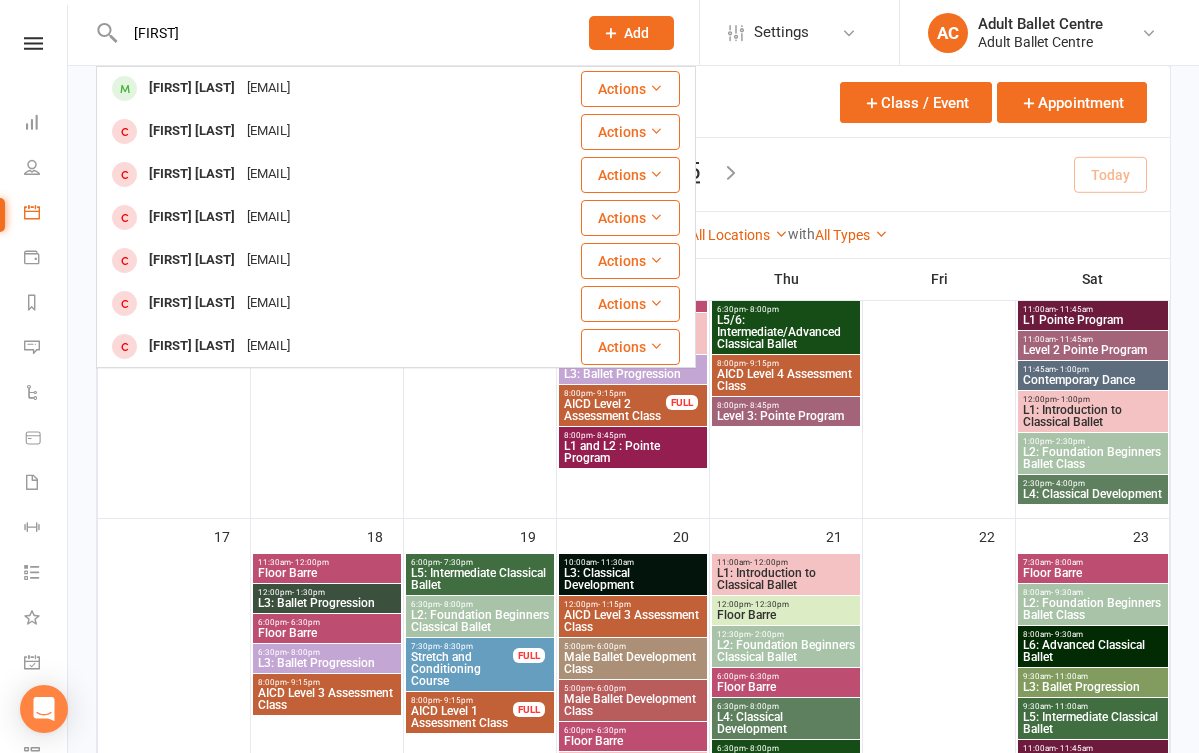 type on "[FIRST]" 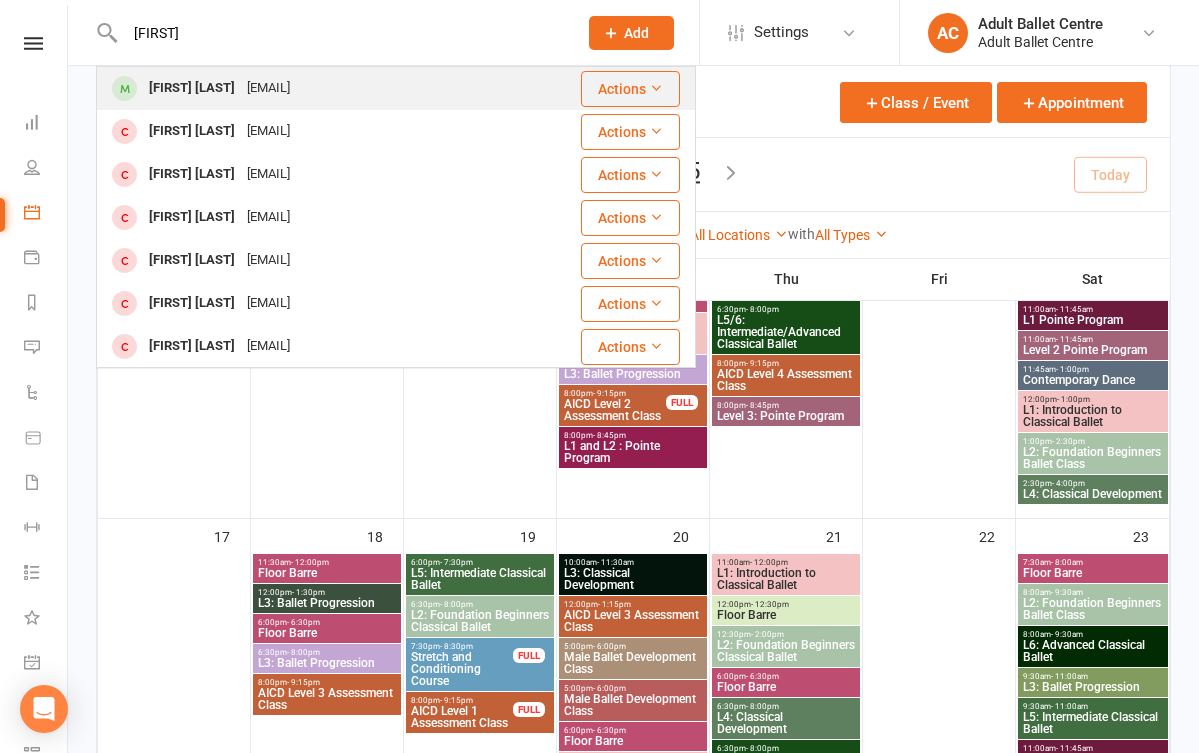 drag, startPoint x: 343, startPoint y: 27, endPoint x: 237, endPoint y: 98, distance: 127.581345 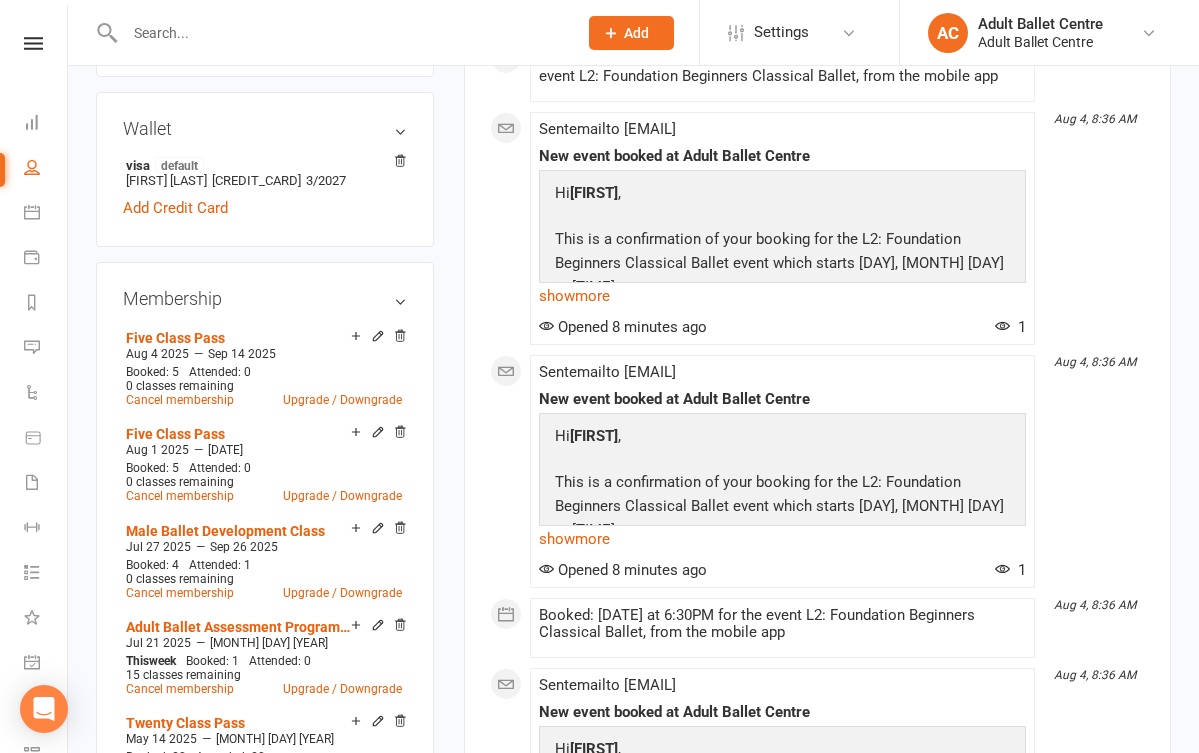 scroll, scrollTop: 635, scrollLeft: 0, axis: vertical 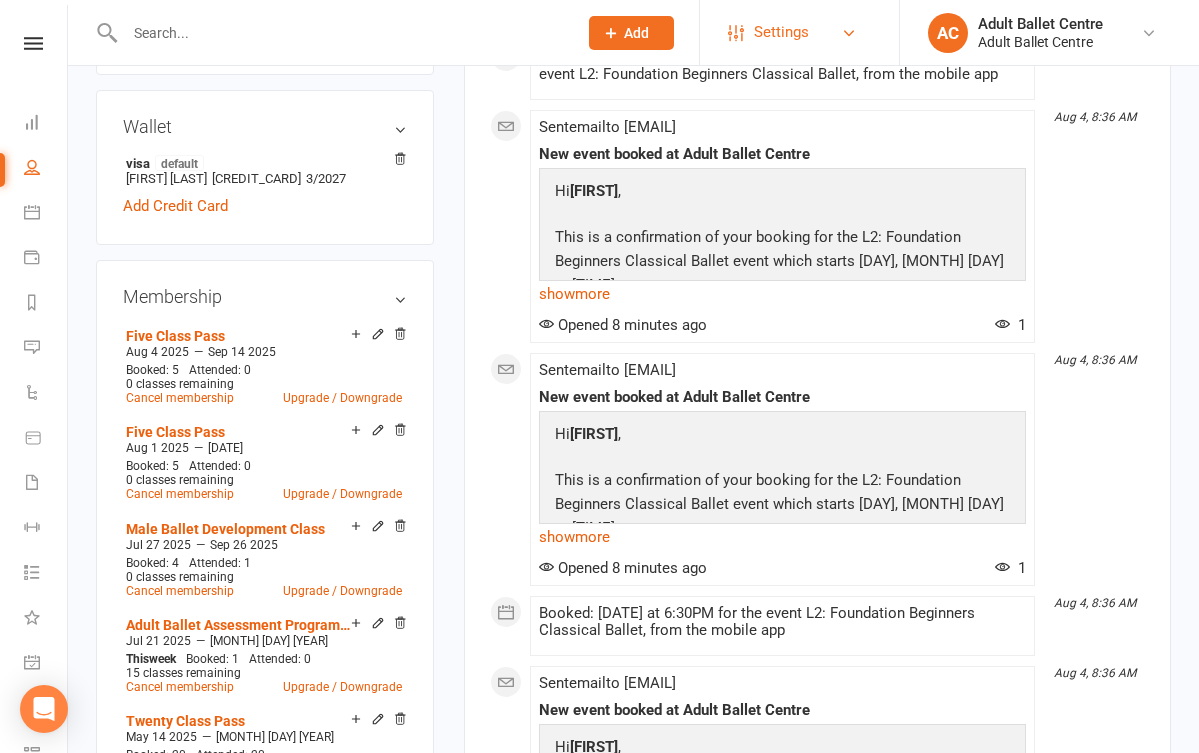 click on "Settings" at bounding box center [781, 32] 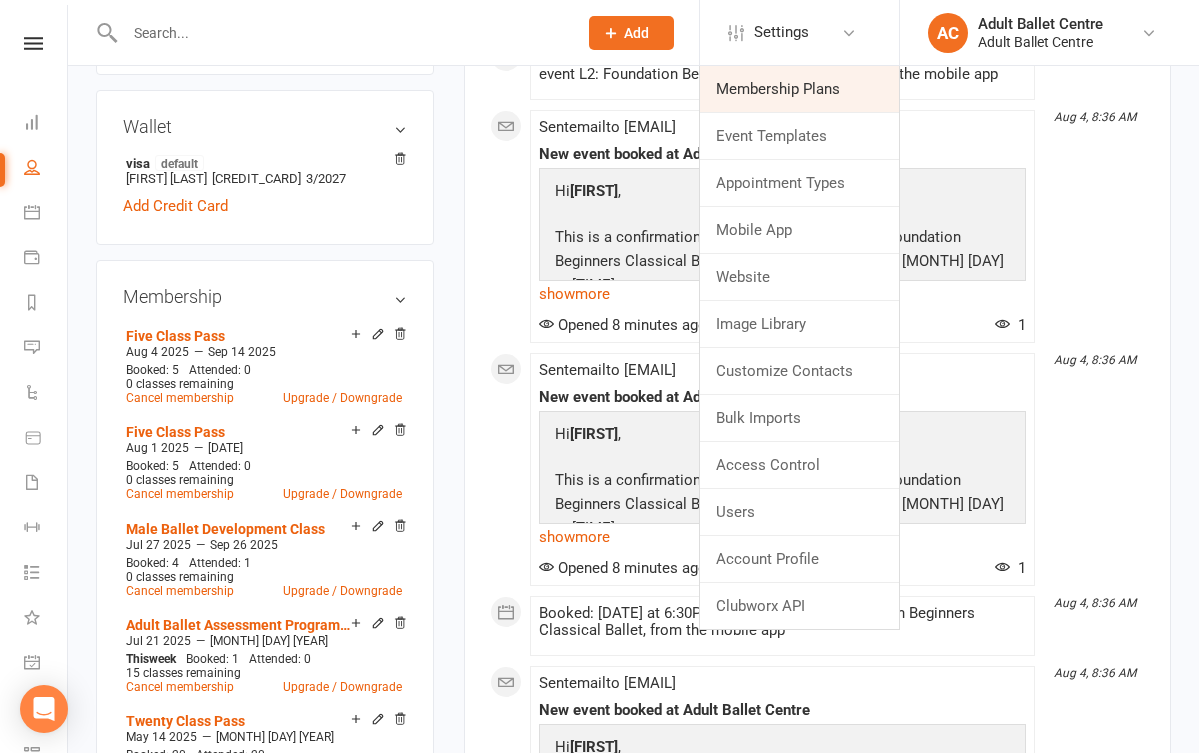 click on "Membership Plans" at bounding box center (799, 89) 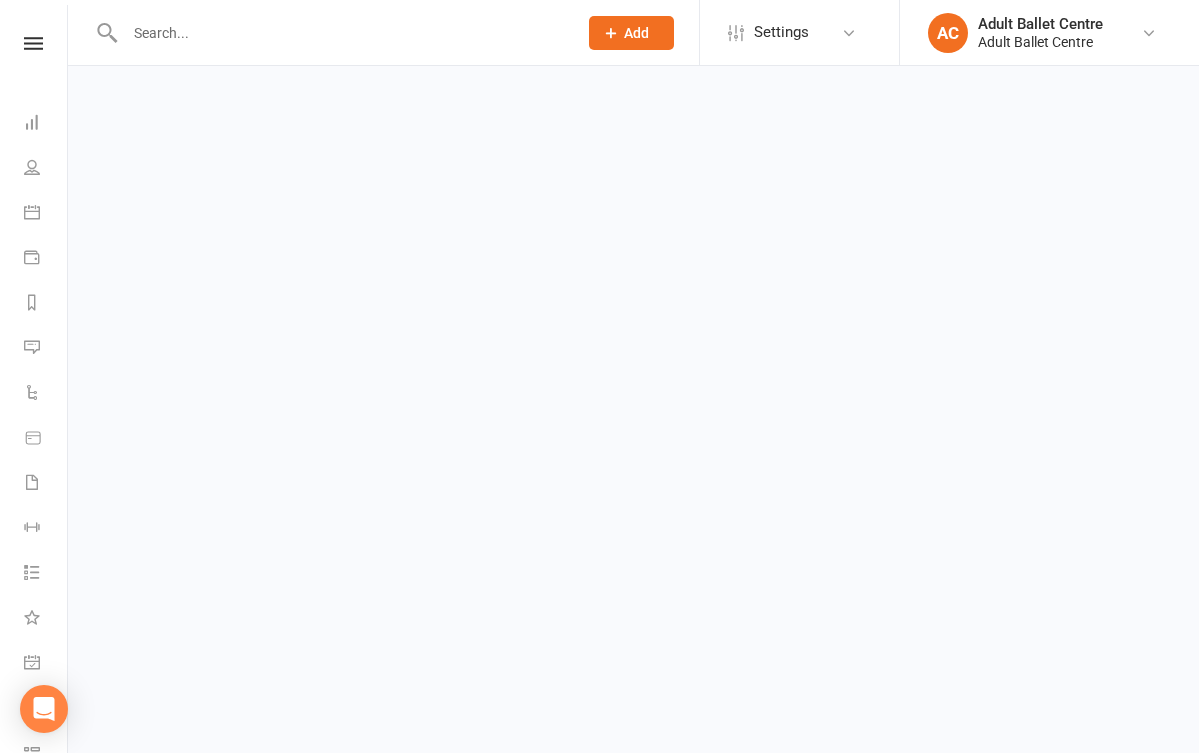scroll, scrollTop: 0, scrollLeft: 0, axis: both 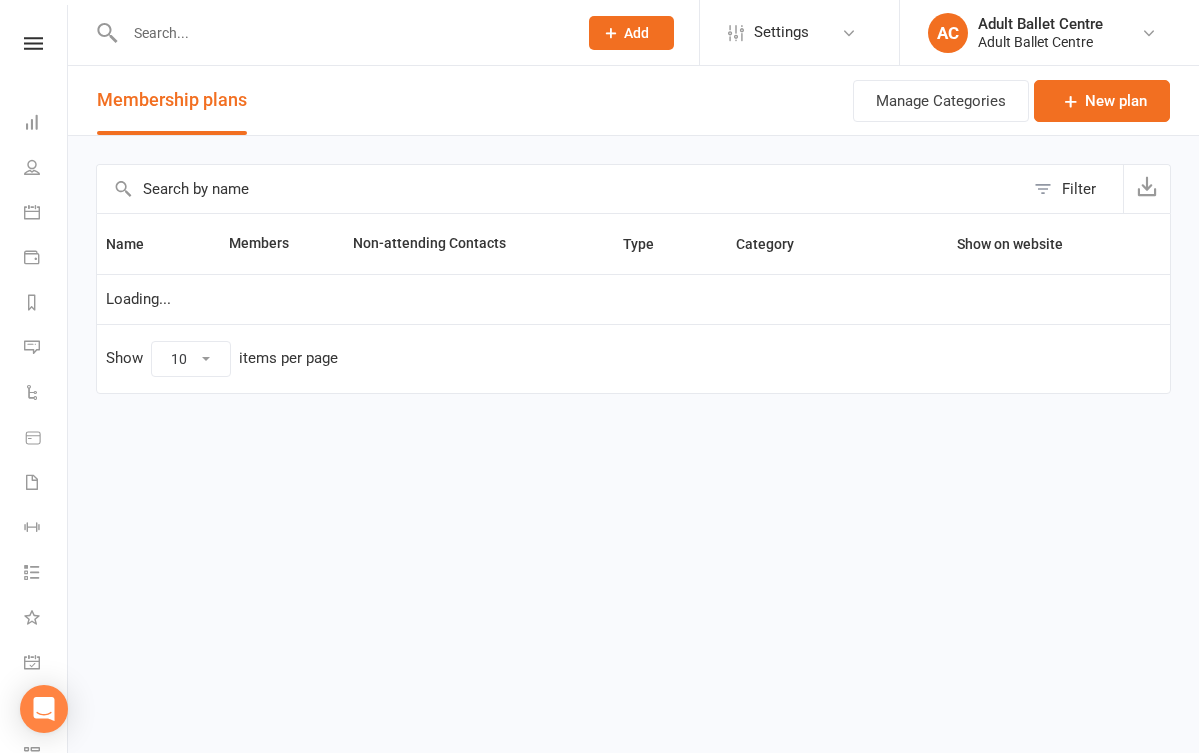 select on "50" 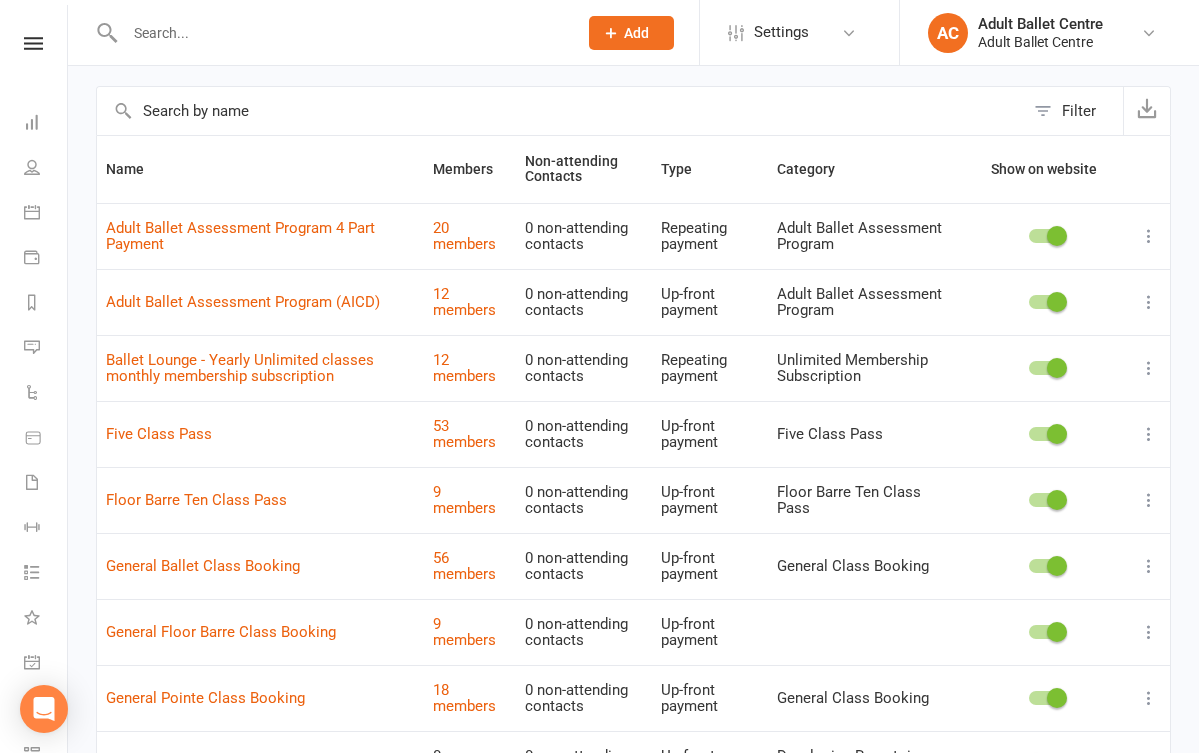 scroll, scrollTop: 82, scrollLeft: 0, axis: vertical 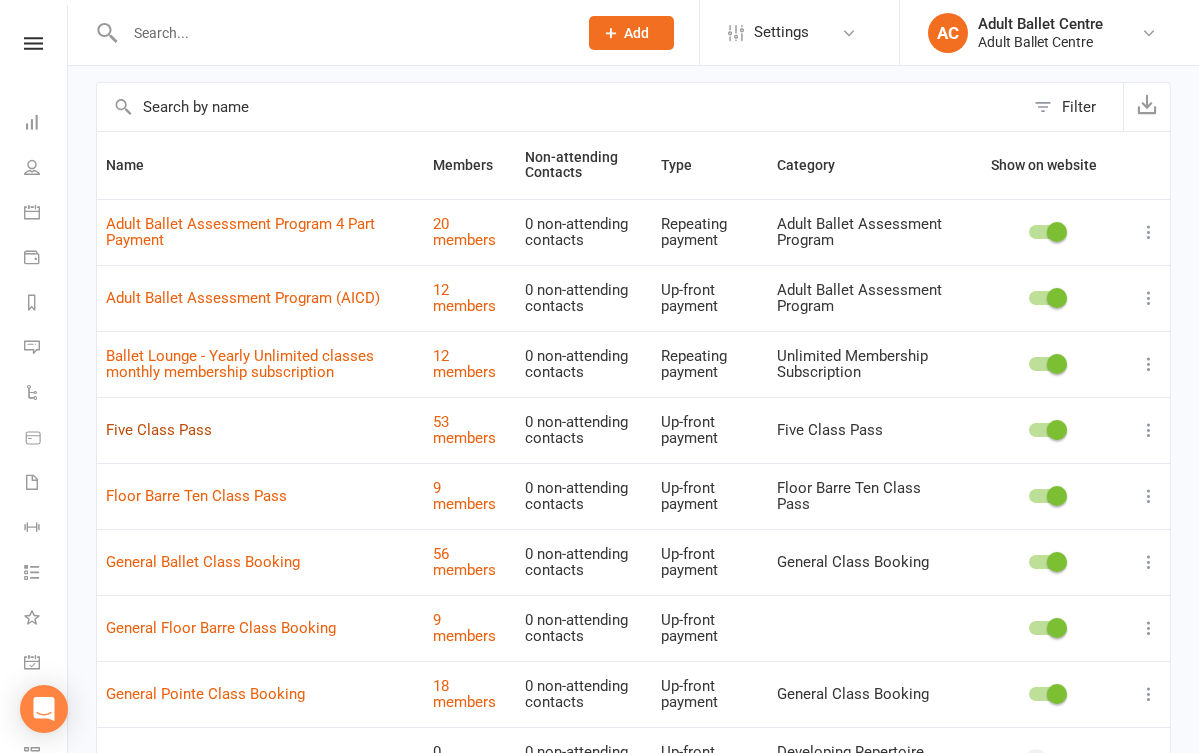 click on "Five Class Pass" at bounding box center [159, 430] 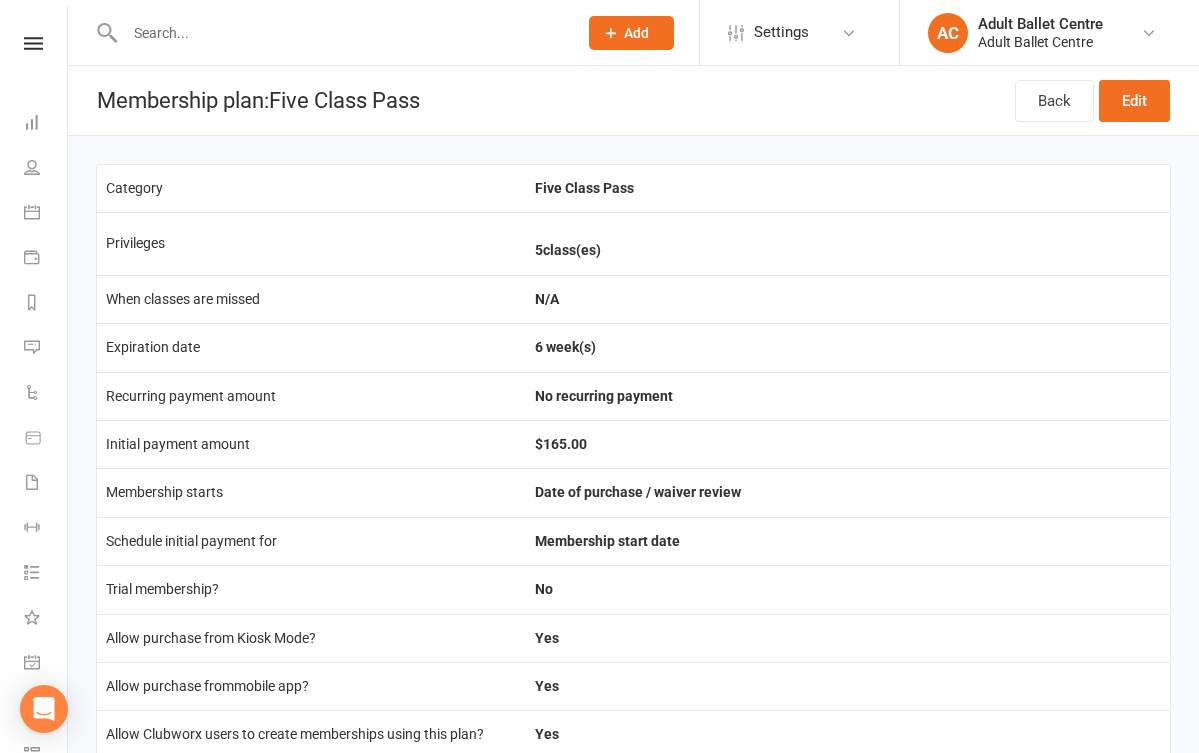 scroll, scrollTop: 0, scrollLeft: 0, axis: both 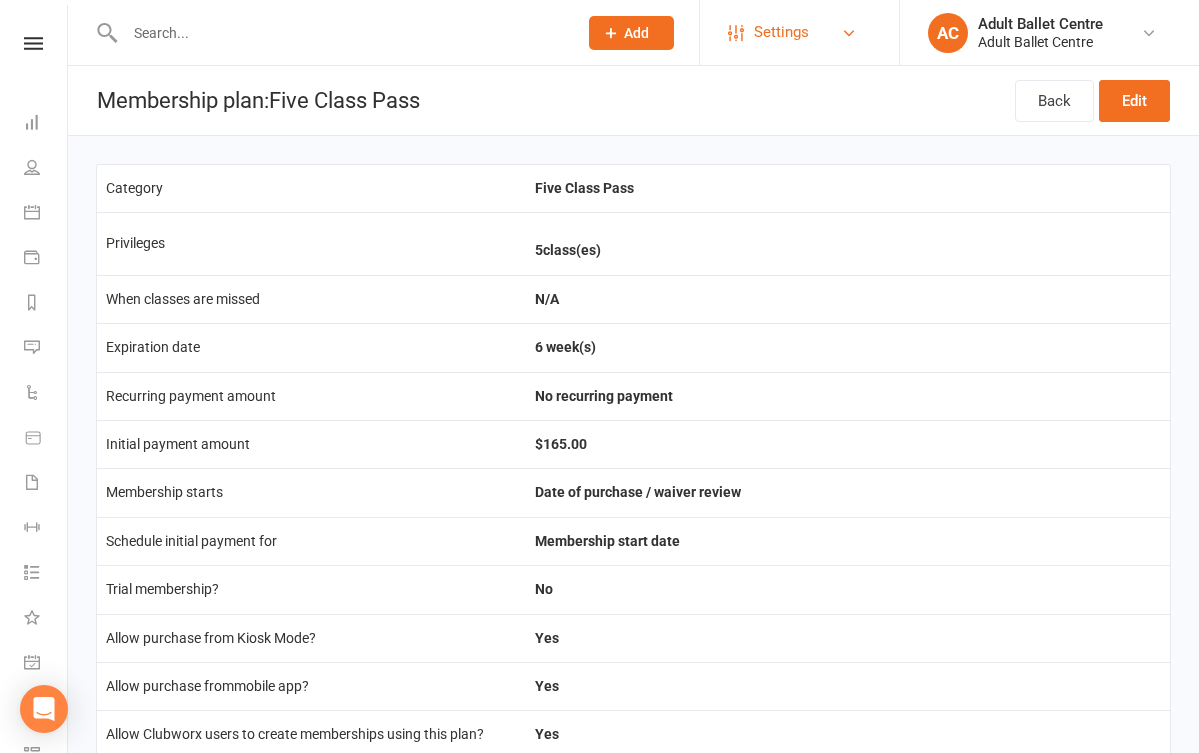 click on "Settings" at bounding box center (781, 32) 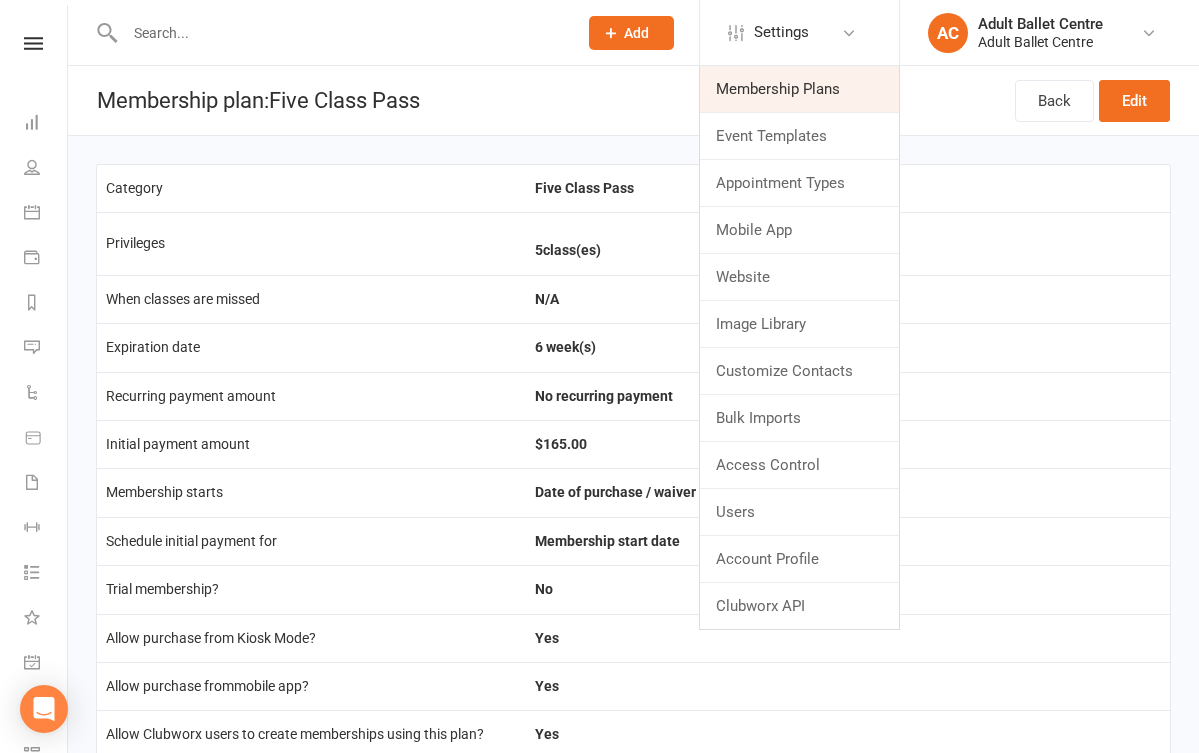 click on "Membership Plans" at bounding box center [799, 89] 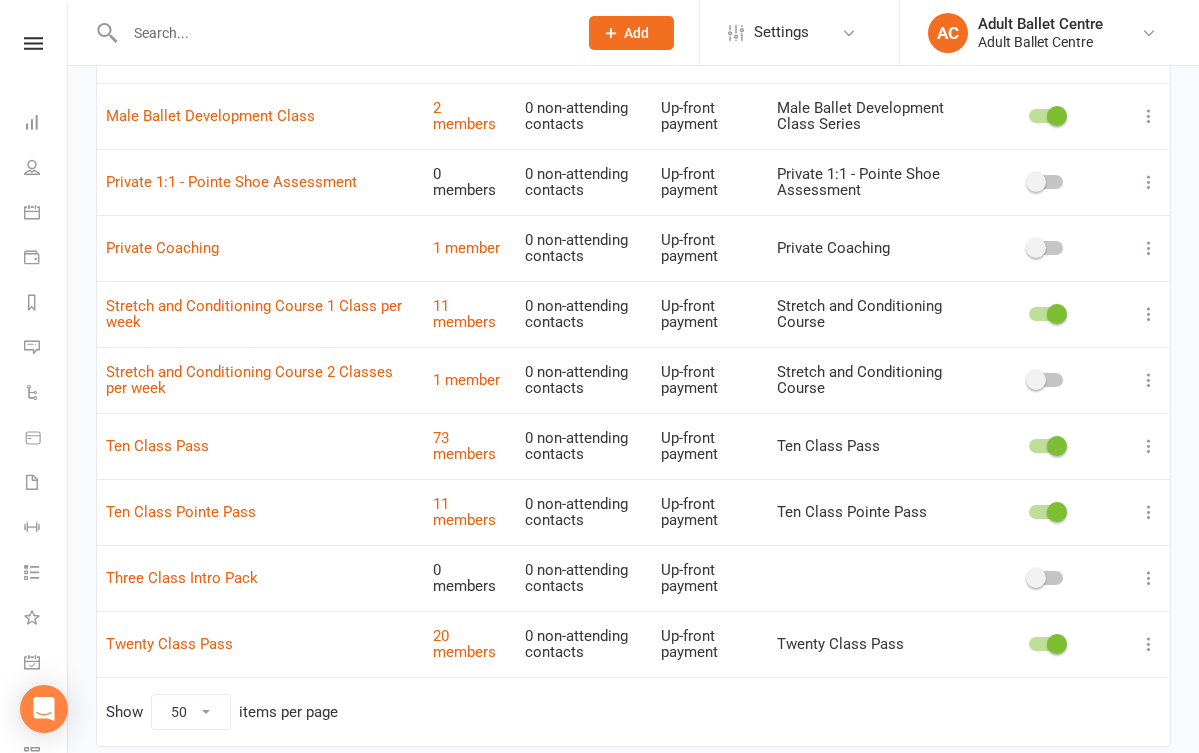 scroll, scrollTop: 871, scrollLeft: 0, axis: vertical 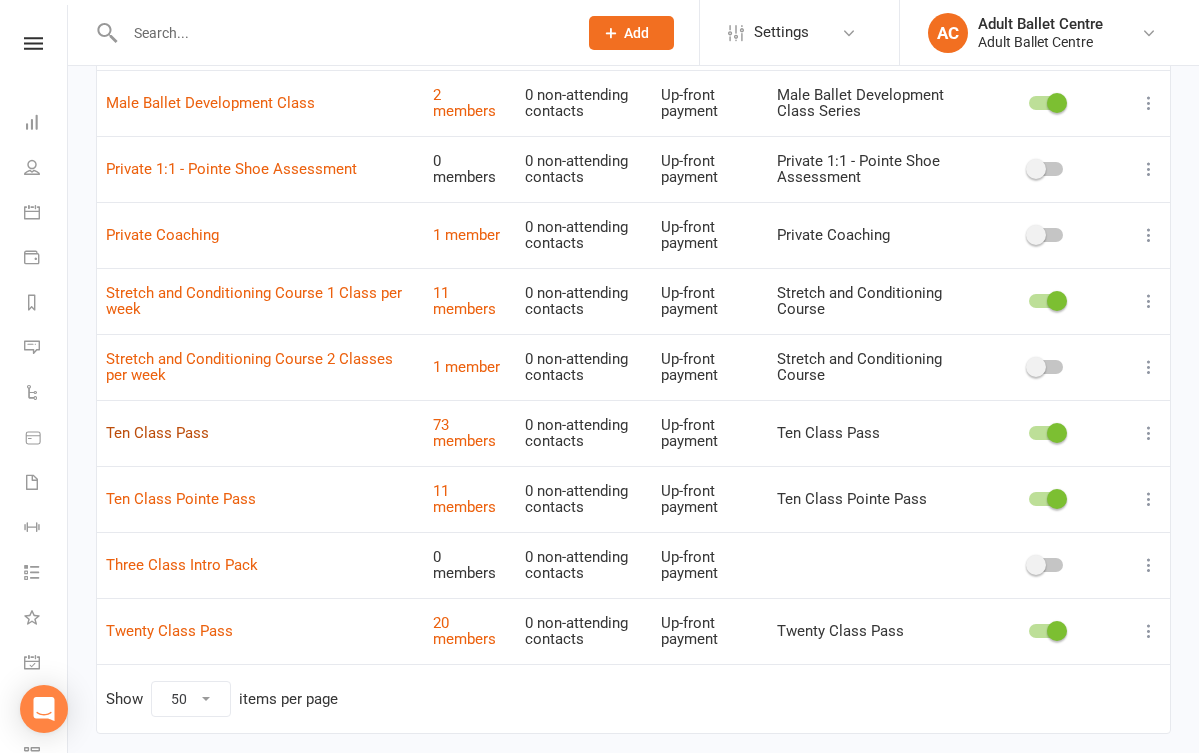 click on "Ten Class Pass" at bounding box center [157, 433] 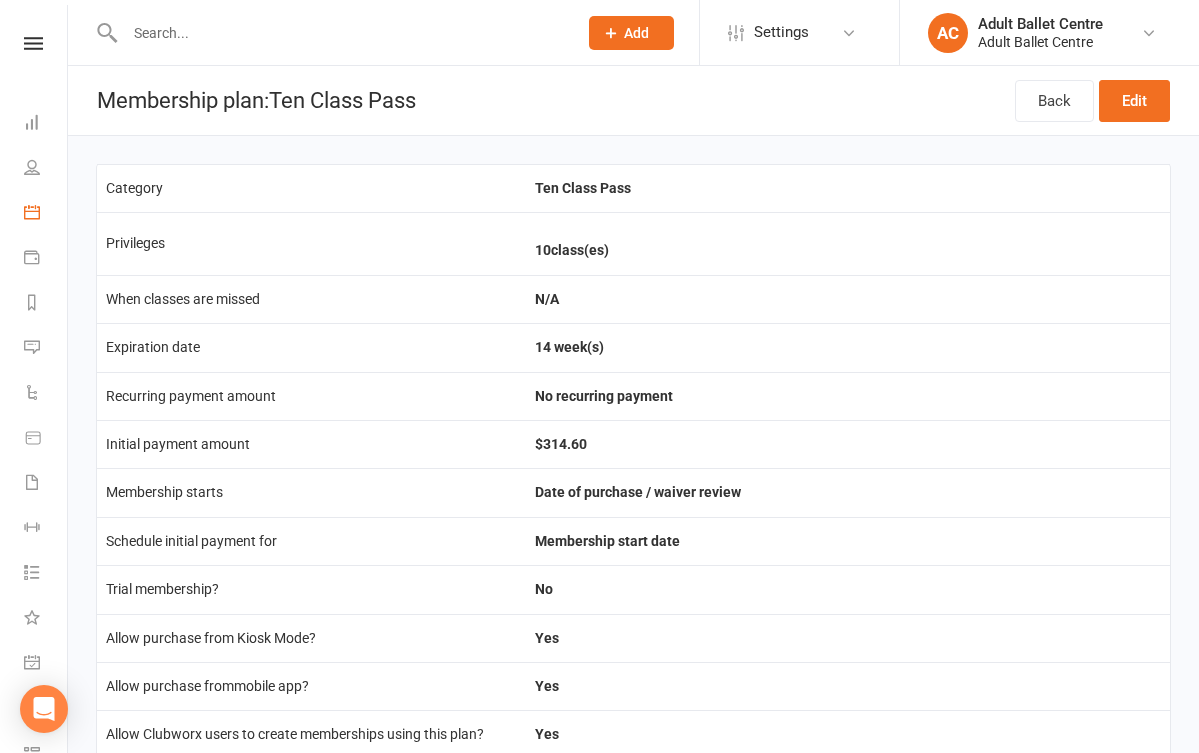 click on "Calendar" at bounding box center (46, 214) 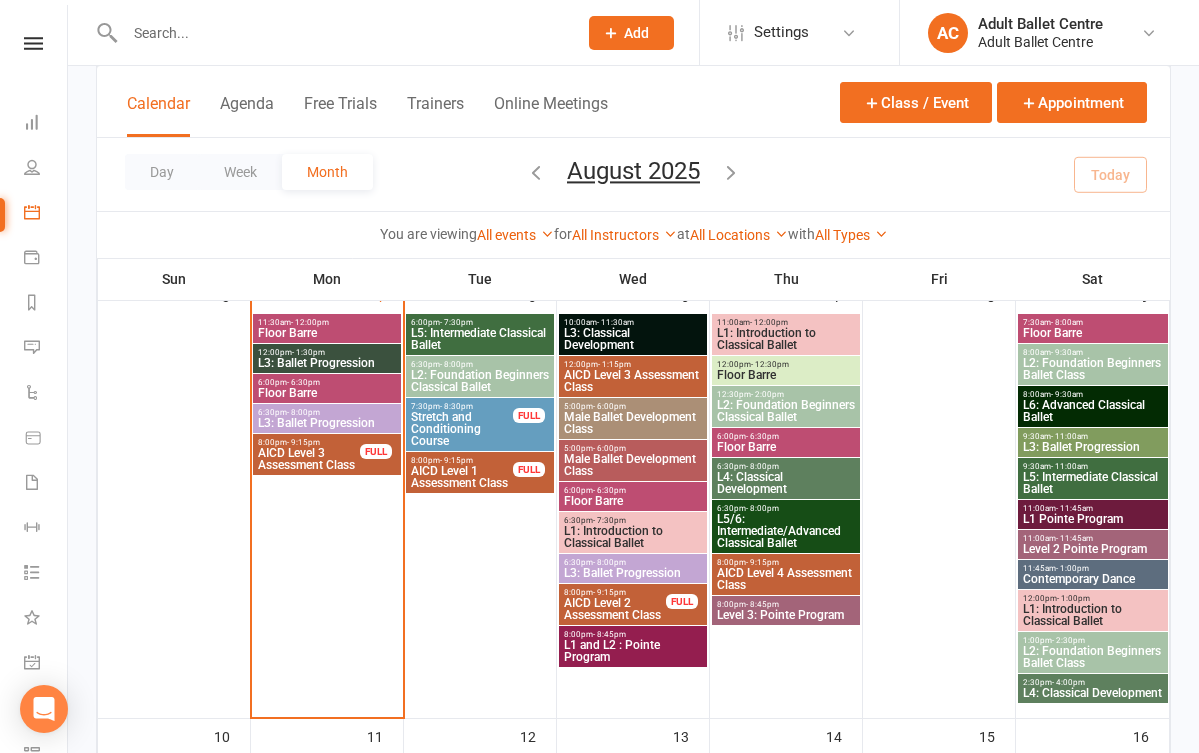scroll, scrollTop: 533, scrollLeft: 0, axis: vertical 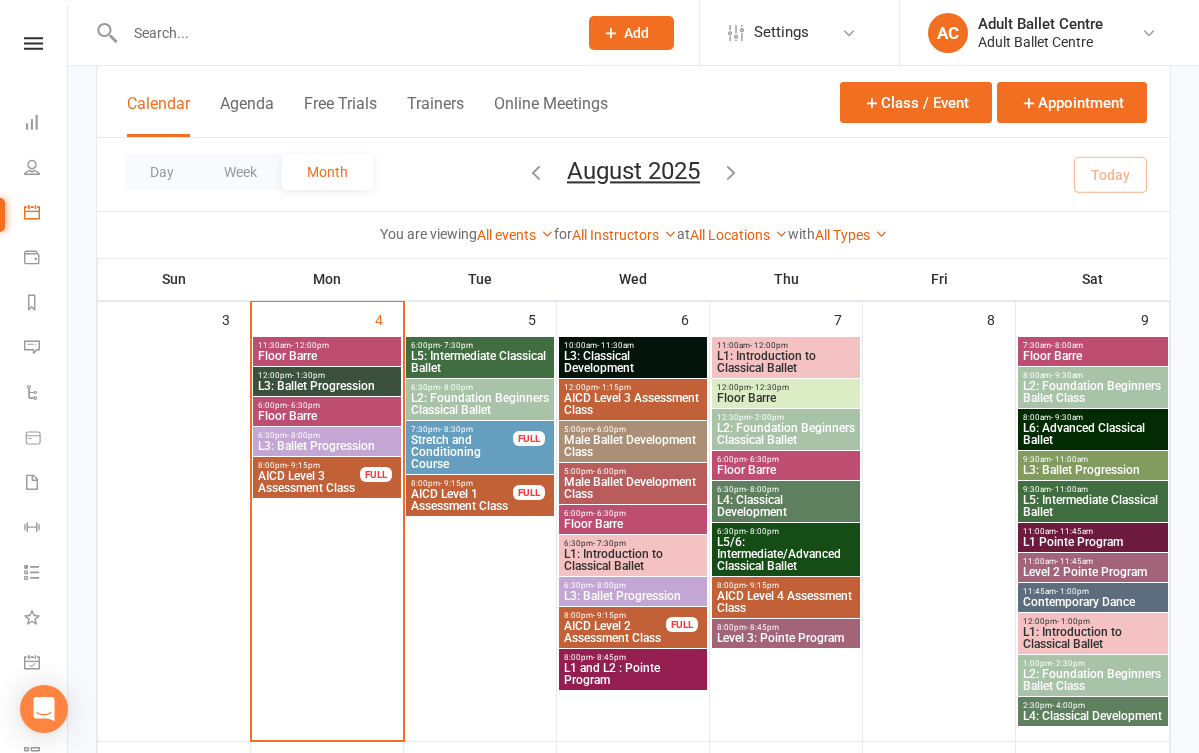 click on "L2: Foundation Beginners Classical Ballet" at bounding box center [786, 434] 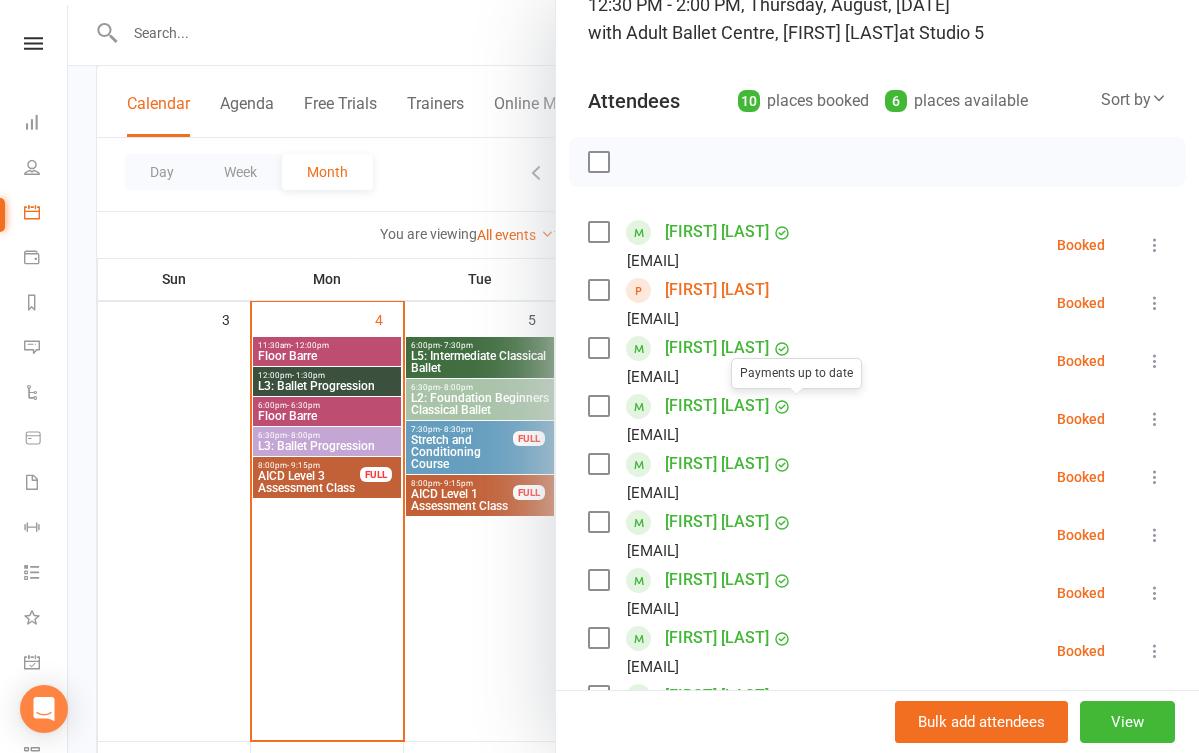 scroll, scrollTop: 220, scrollLeft: 0, axis: vertical 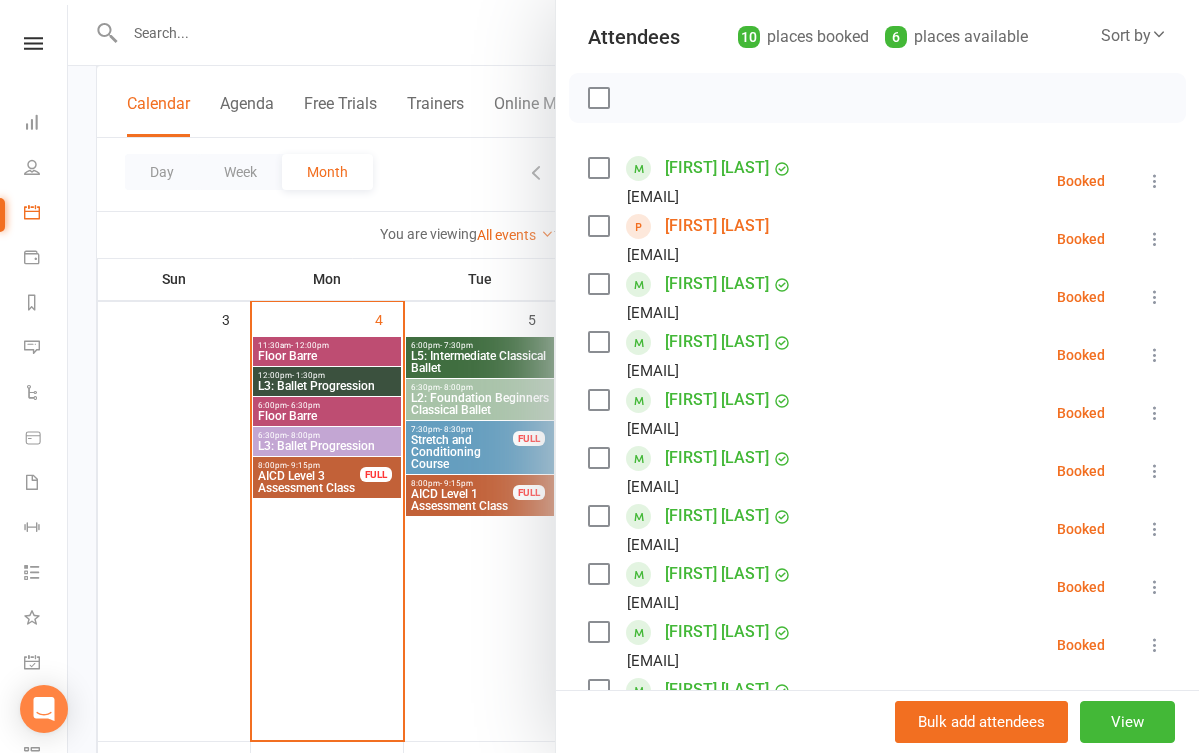 click at bounding box center (633, 376) 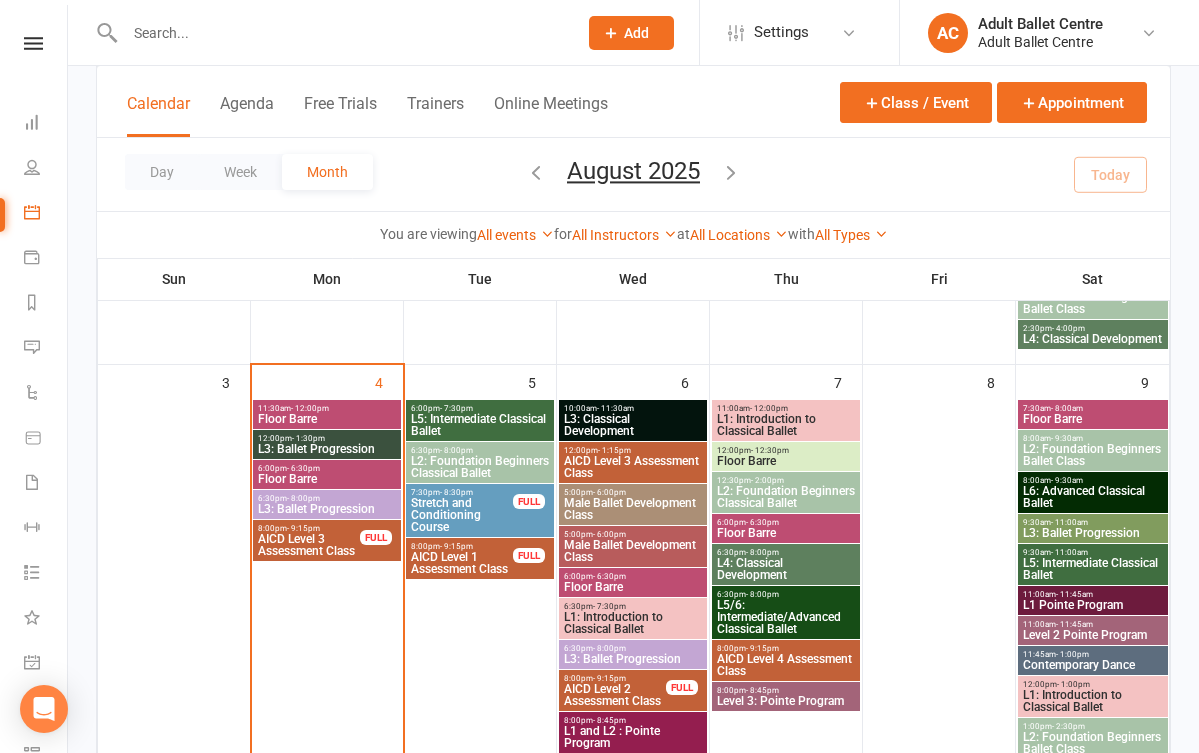 scroll, scrollTop: 469, scrollLeft: 0, axis: vertical 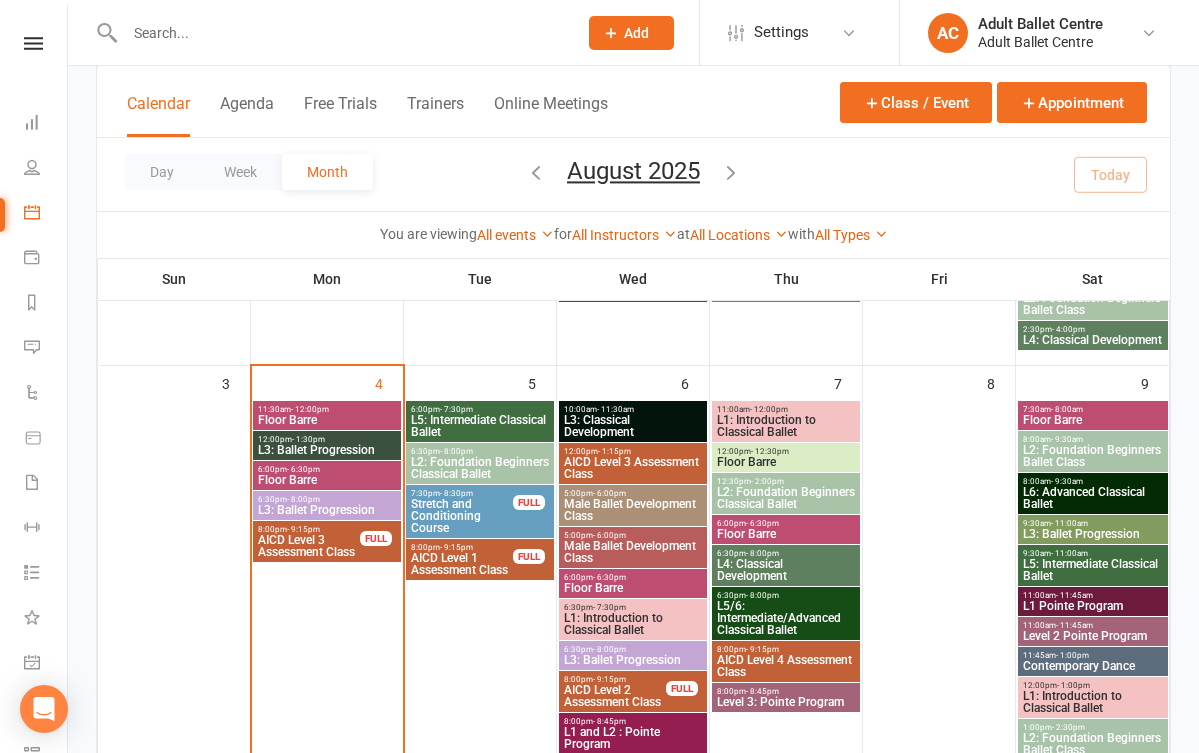 click on "L2: Foundation Beginners Classical Ballet" at bounding box center [786, 498] 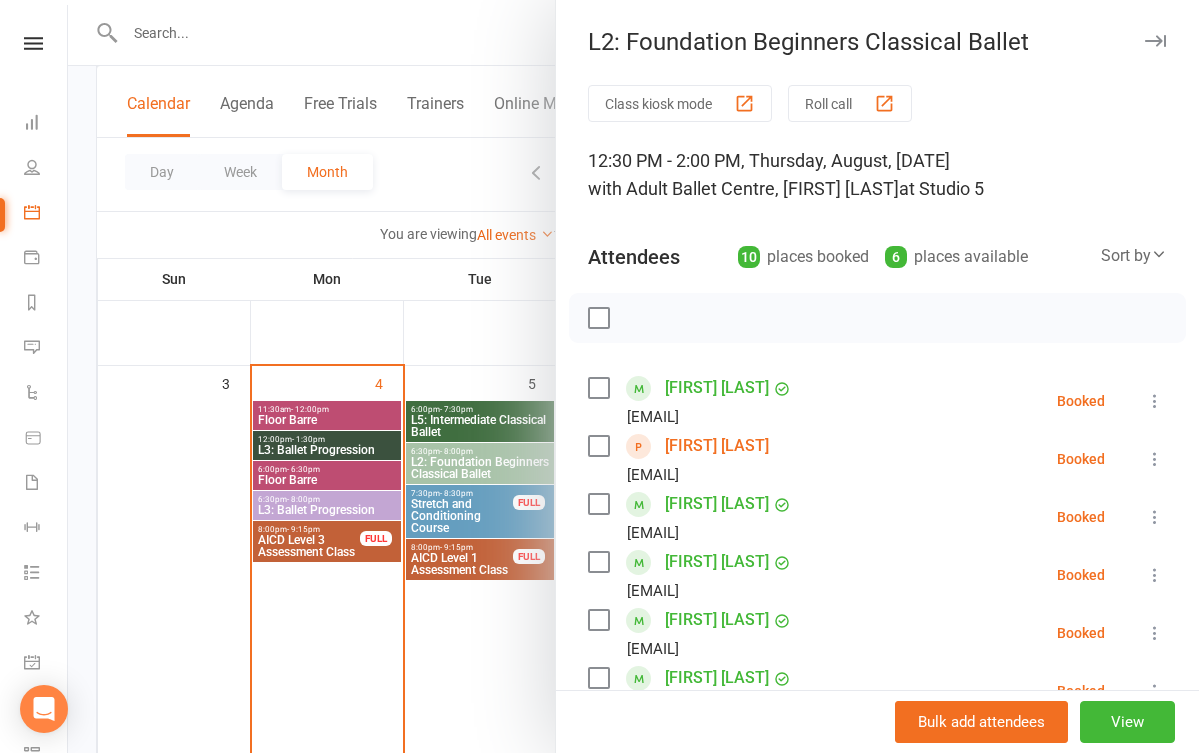 click at bounding box center (1155, 459) 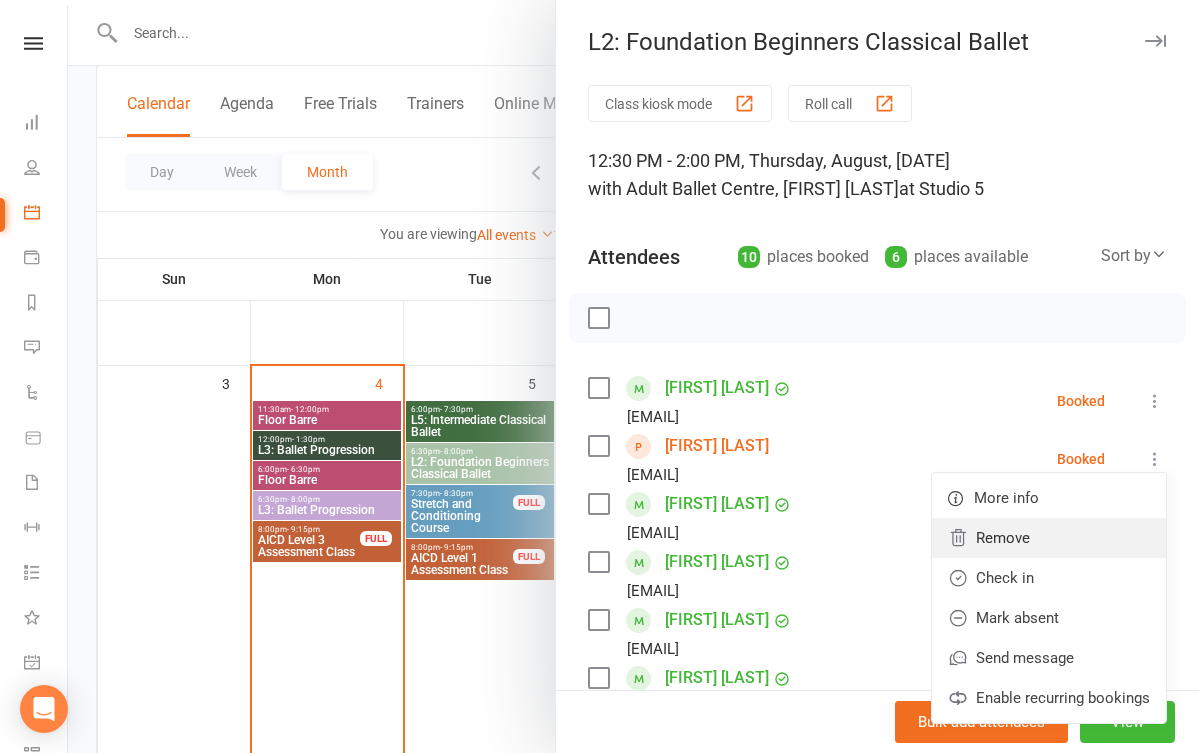 click on "Remove" at bounding box center [1049, 538] 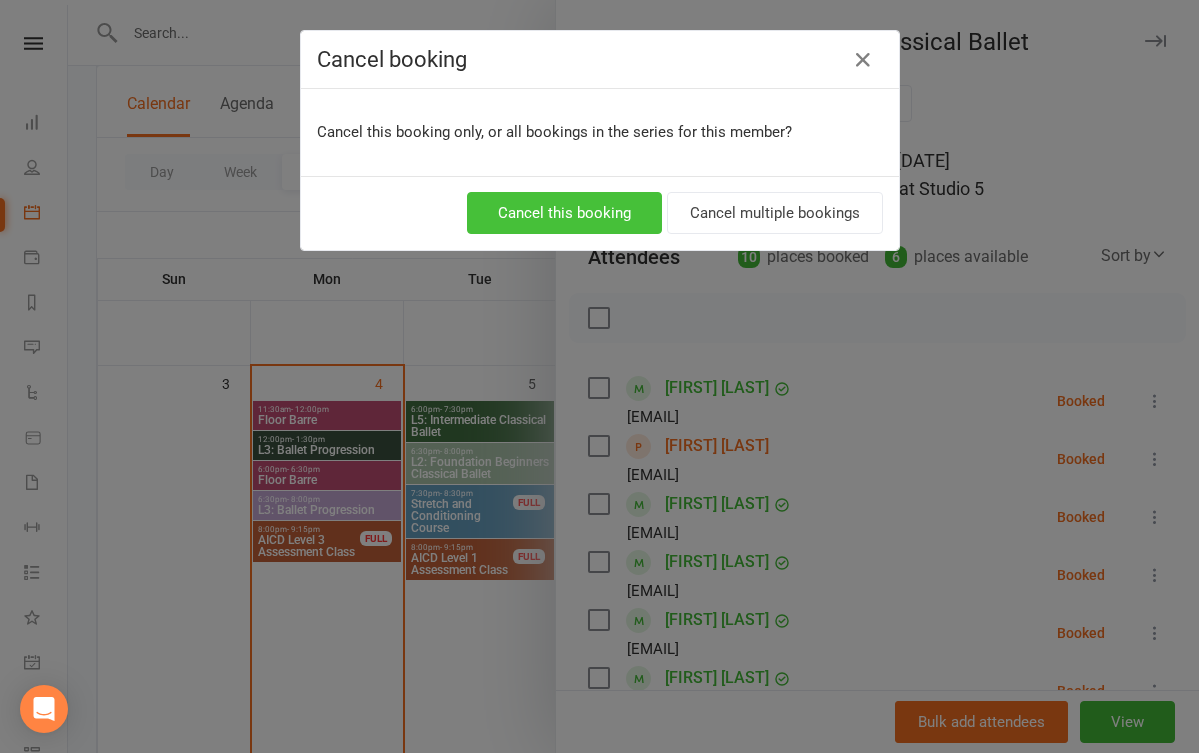click on "Cancel this booking" at bounding box center (564, 213) 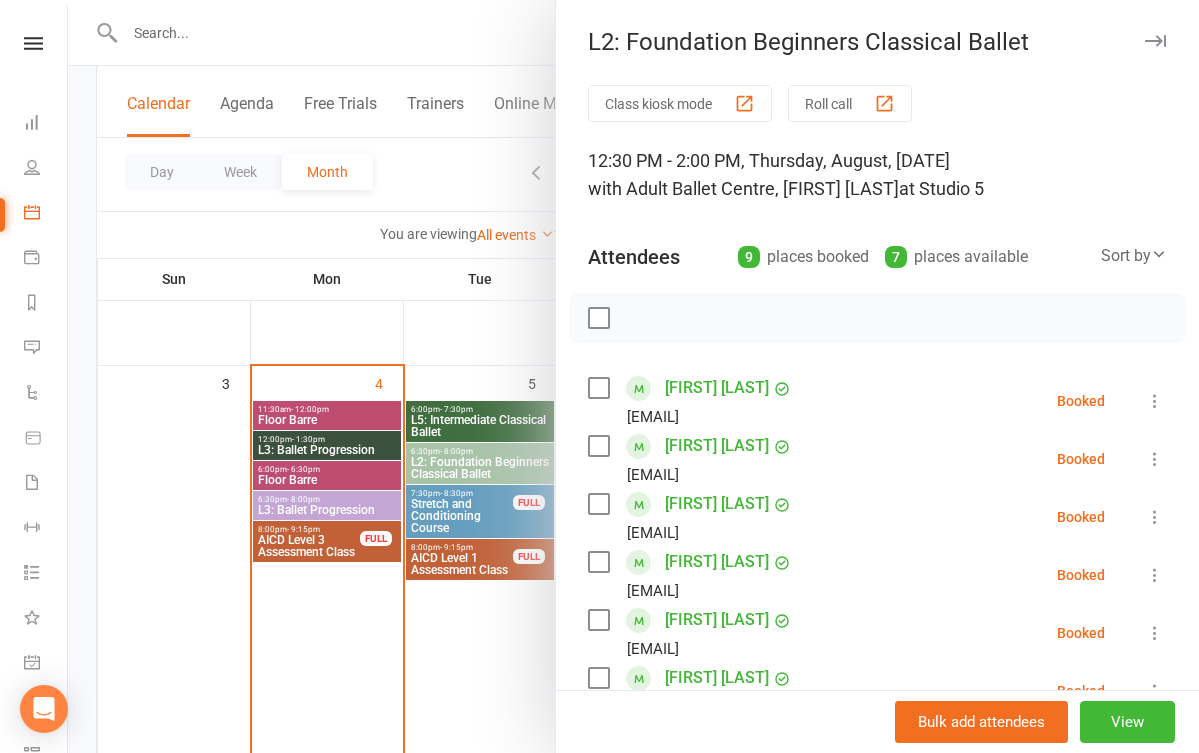 click at bounding box center [633, 376] 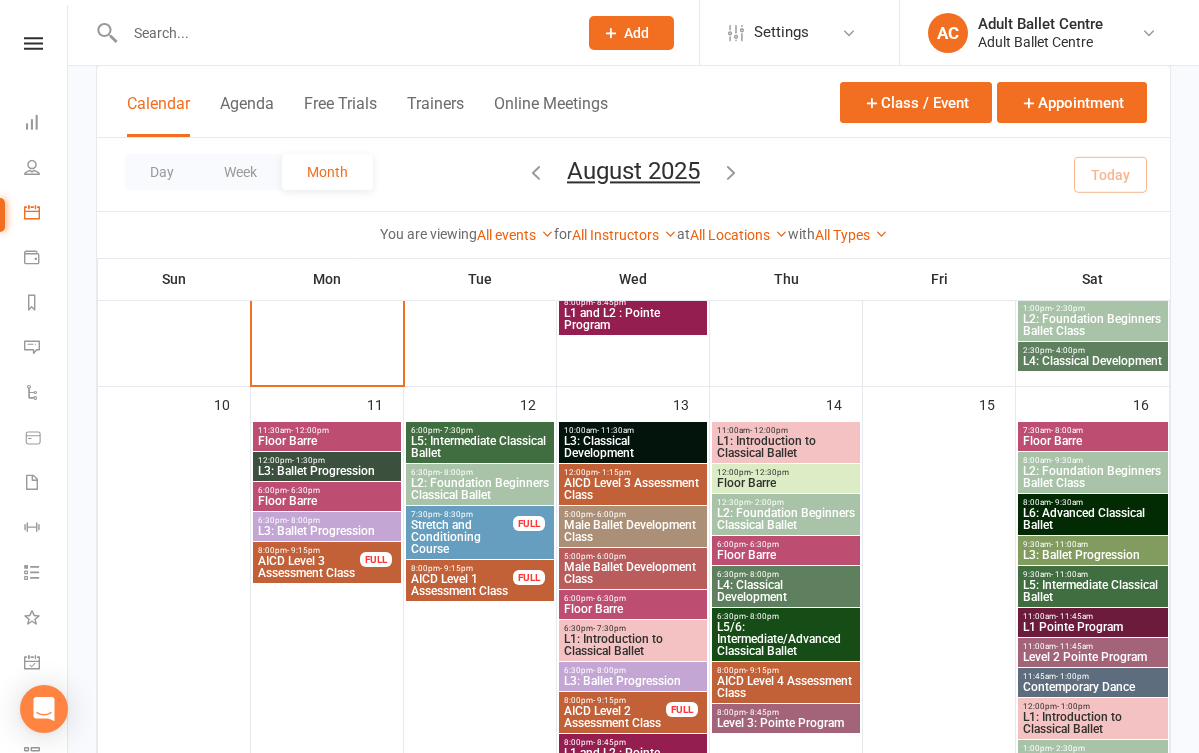 scroll, scrollTop: 862, scrollLeft: 0, axis: vertical 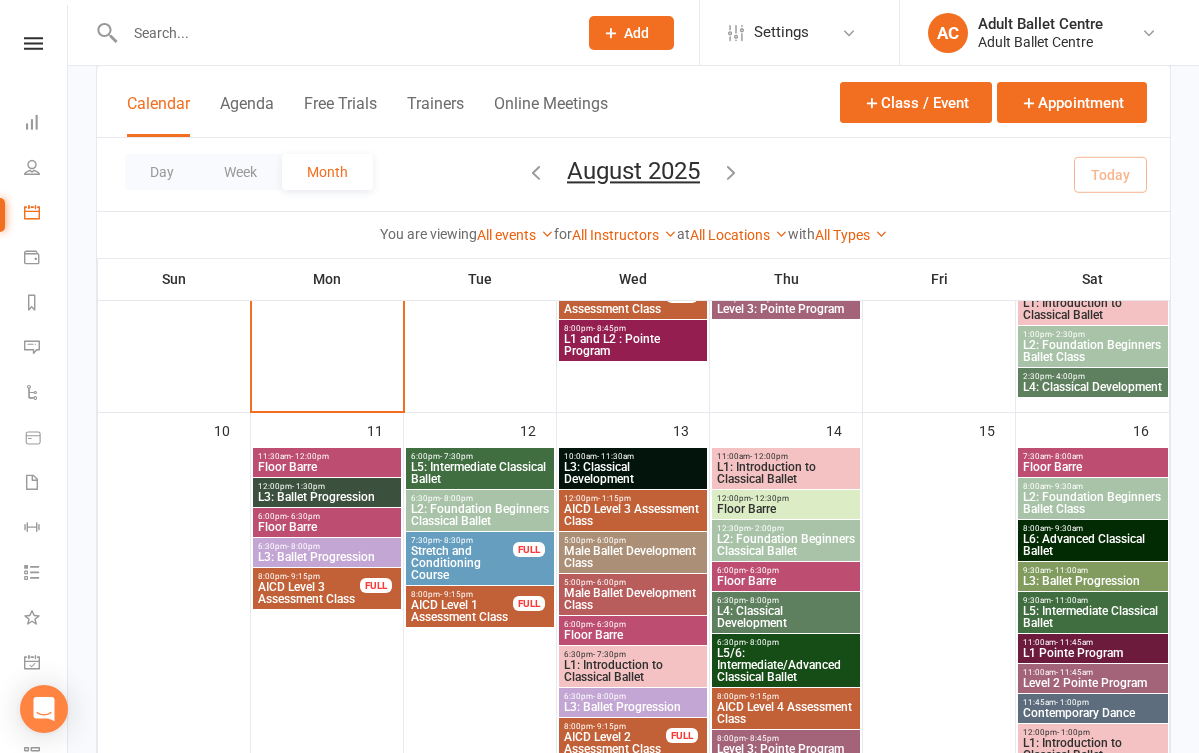 click on "L2: Foundation Beginners Classical Ballet" at bounding box center (786, 545) 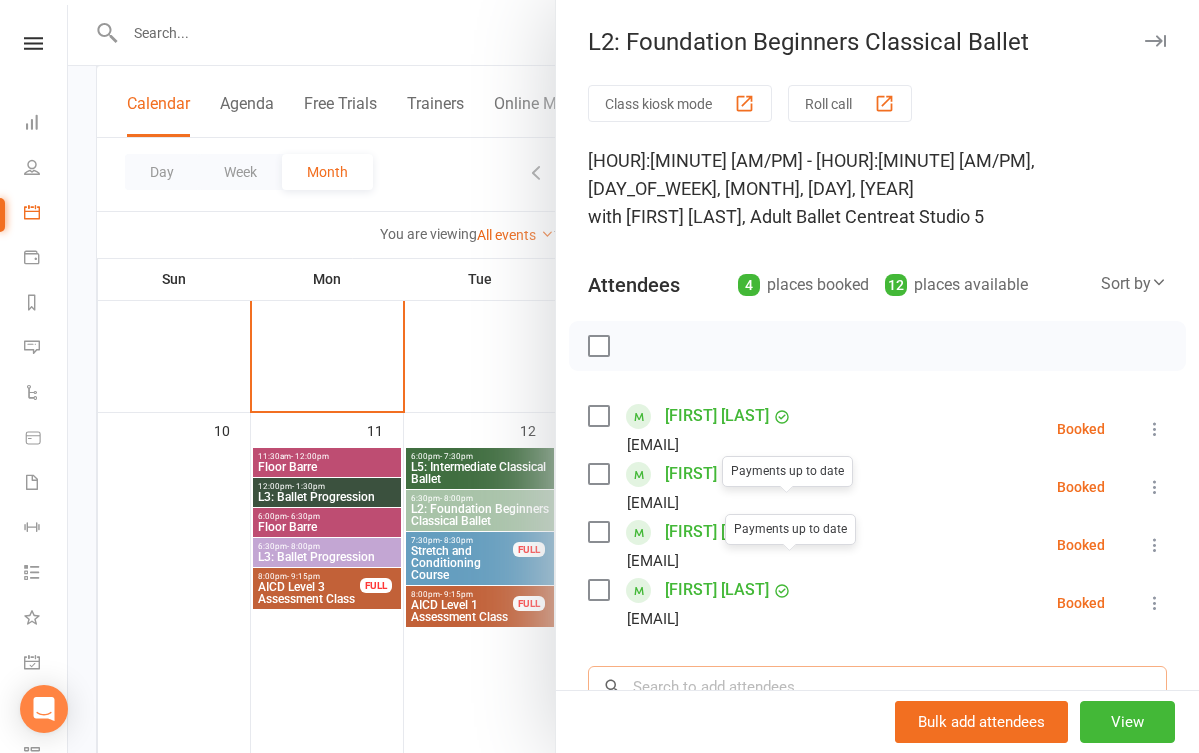 click at bounding box center [877, 687] 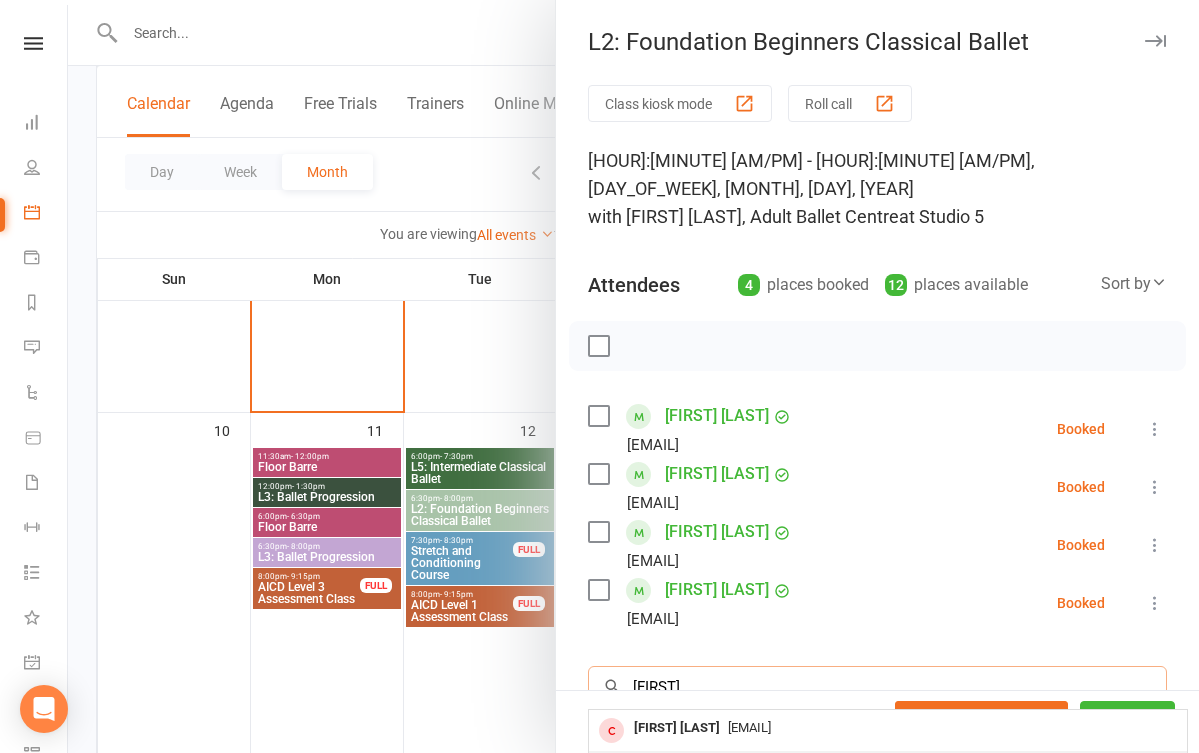 type on "[FIRST]" 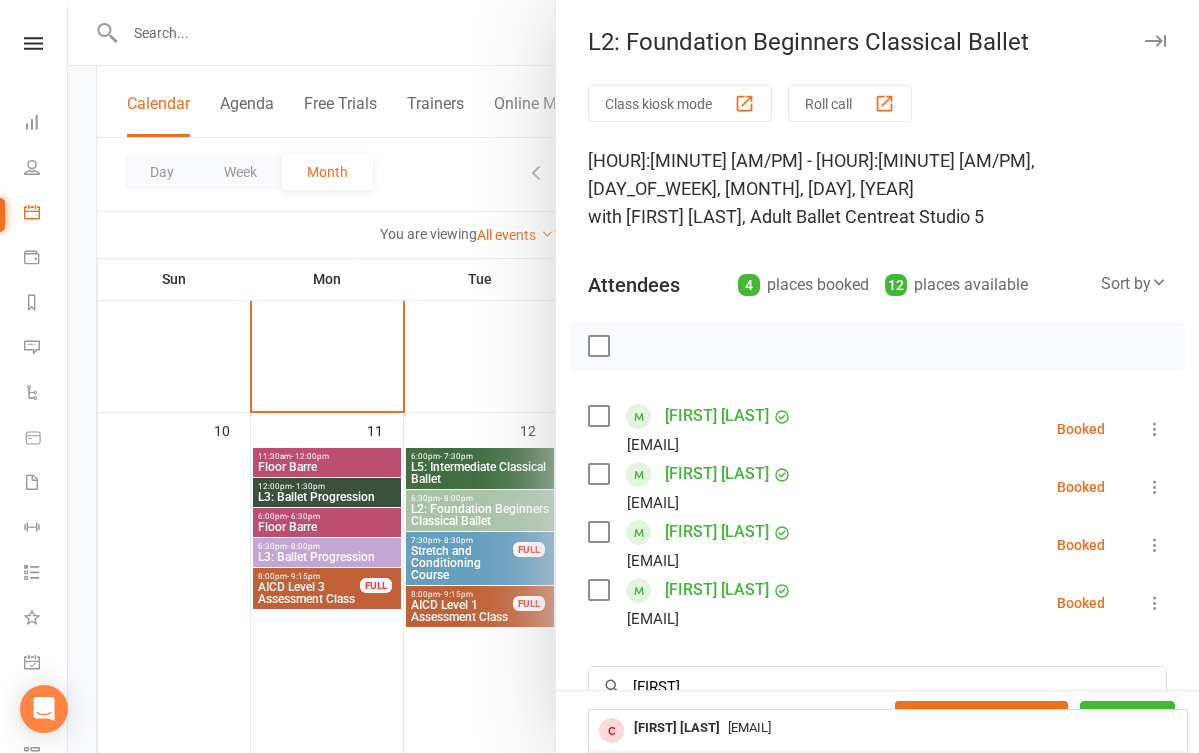 click on "[EMAIL]" at bounding box center (749, 768) 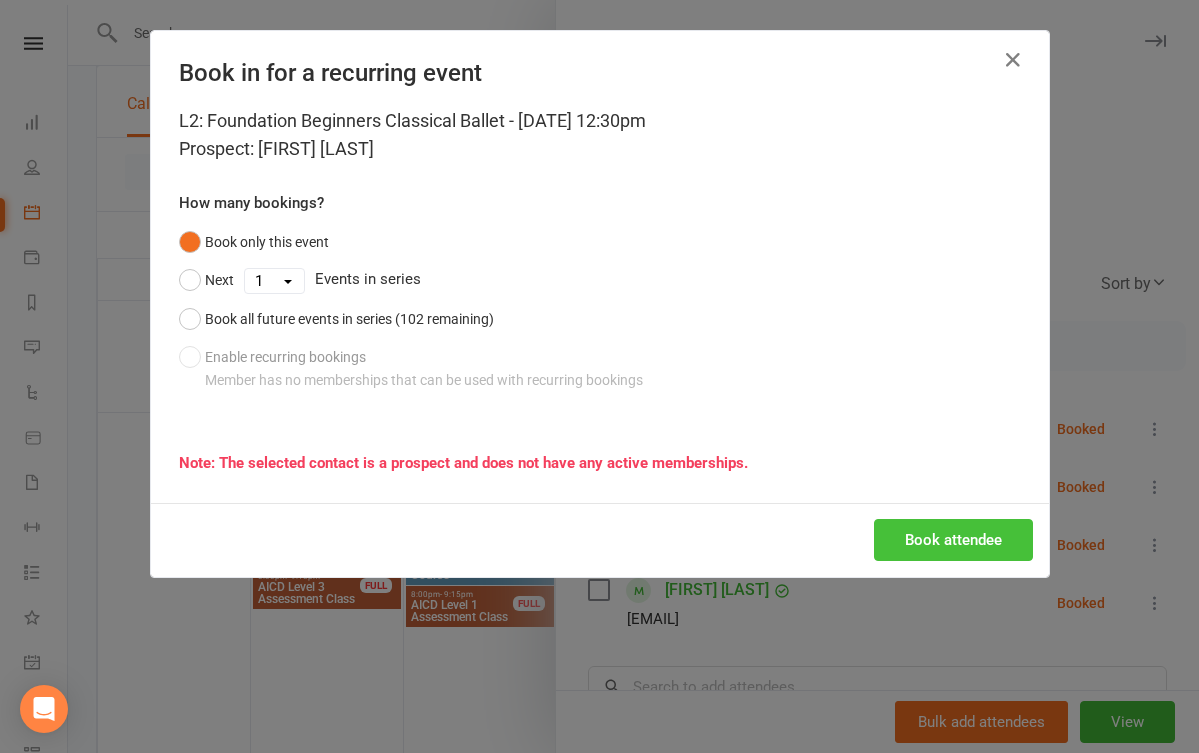 click on "Book attendee" at bounding box center [953, 540] 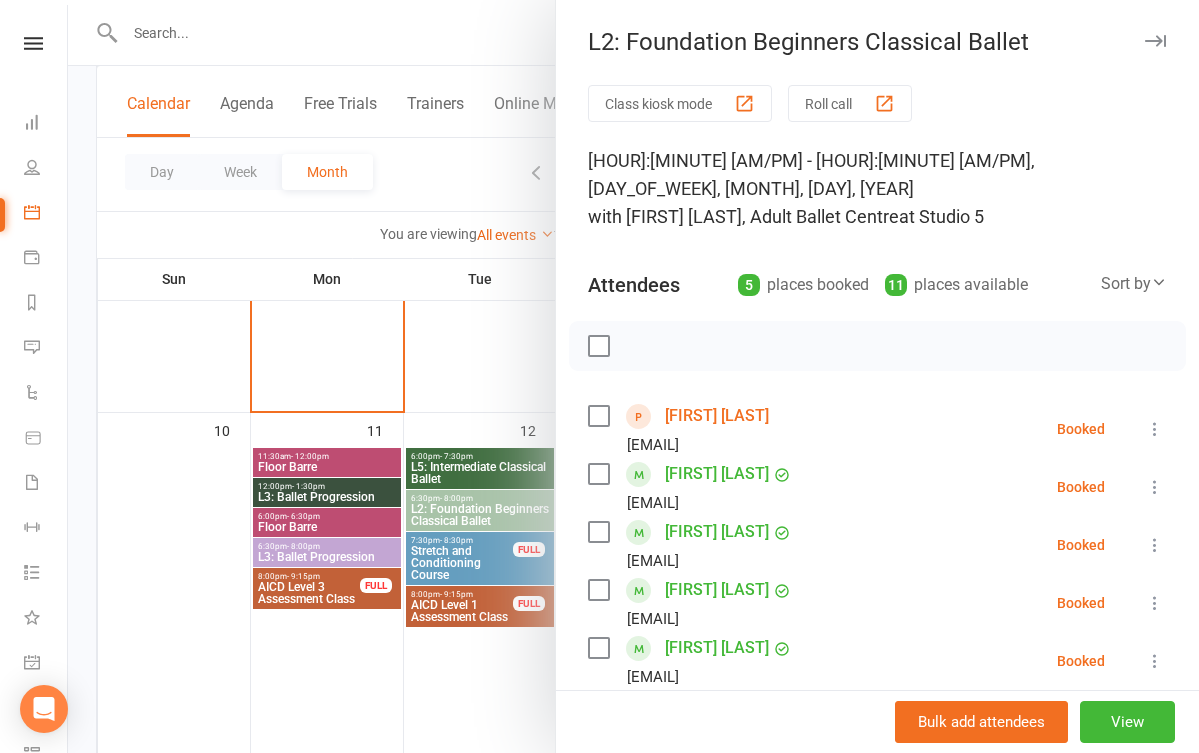 click at bounding box center (633, 376) 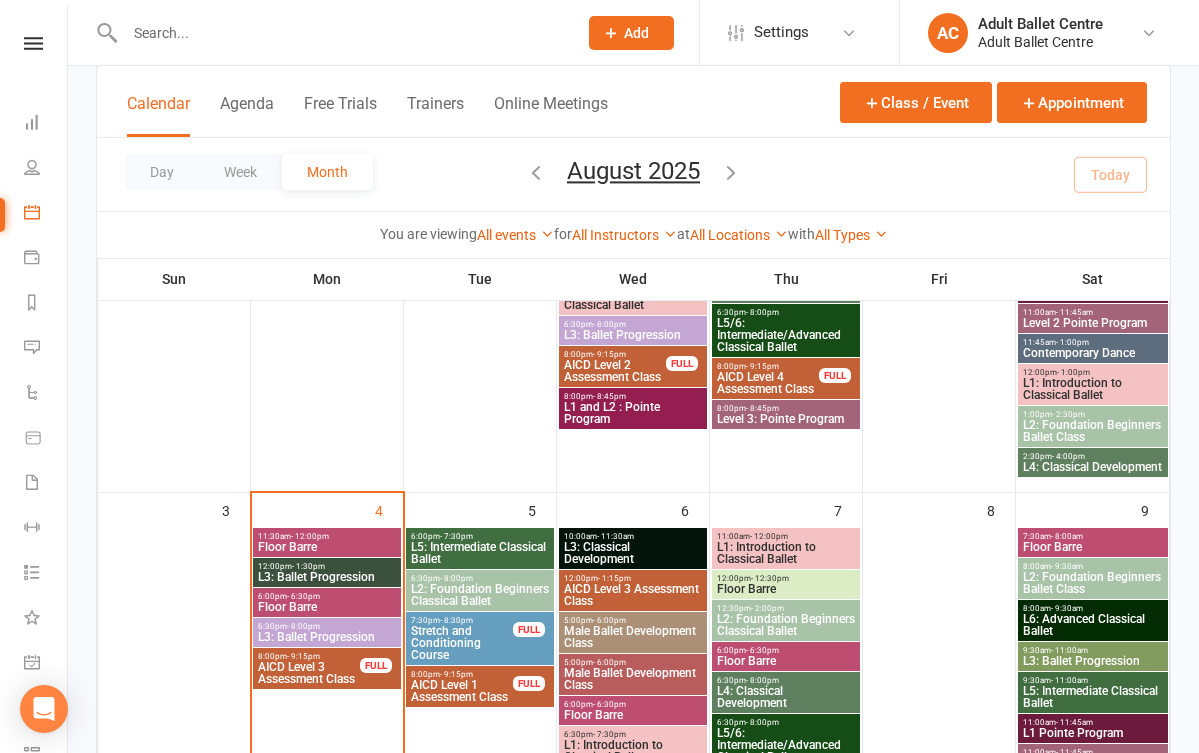 scroll, scrollTop: 421, scrollLeft: 0, axis: vertical 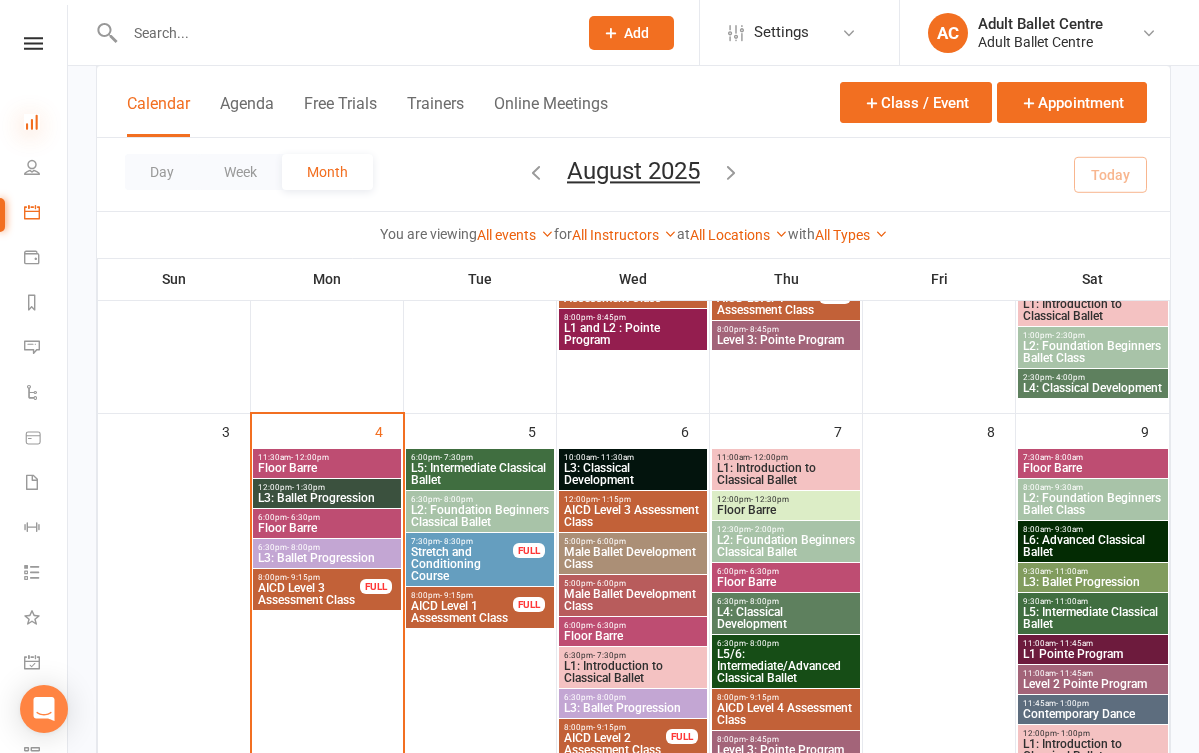 click at bounding box center [32, 122] 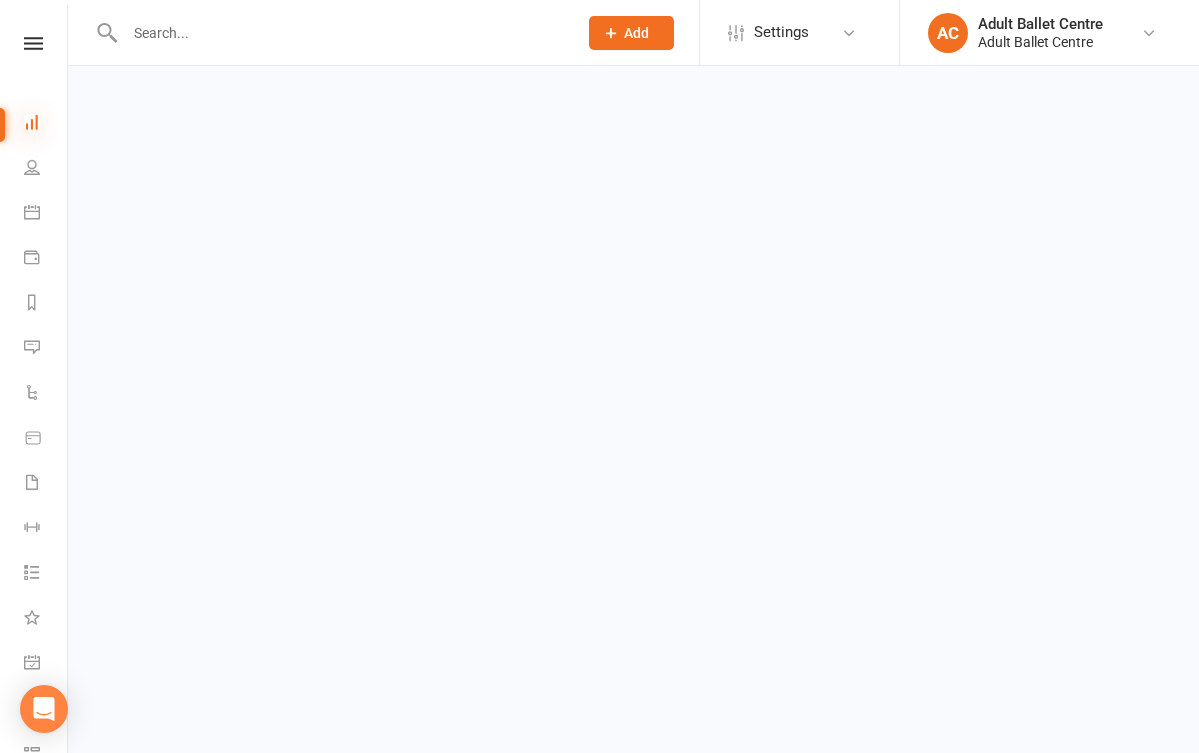 scroll, scrollTop: 0, scrollLeft: 0, axis: both 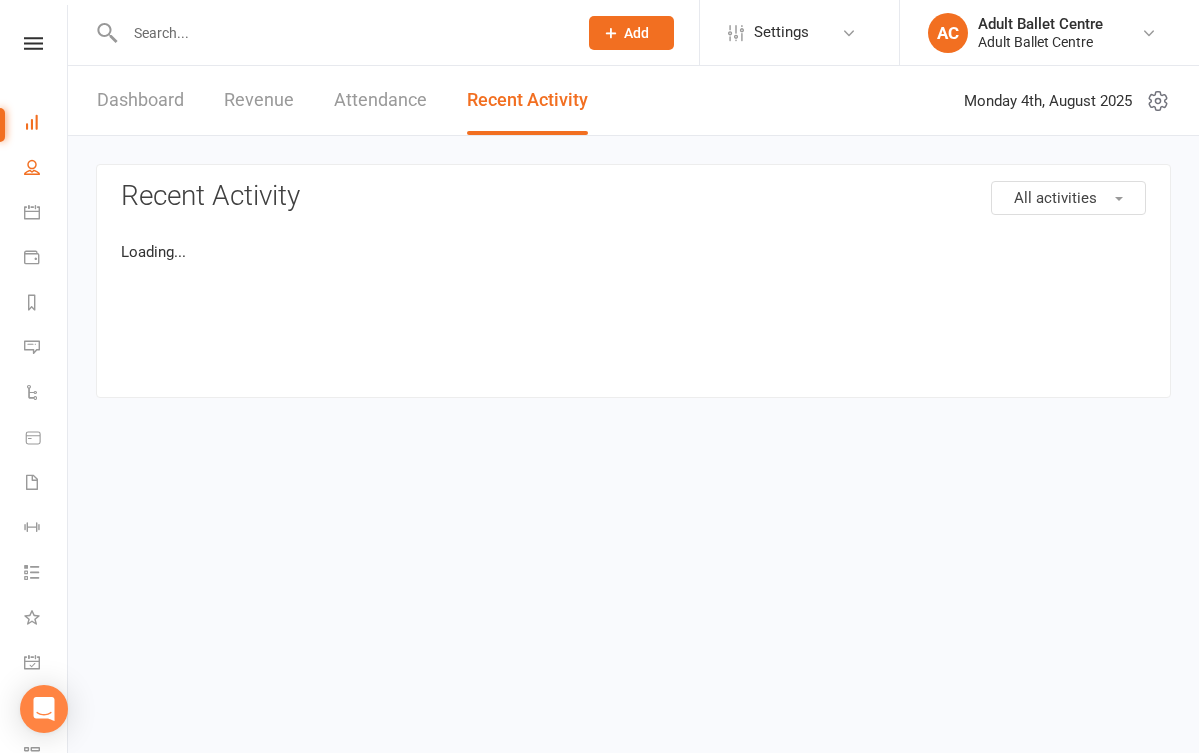 click on "People" at bounding box center [46, 169] 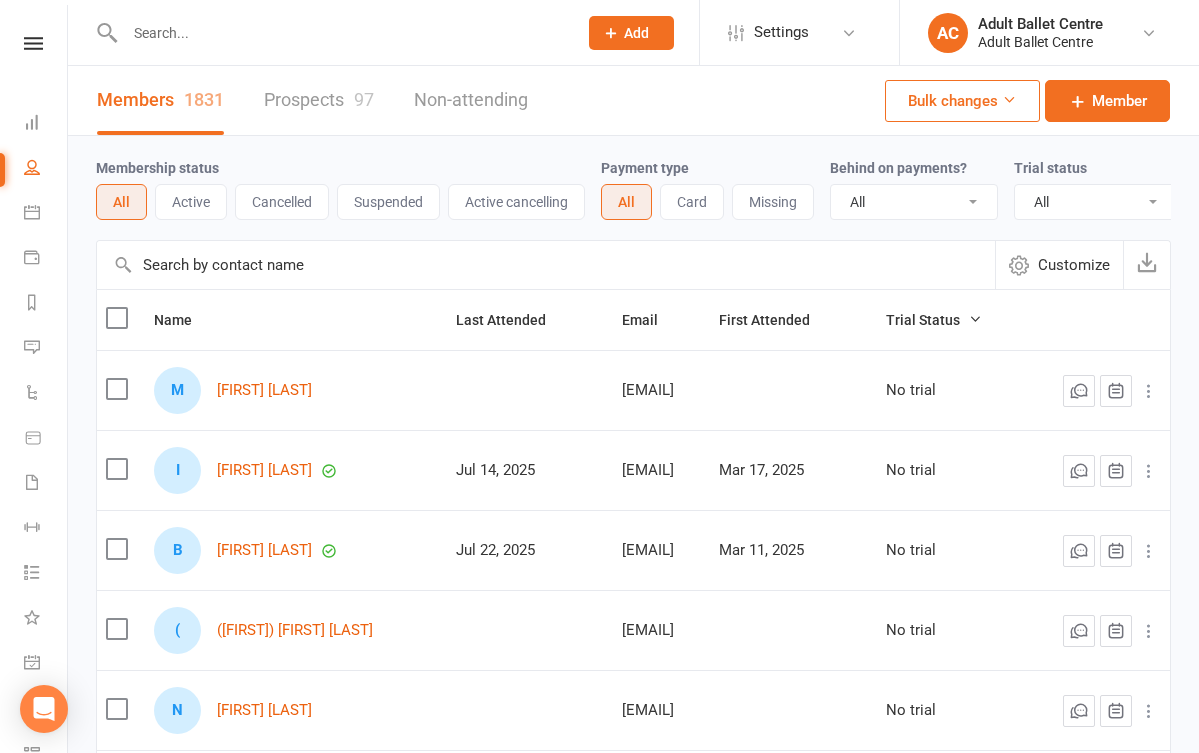 click on "Prospects 97" at bounding box center (319, 100) 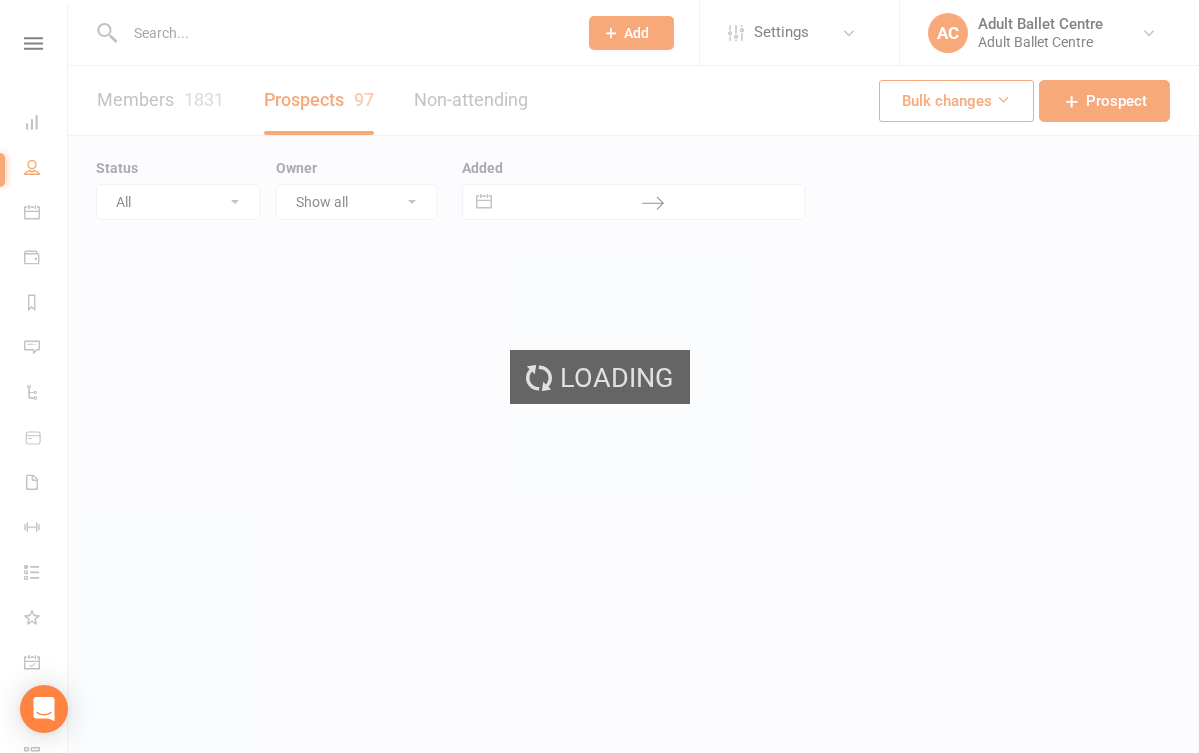 select on "100" 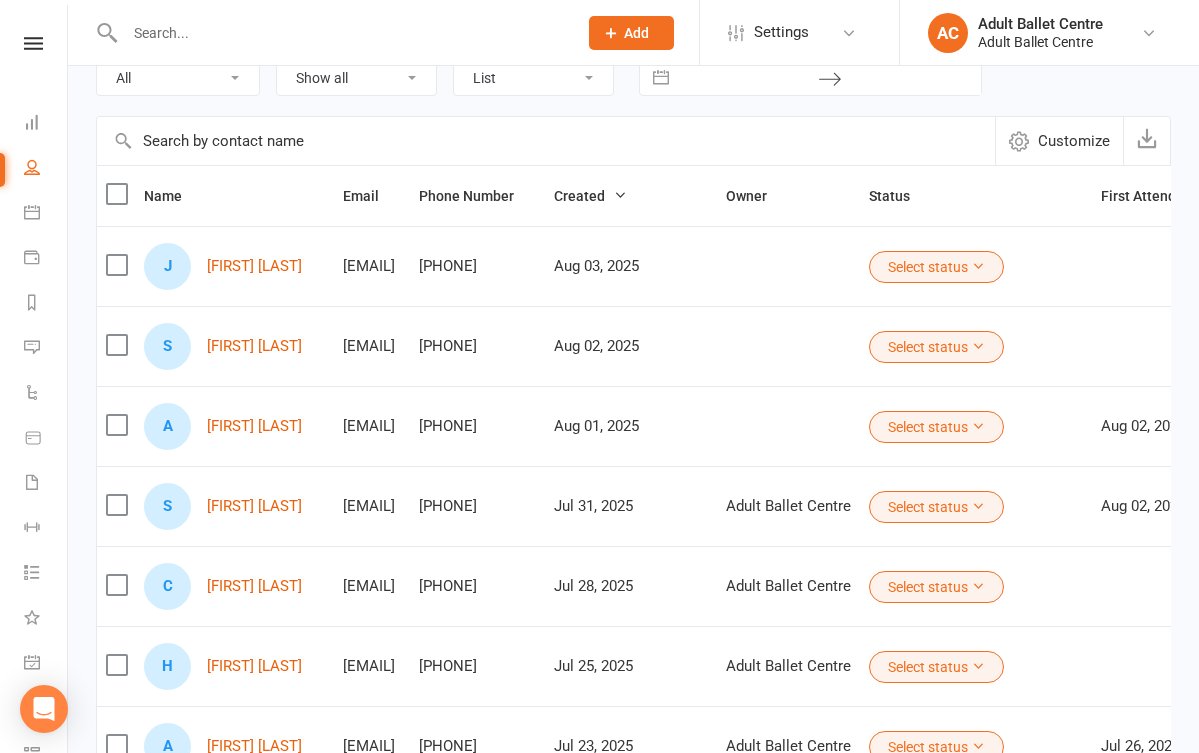 scroll, scrollTop: 135, scrollLeft: 0, axis: vertical 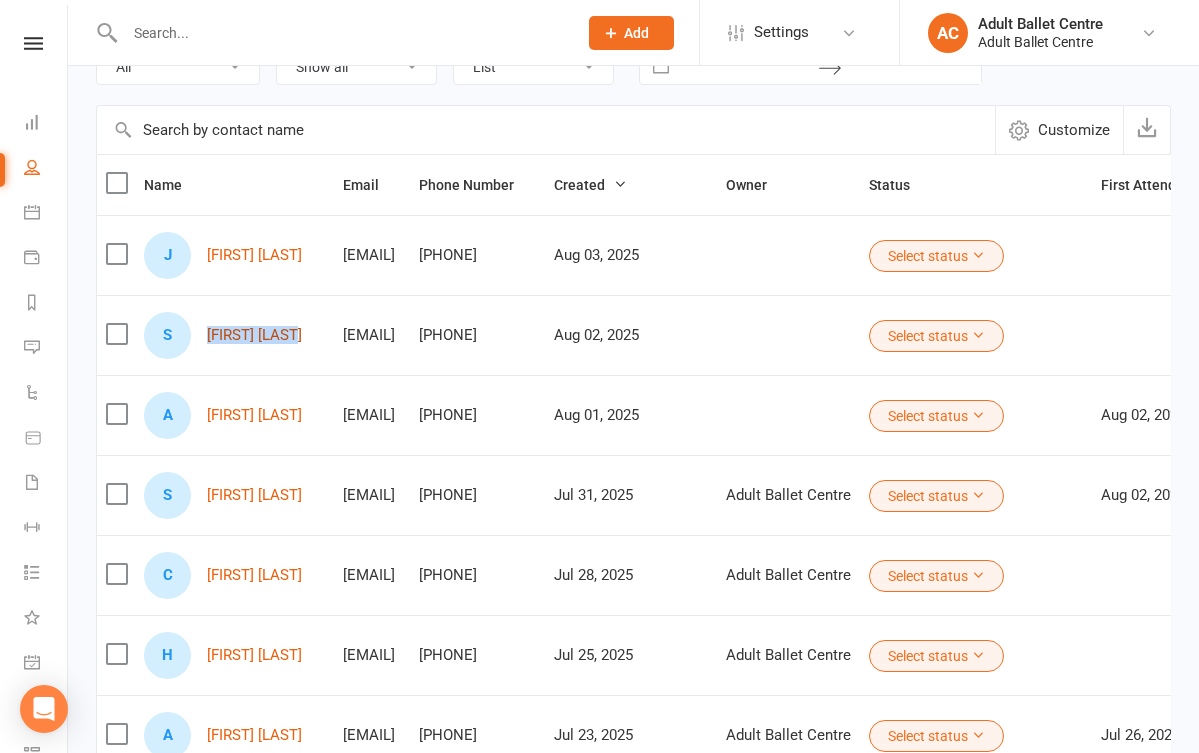 drag, startPoint x: 333, startPoint y: 337, endPoint x: 208, endPoint y: 335, distance: 125.016 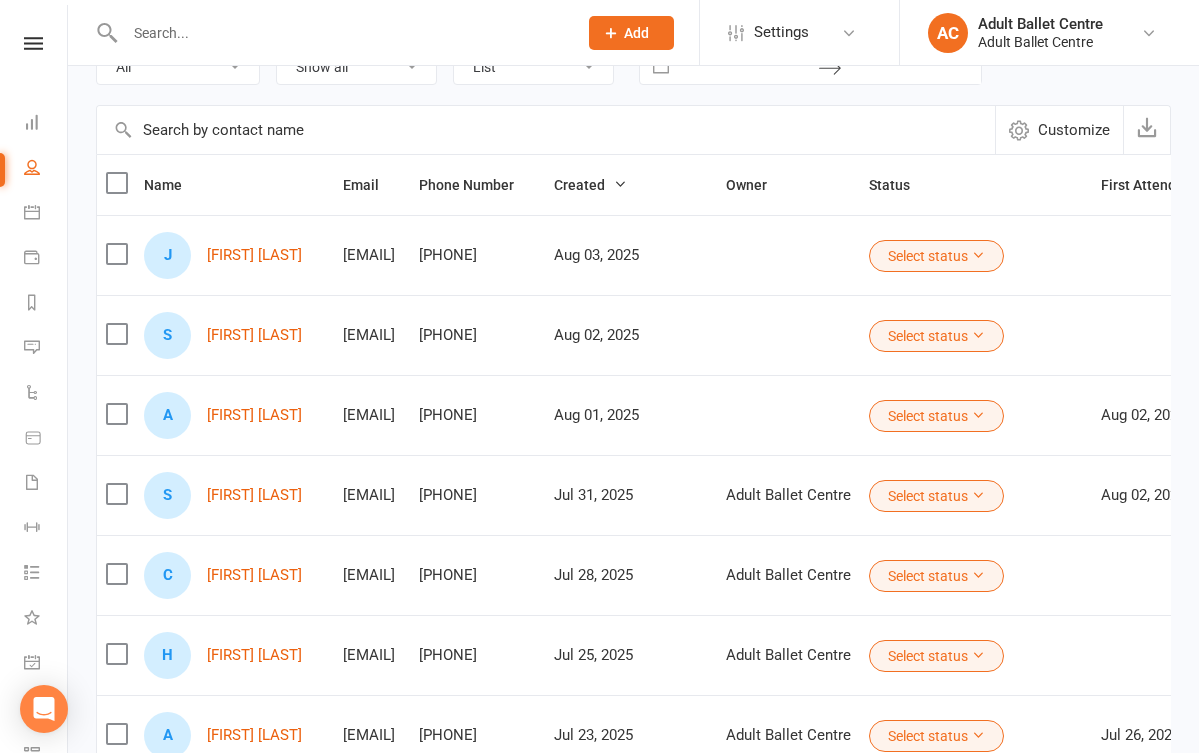 click on "[FIRST] [LAST]" at bounding box center (234, 495) 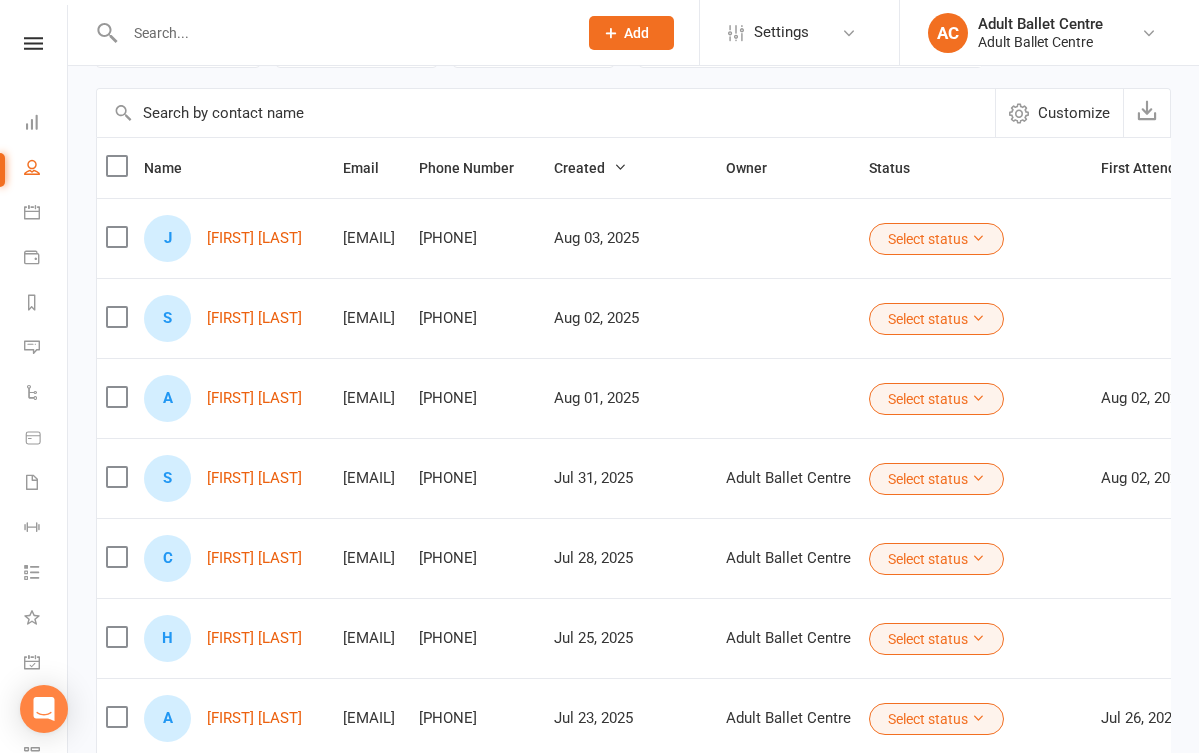 scroll, scrollTop: 151, scrollLeft: 0, axis: vertical 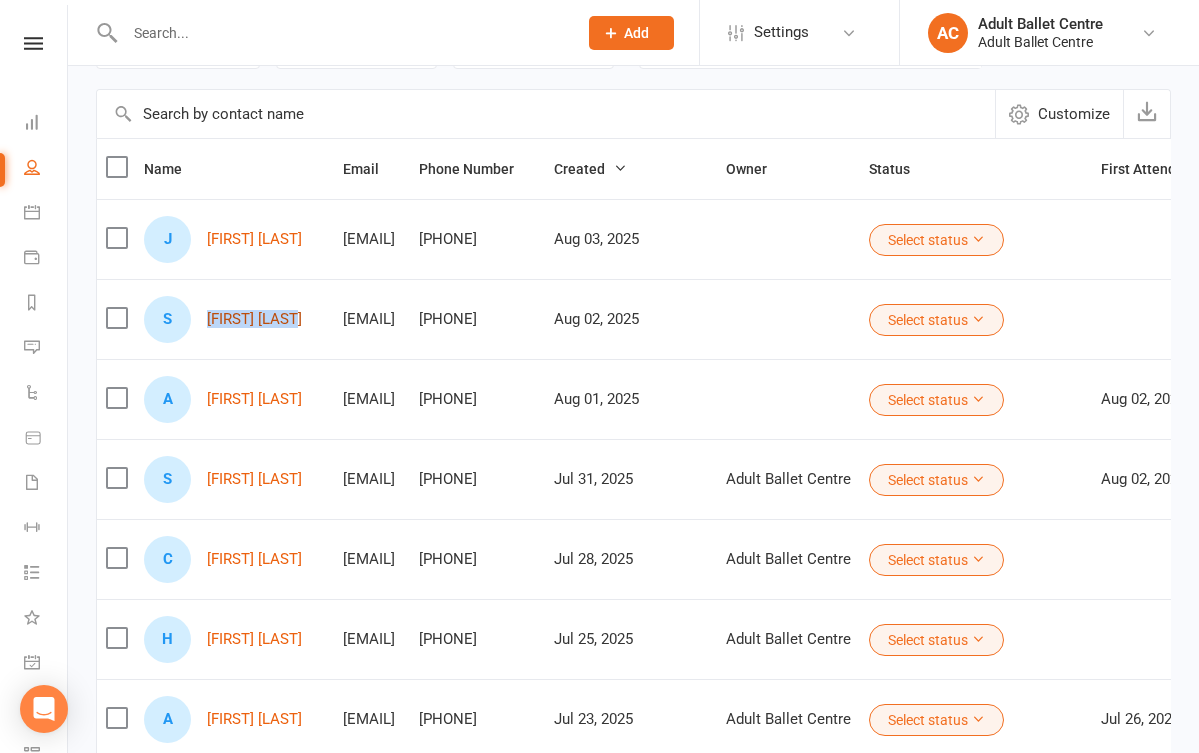 drag, startPoint x: 321, startPoint y: 322, endPoint x: 208, endPoint y: 322, distance: 113 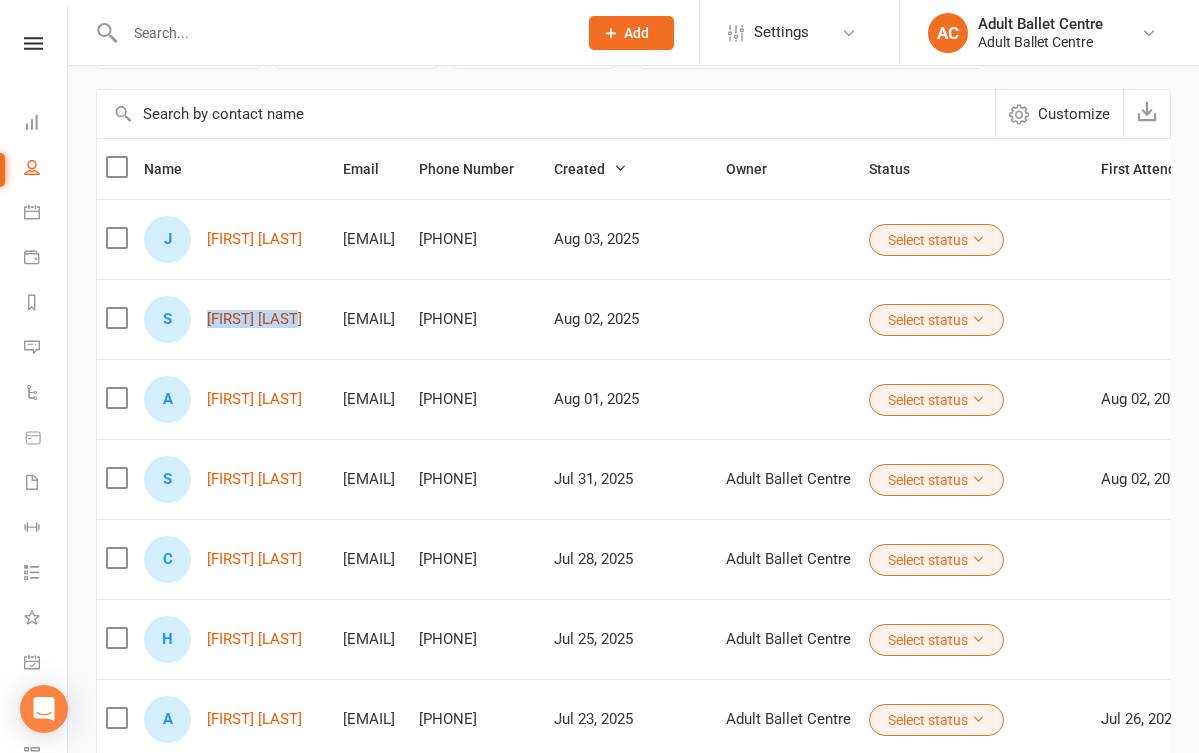 click on "[FIRST] [LAST]" at bounding box center [254, 319] 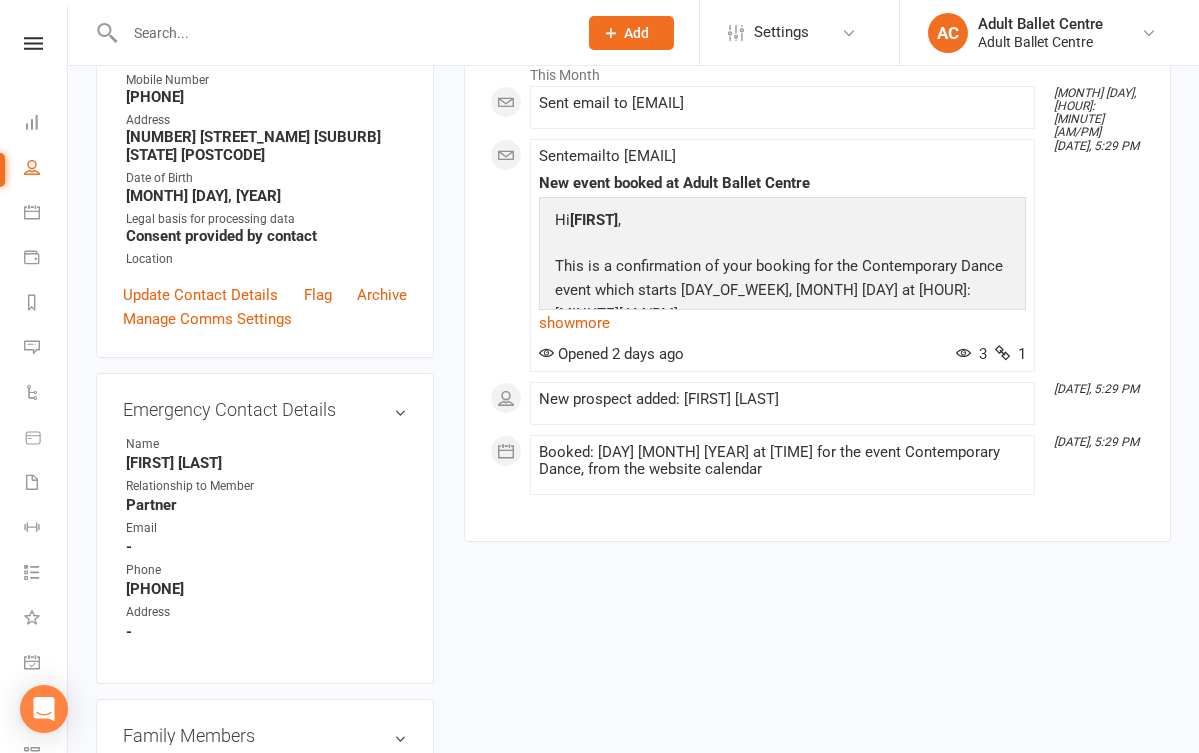 scroll, scrollTop: 320, scrollLeft: 0, axis: vertical 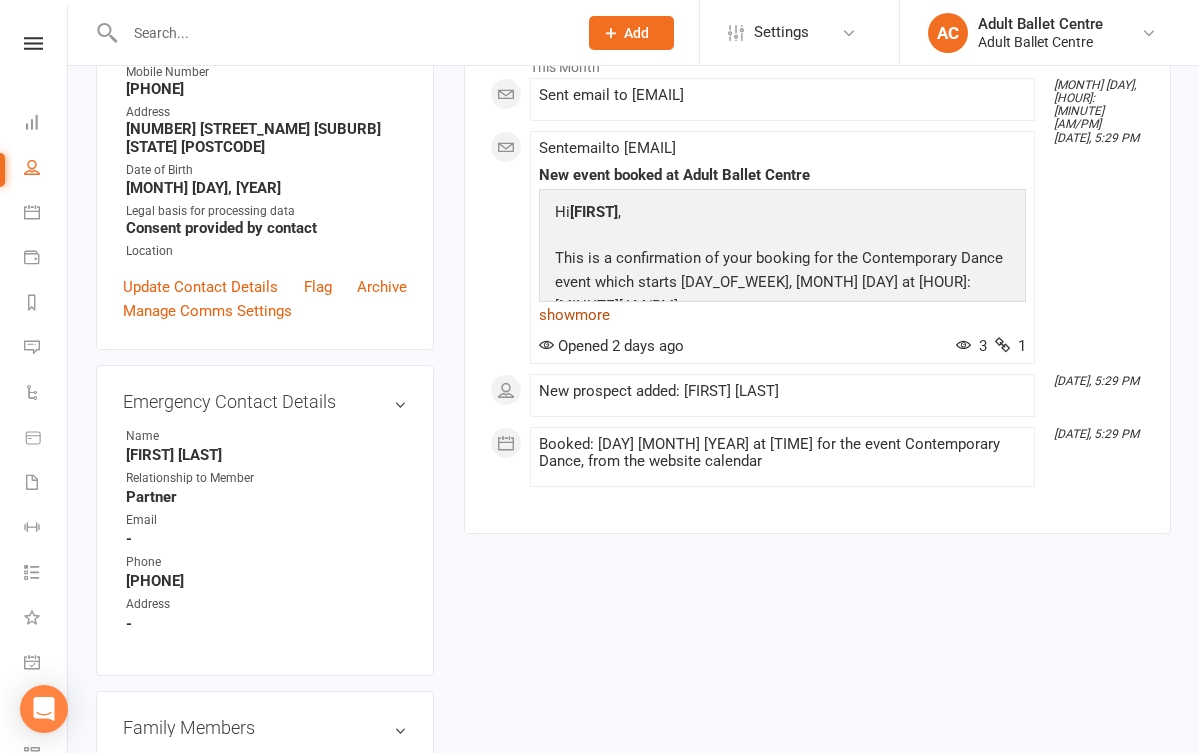 click on "show  more" at bounding box center [782, 315] 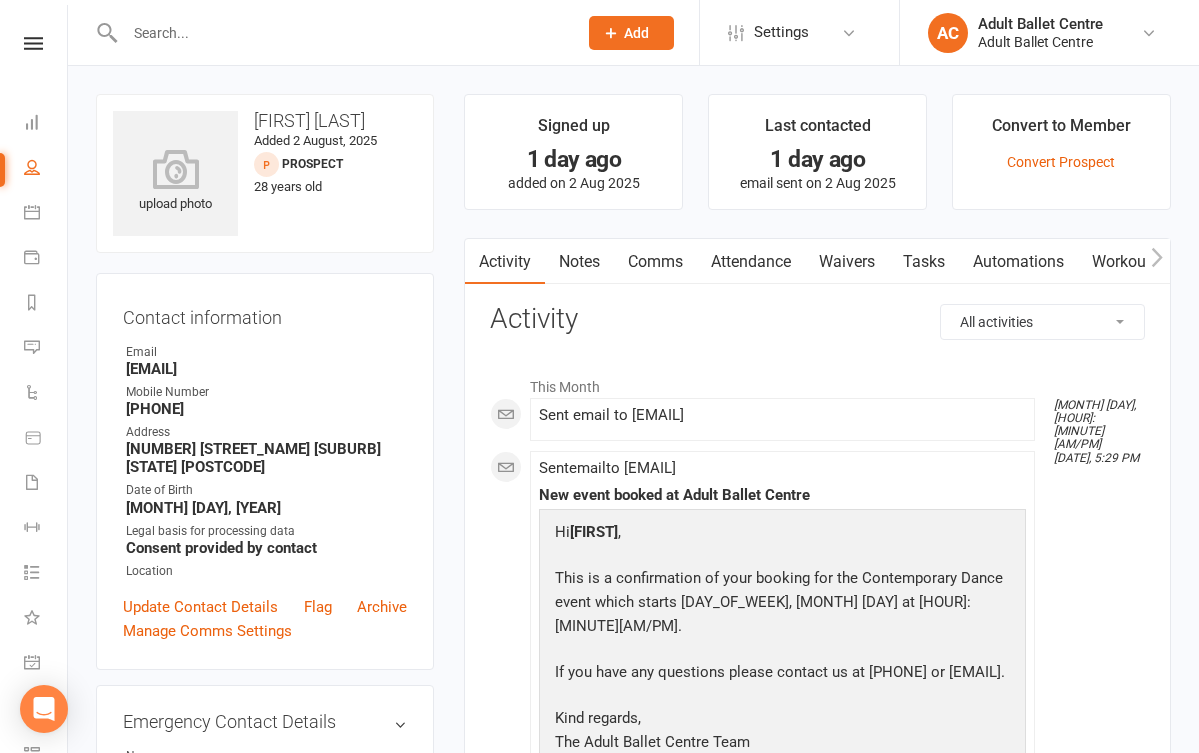 scroll, scrollTop: 0, scrollLeft: 0, axis: both 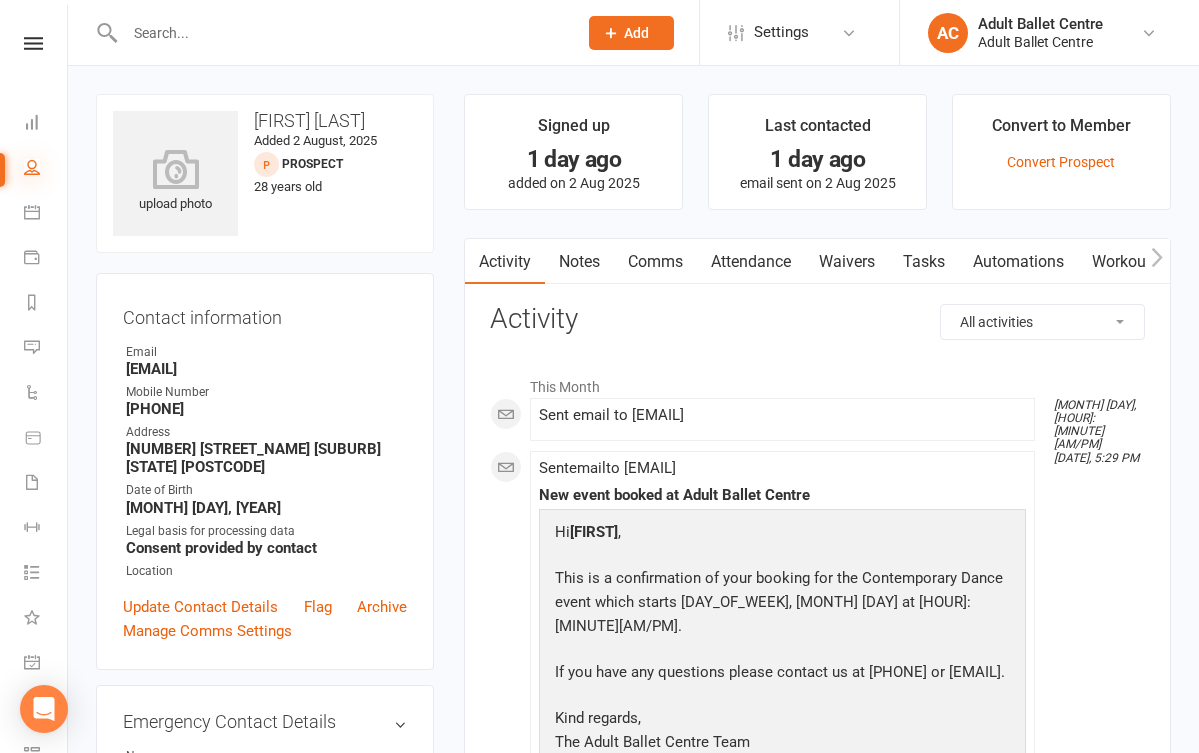 click at bounding box center [32, 167] 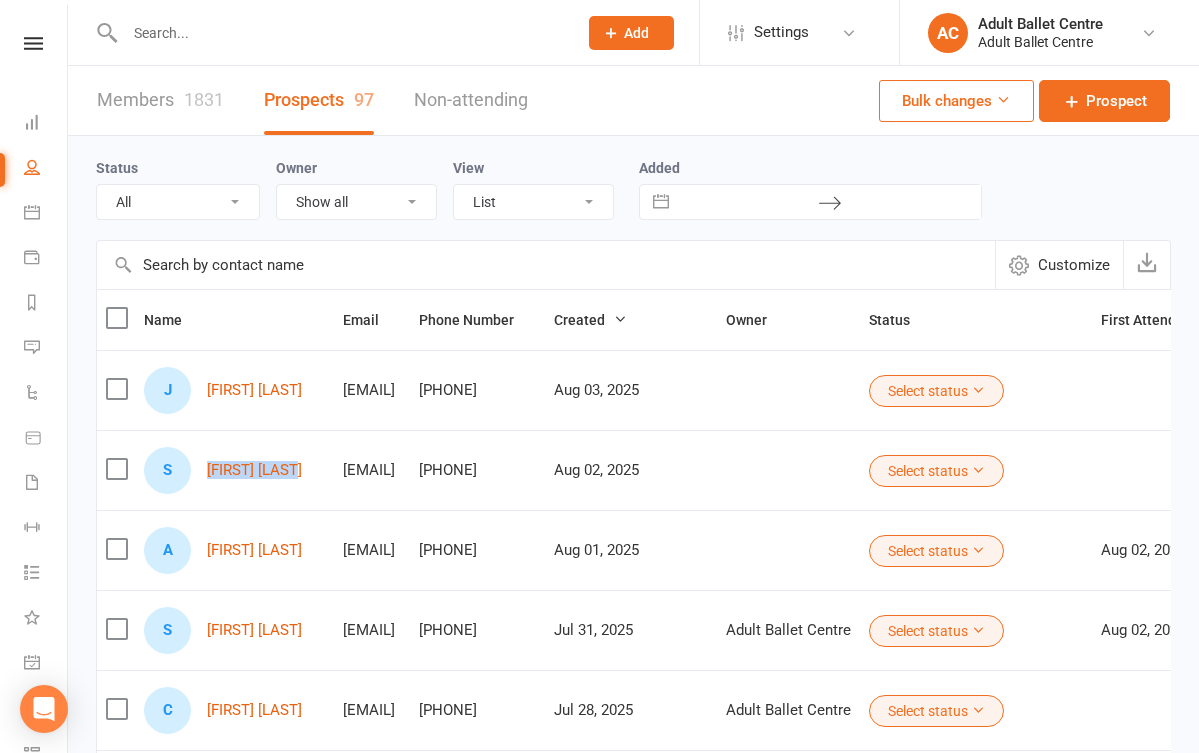 drag, startPoint x: 315, startPoint y: 466, endPoint x: 198, endPoint y: 473, distance: 117.20921 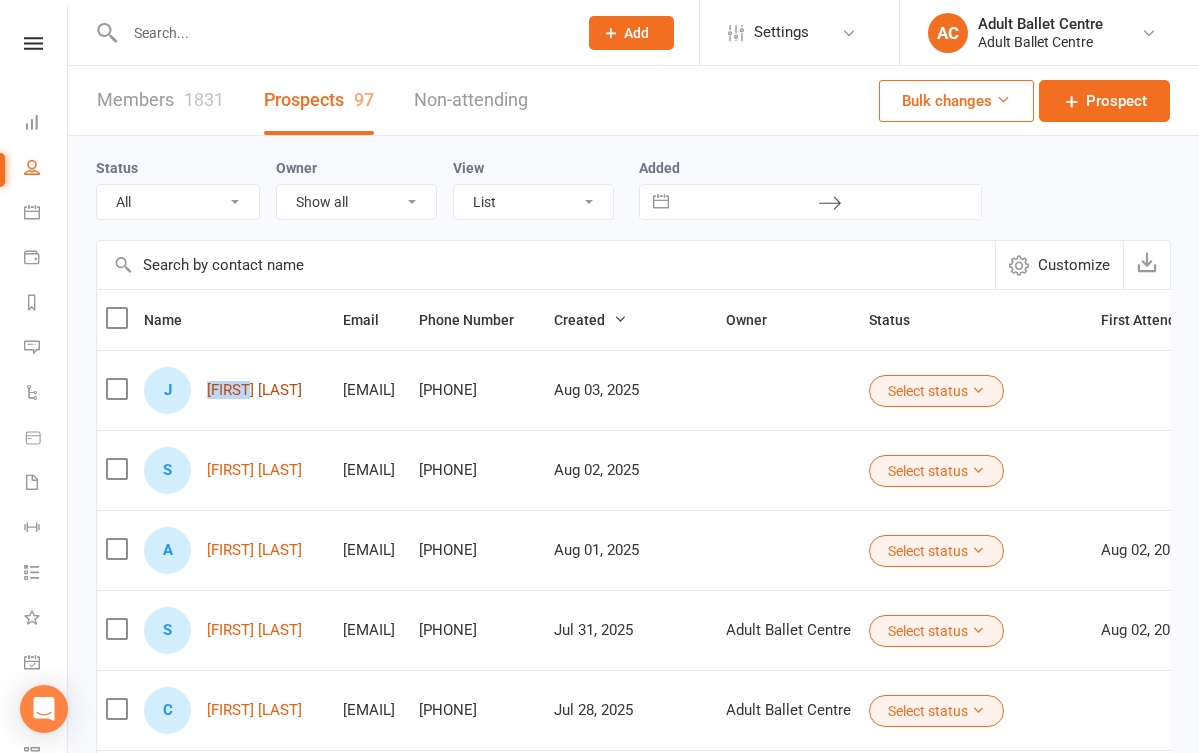 drag, startPoint x: 283, startPoint y: 386, endPoint x: 209, endPoint y: 388, distance: 74.02702 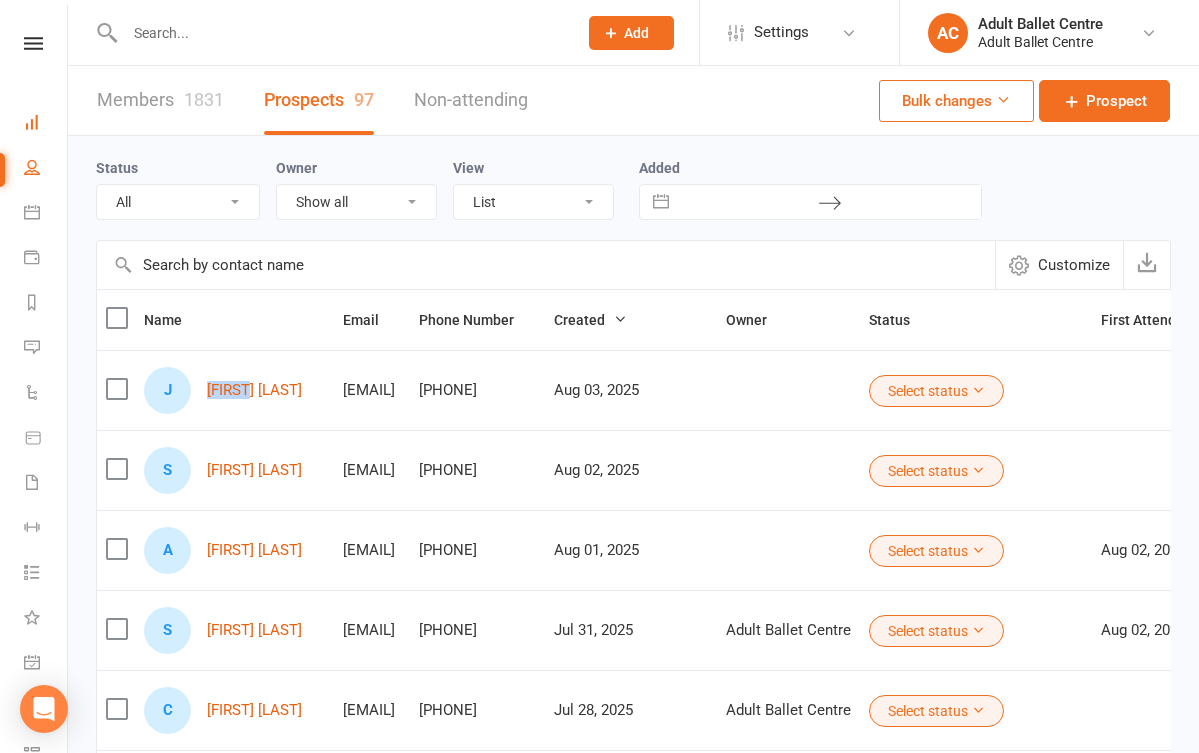 click on "Dashboard" at bounding box center (46, 124) 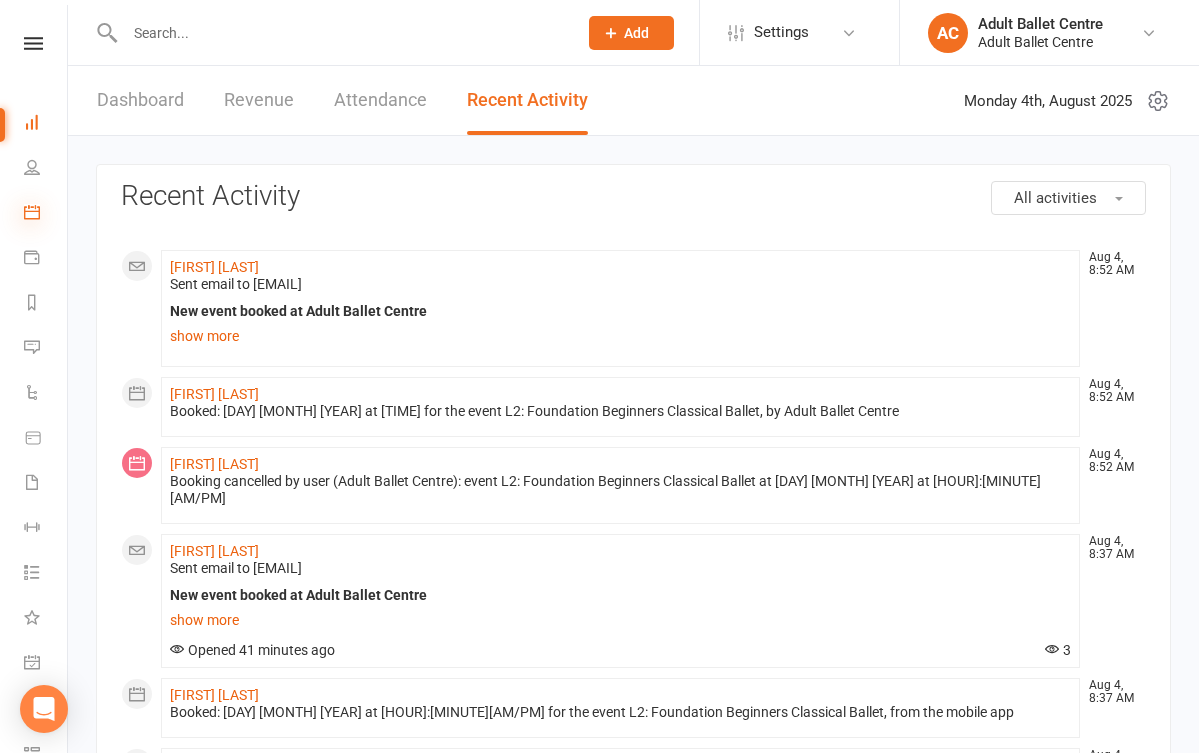 click at bounding box center (32, 212) 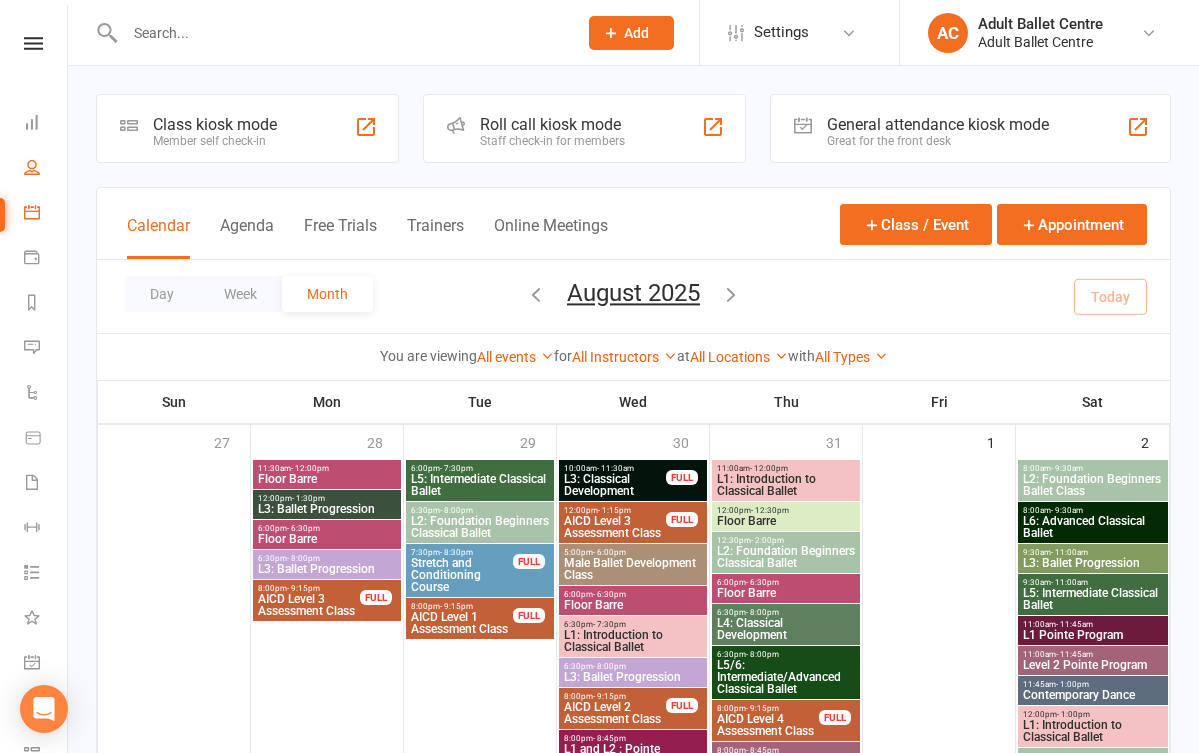 click on "People" at bounding box center [46, 169] 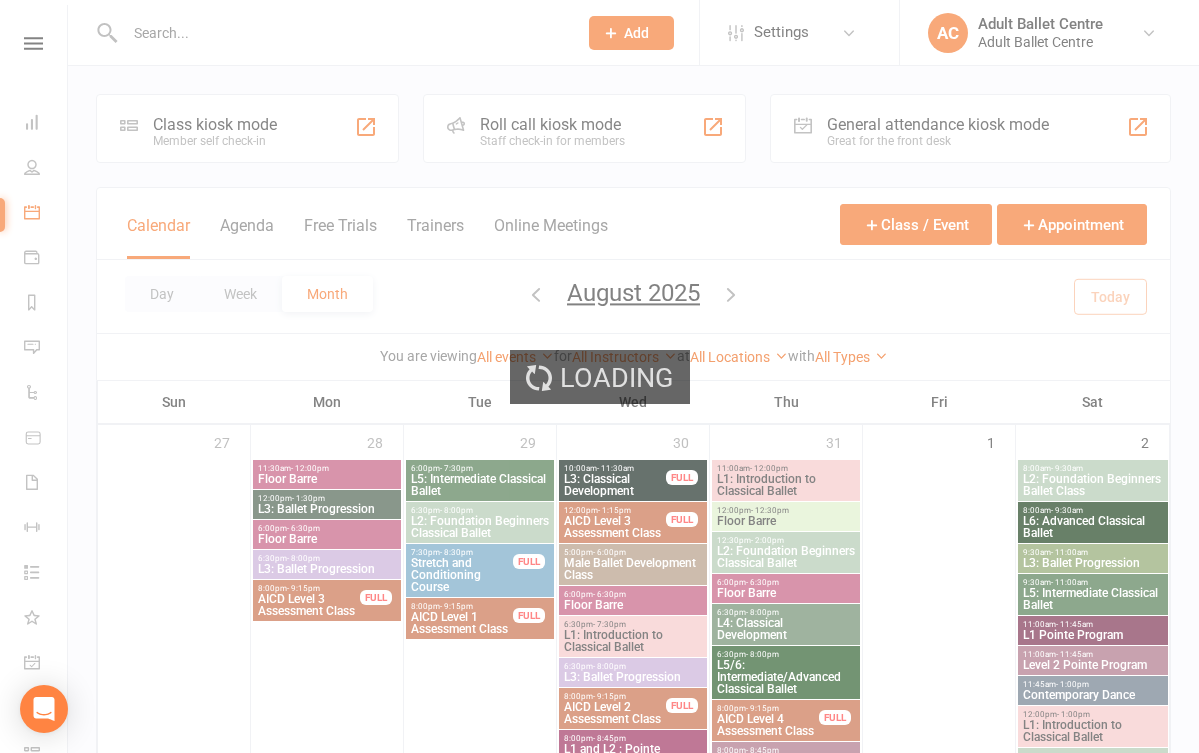 select on "100" 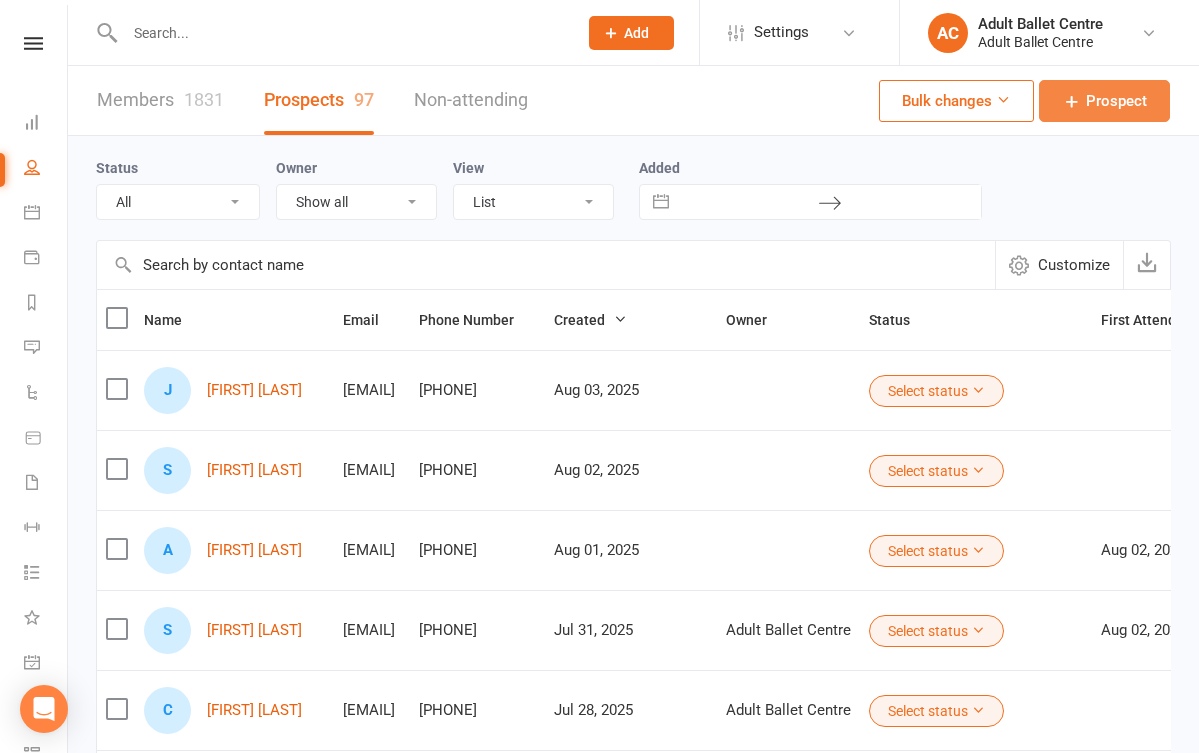 click on "Prospect" at bounding box center (1116, 101) 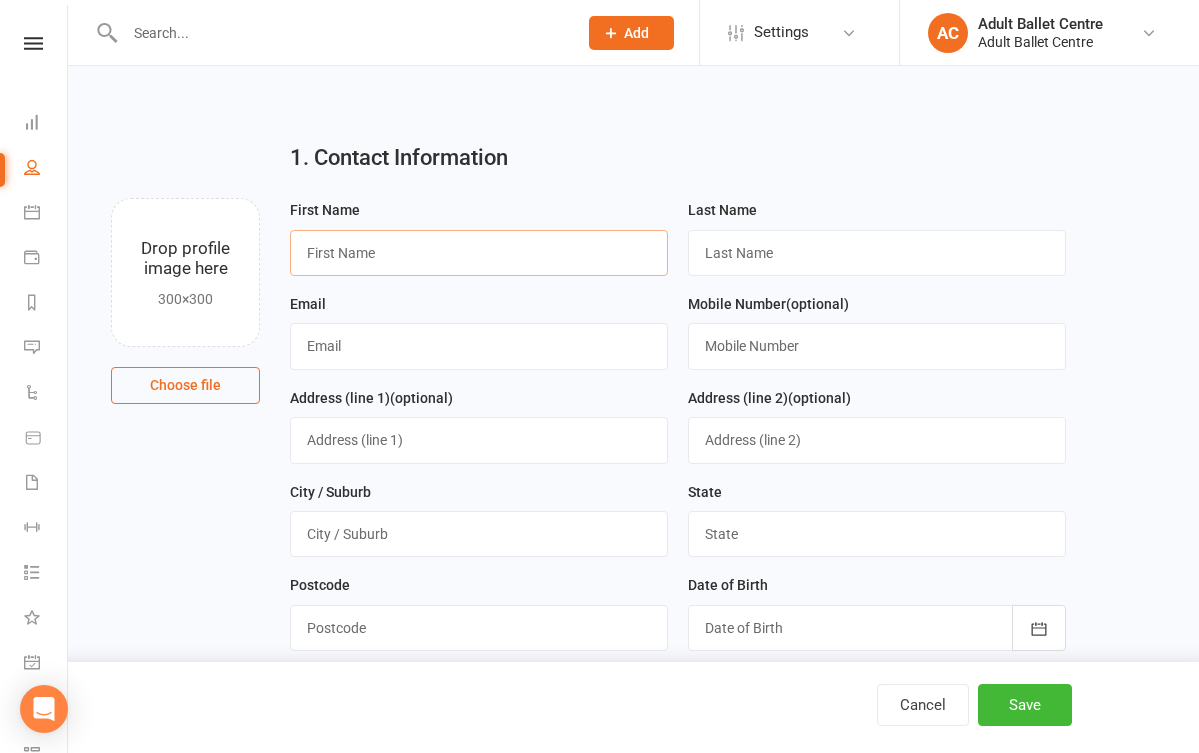 paste on "[FIRST]" 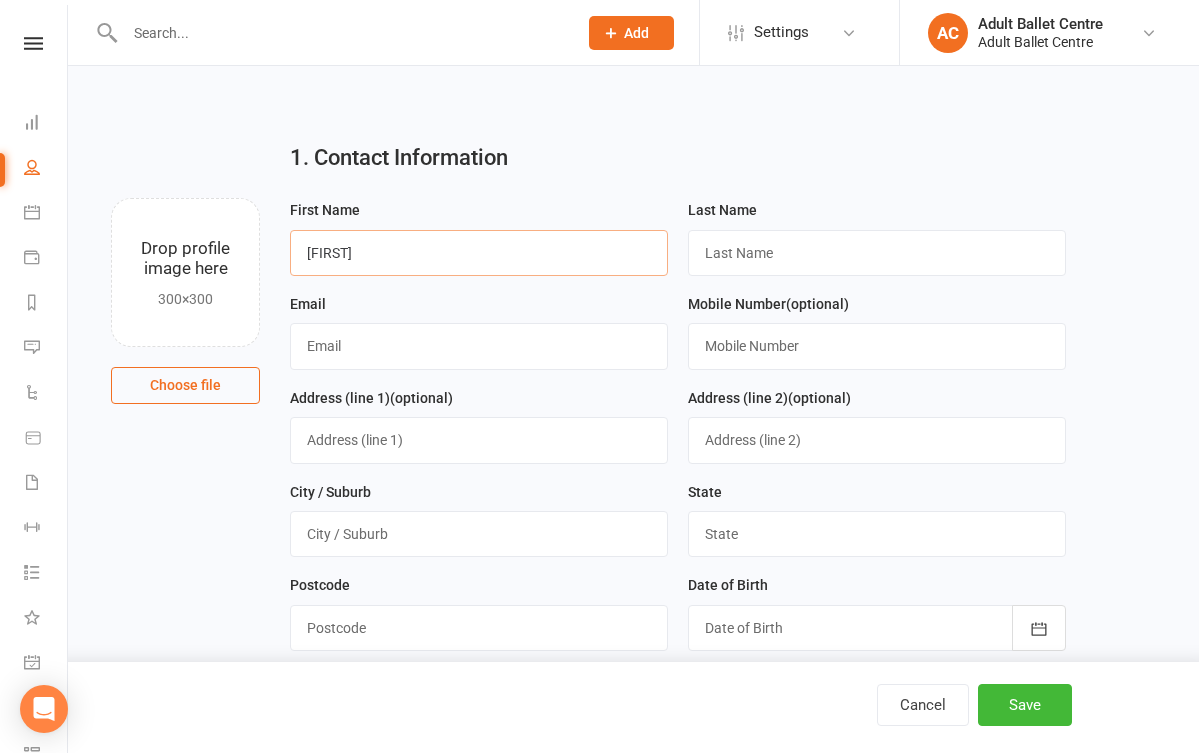 type on "[FIRST]" 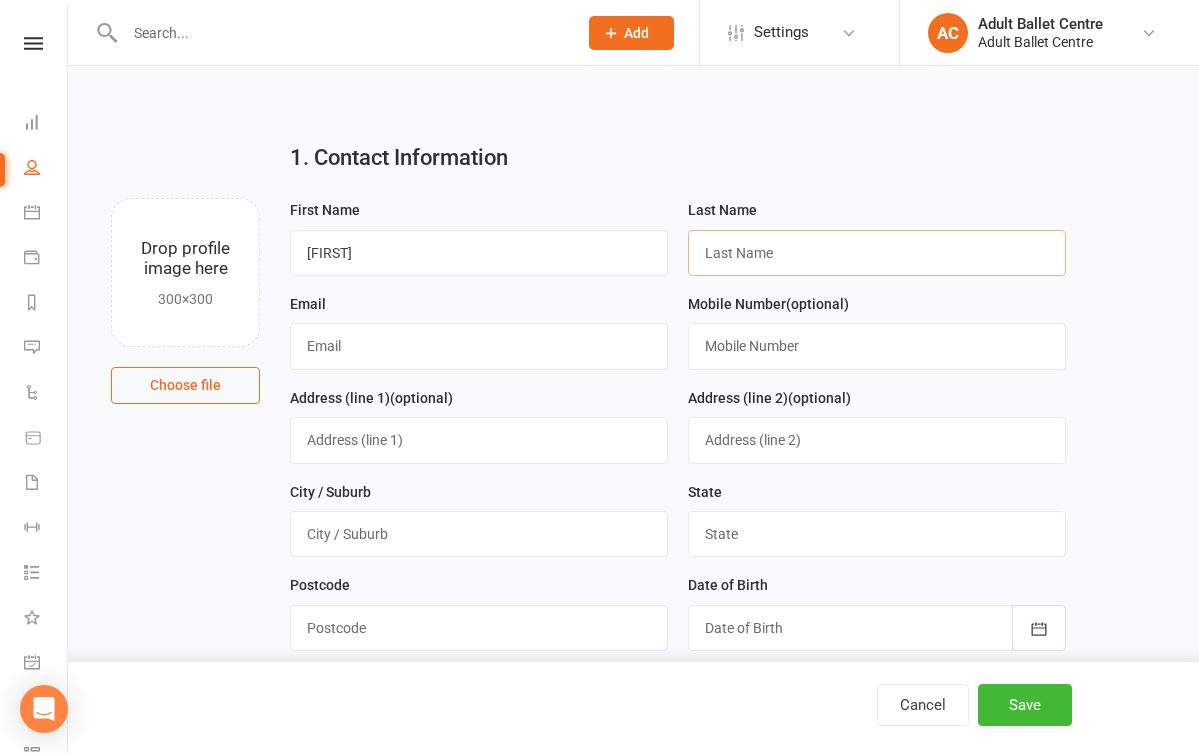 paste on "[LAST]" 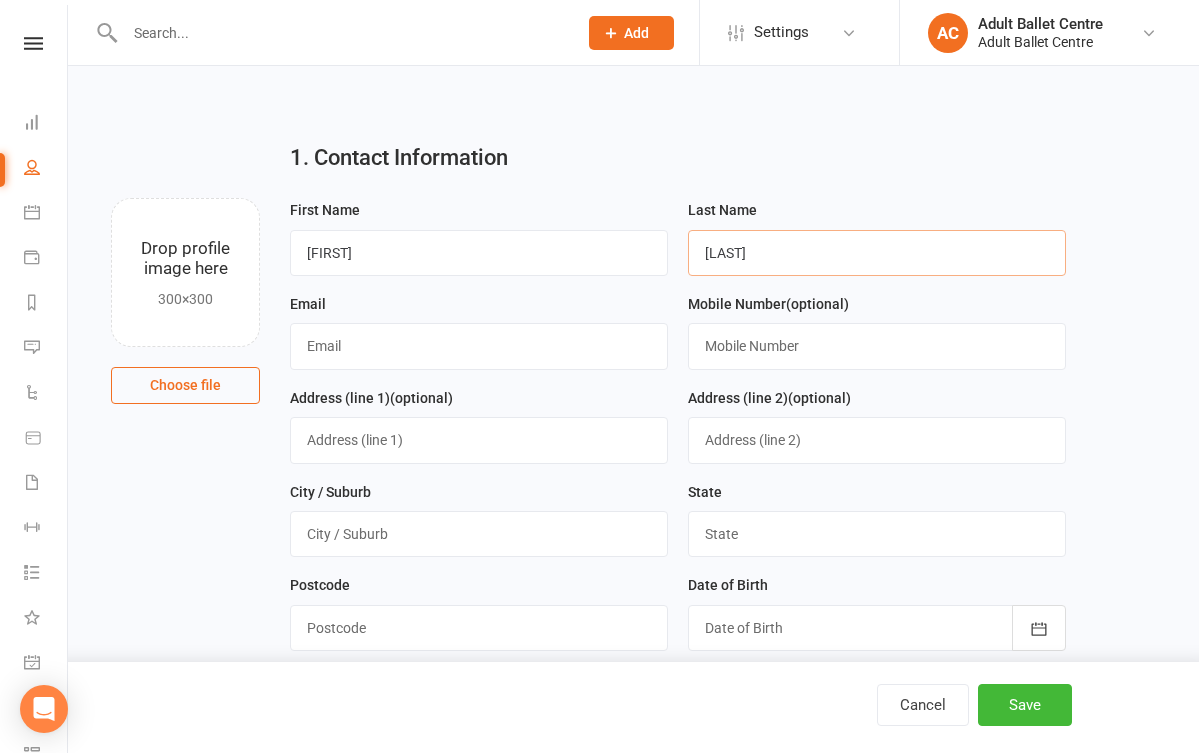 type on "[LAST]" 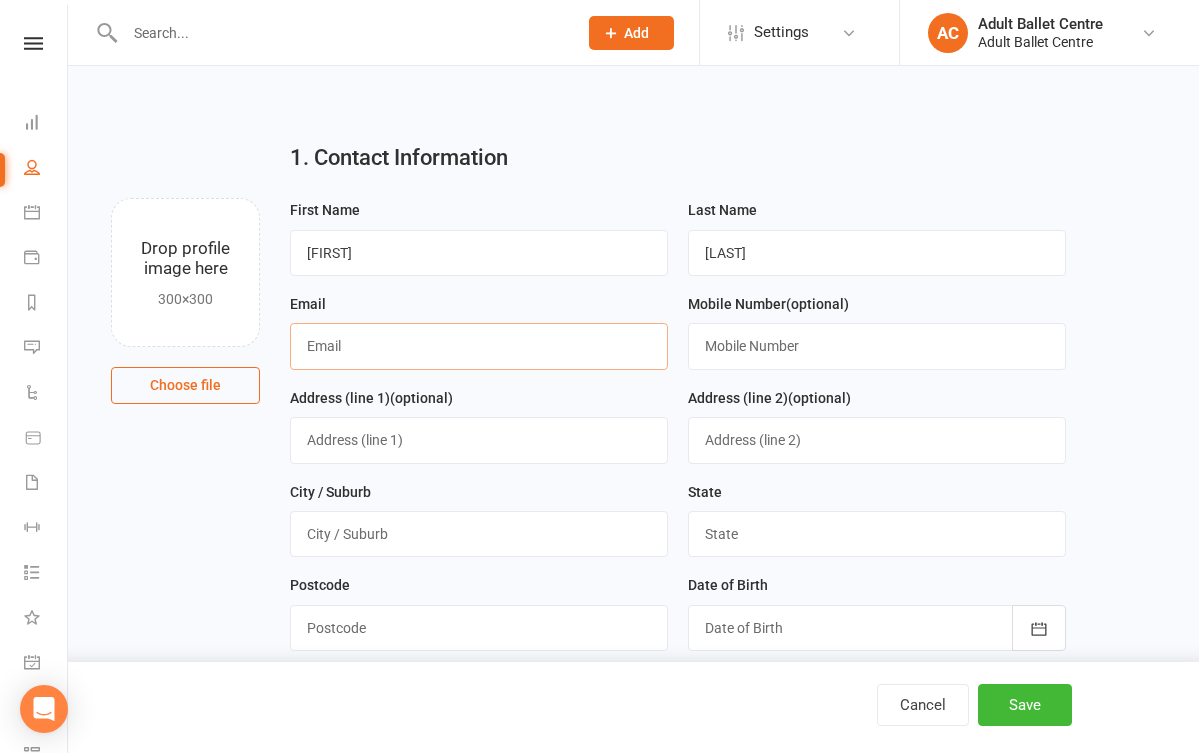 paste on "[EMAIL]" 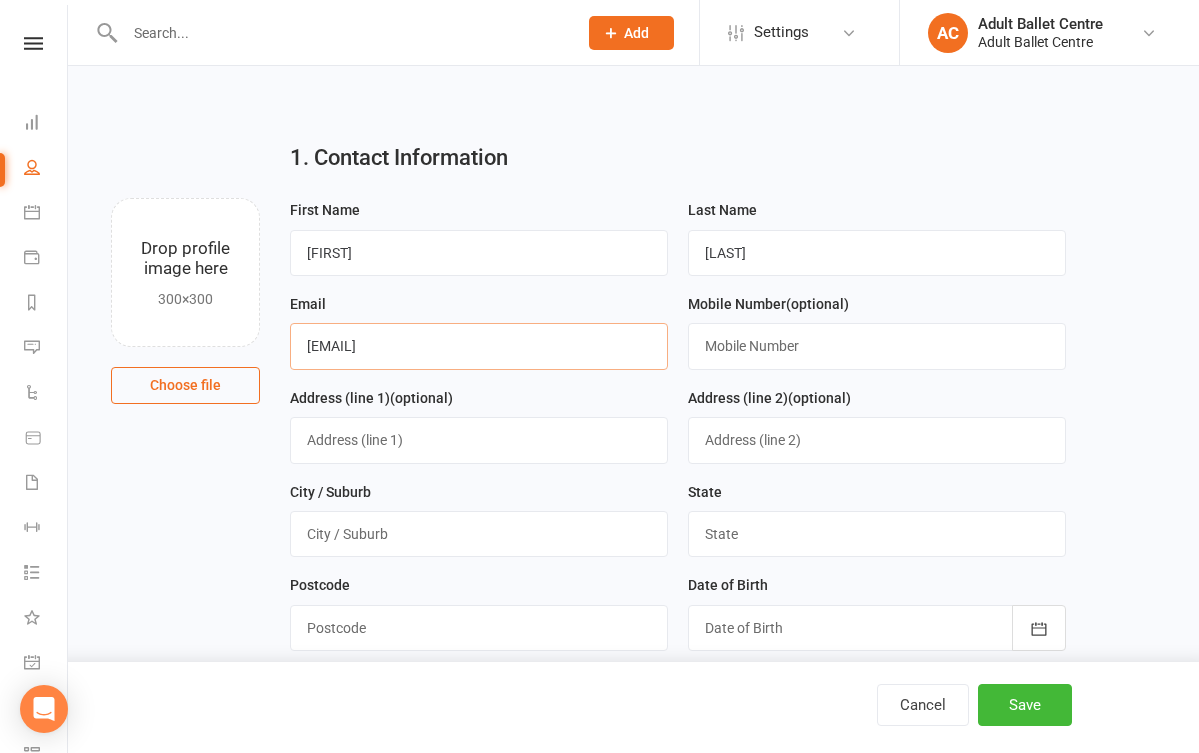 type on "[EMAIL]" 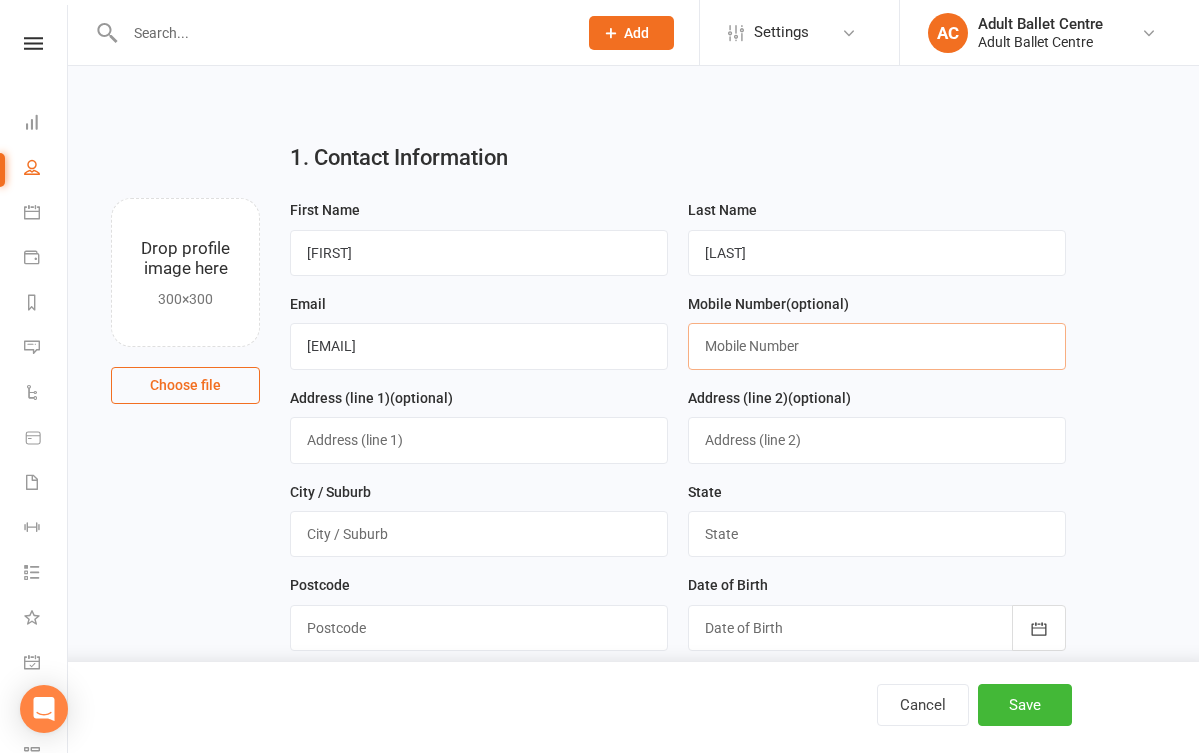 paste on "[PHONE]" 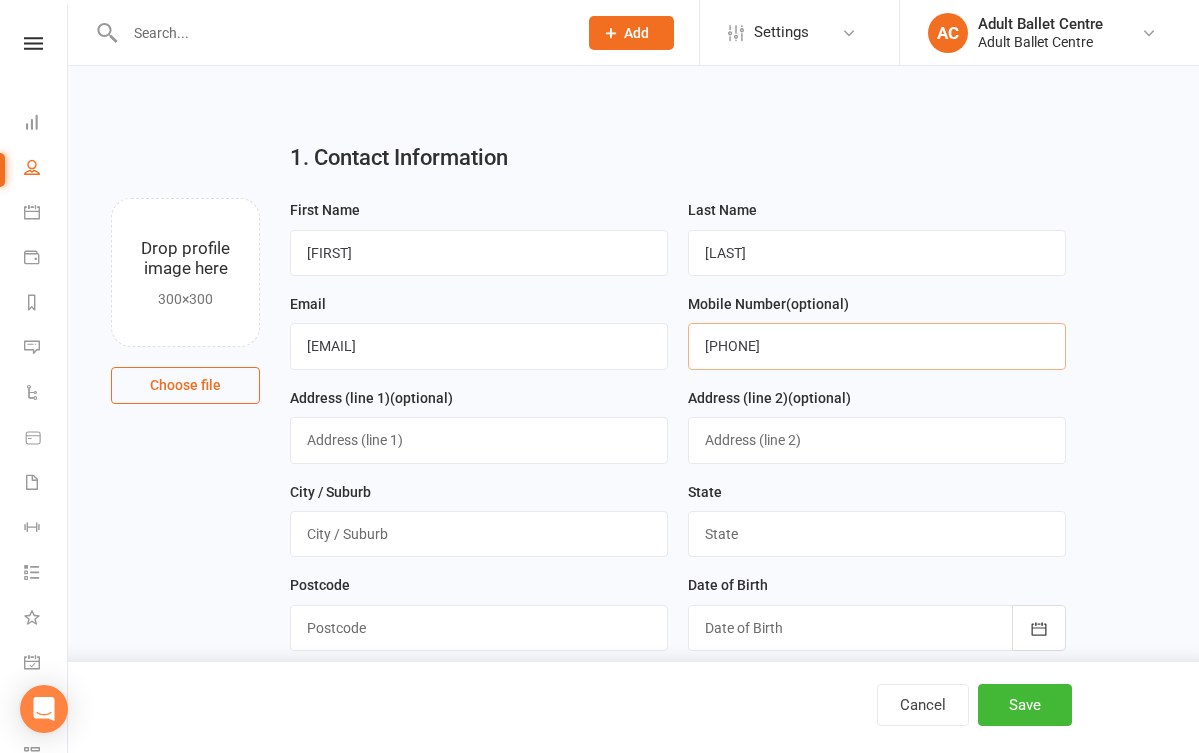 type on "[PHONE]" 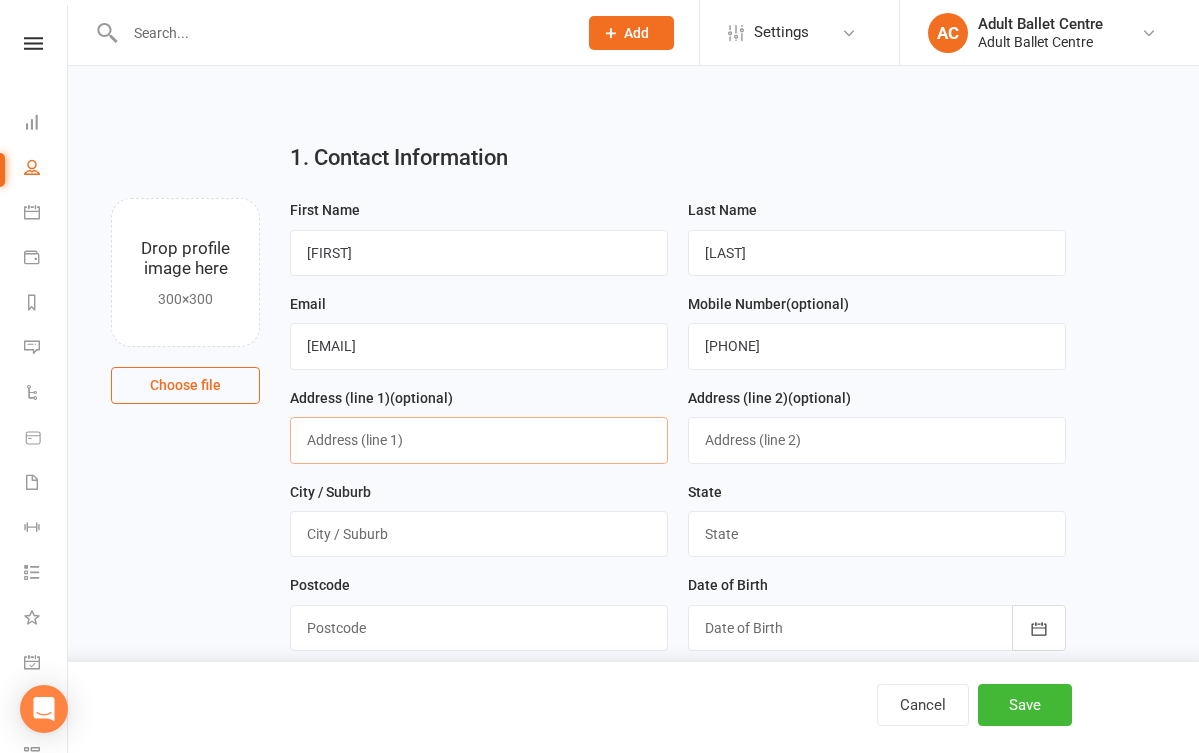 paste on "[NUMBER] [STREET_NAME] [SUBURB]" 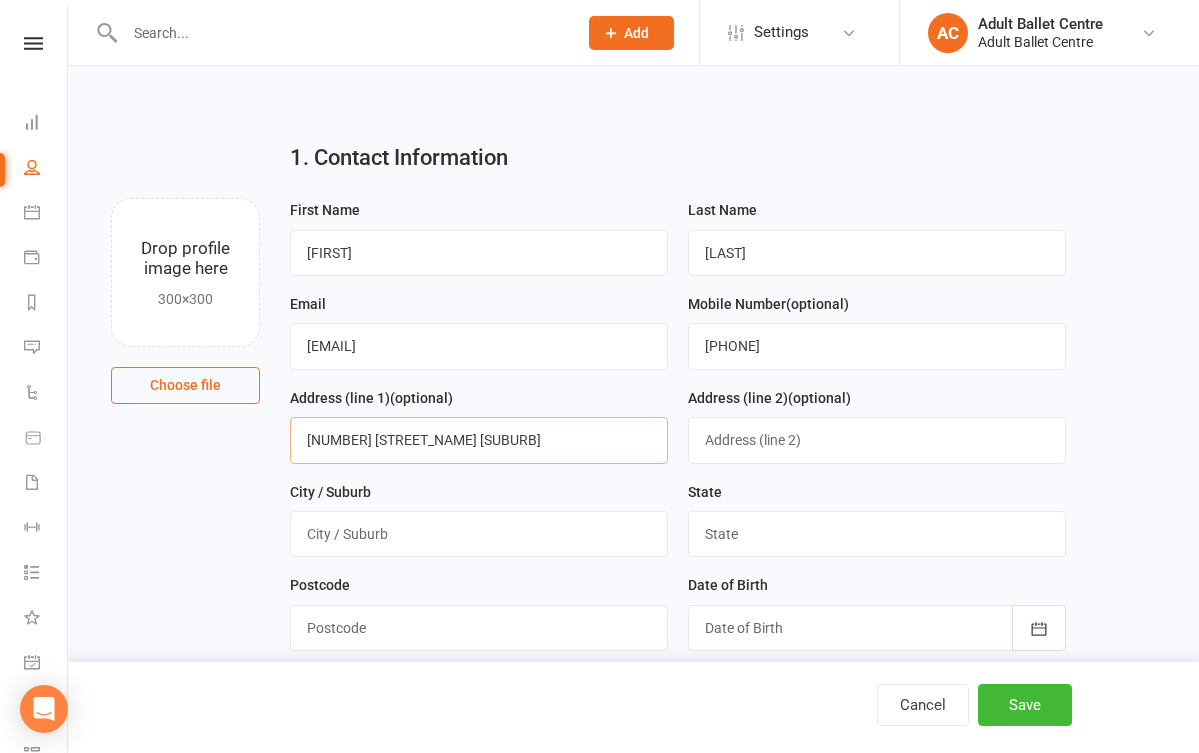 type on "[NUMBER] [STREET_NAME] [SUBURB]" 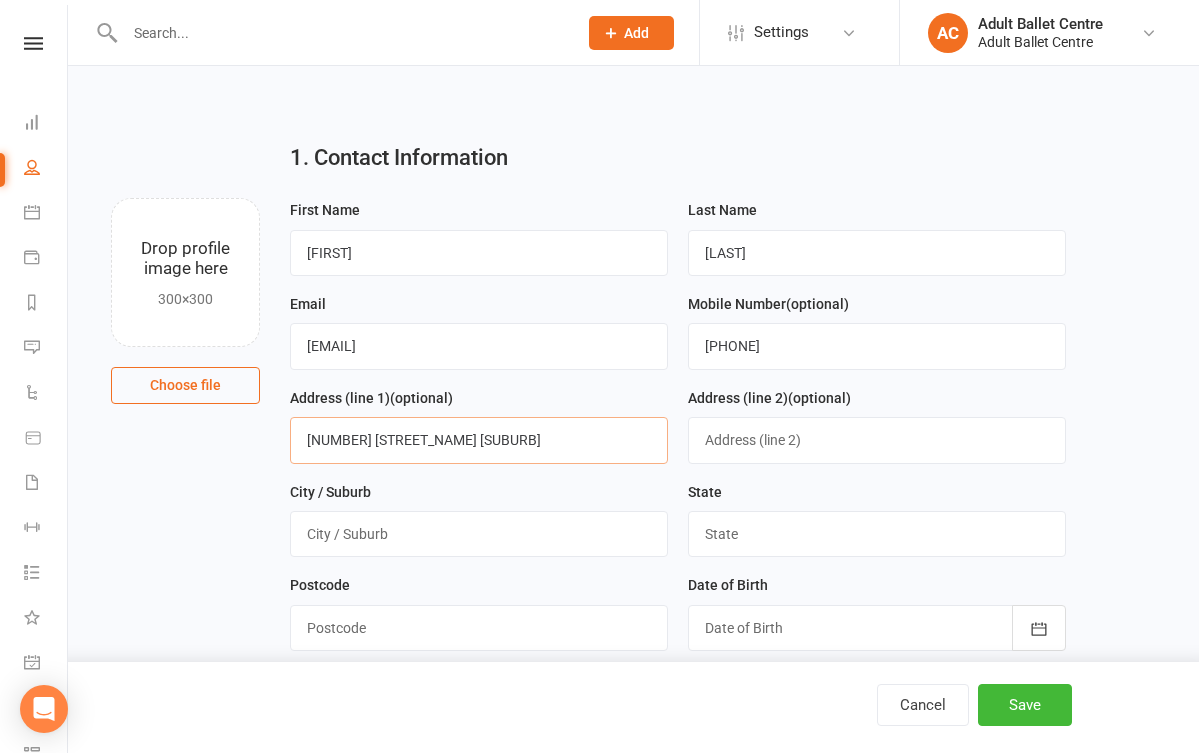 drag, startPoint x: 485, startPoint y: 442, endPoint x: 412, endPoint y: 442, distance: 73 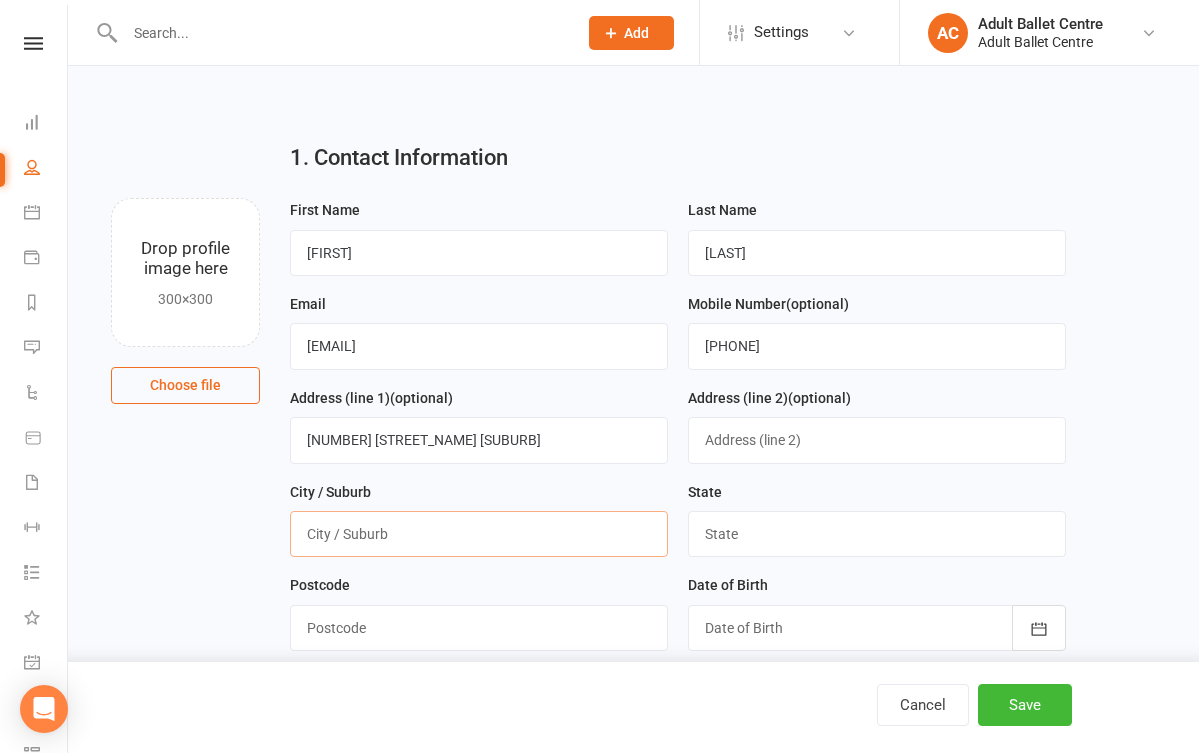 paste on "[CITY]" 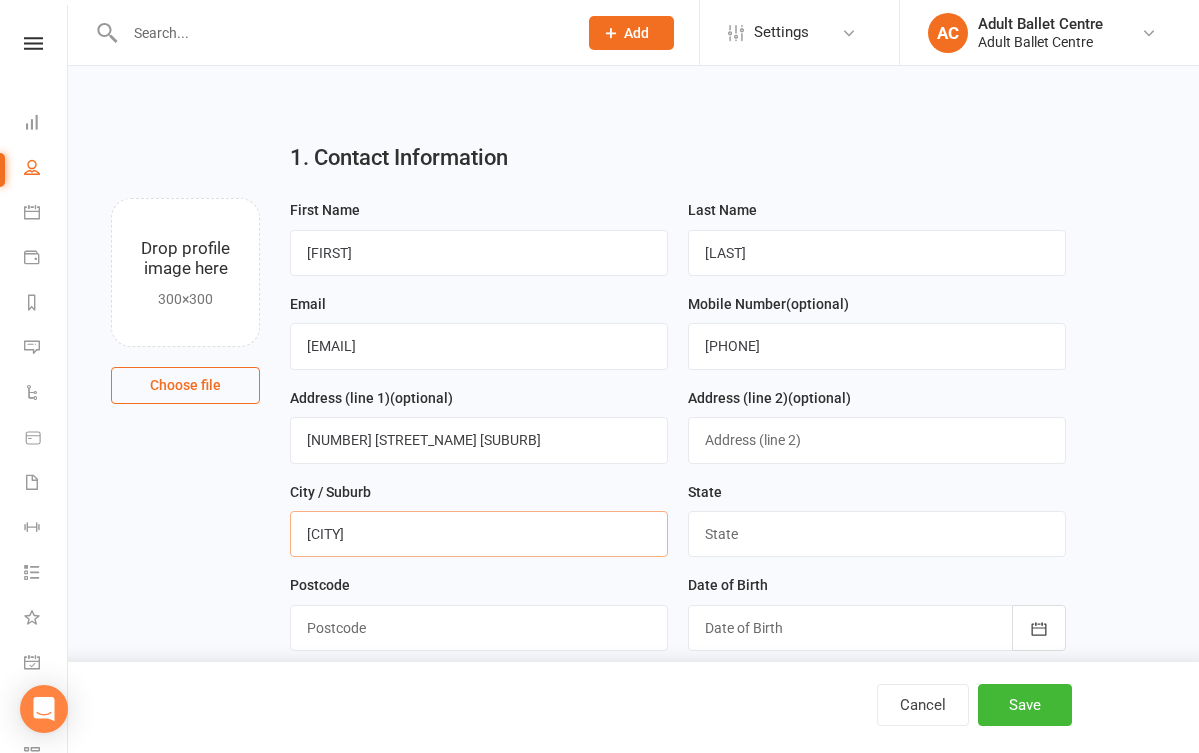 type on "[CITY]" 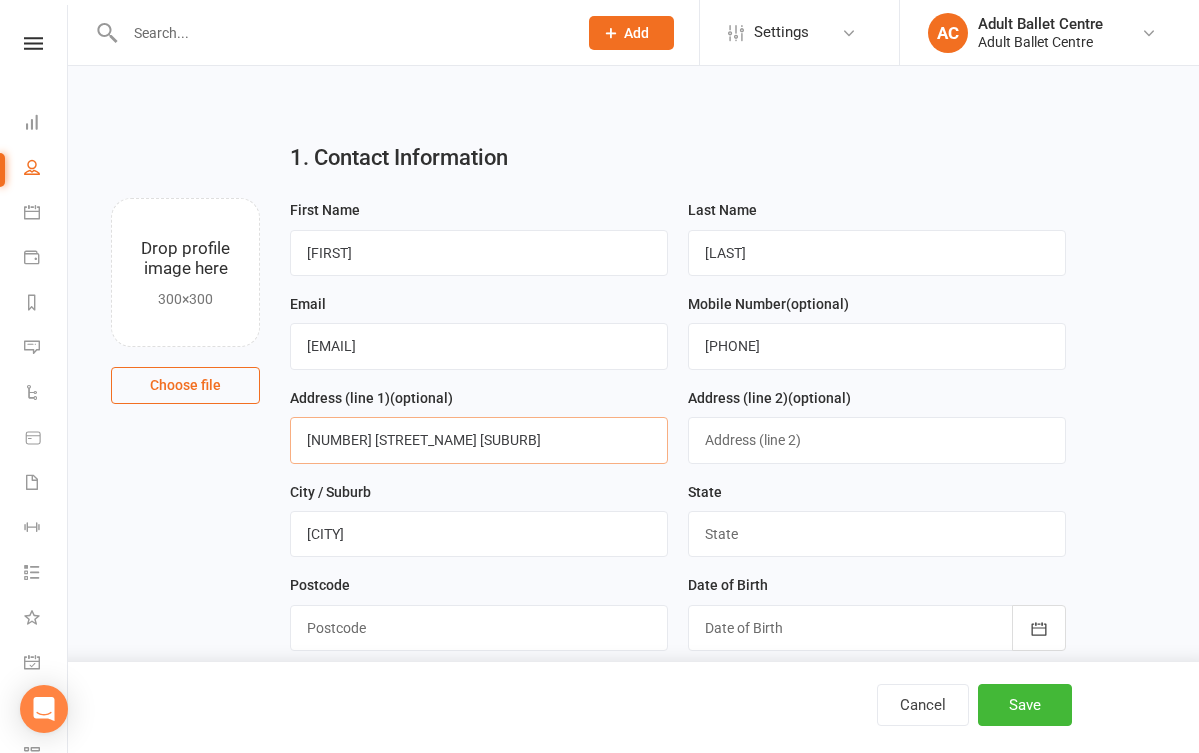 drag, startPoint x: 483, startPoint y: 432, endPoint x: 413, endPoint y: 424, distance: 70.45566 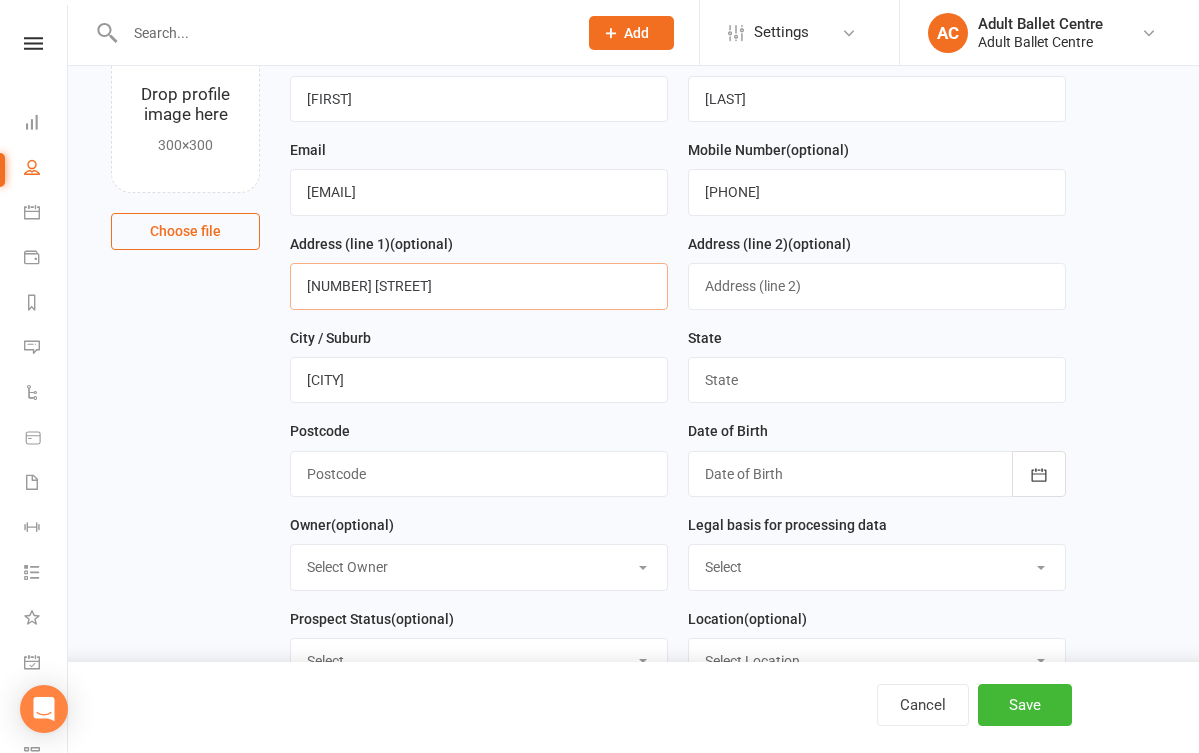 scroll, scrollTop: 182, scrollLeft: 0, axis: vertical 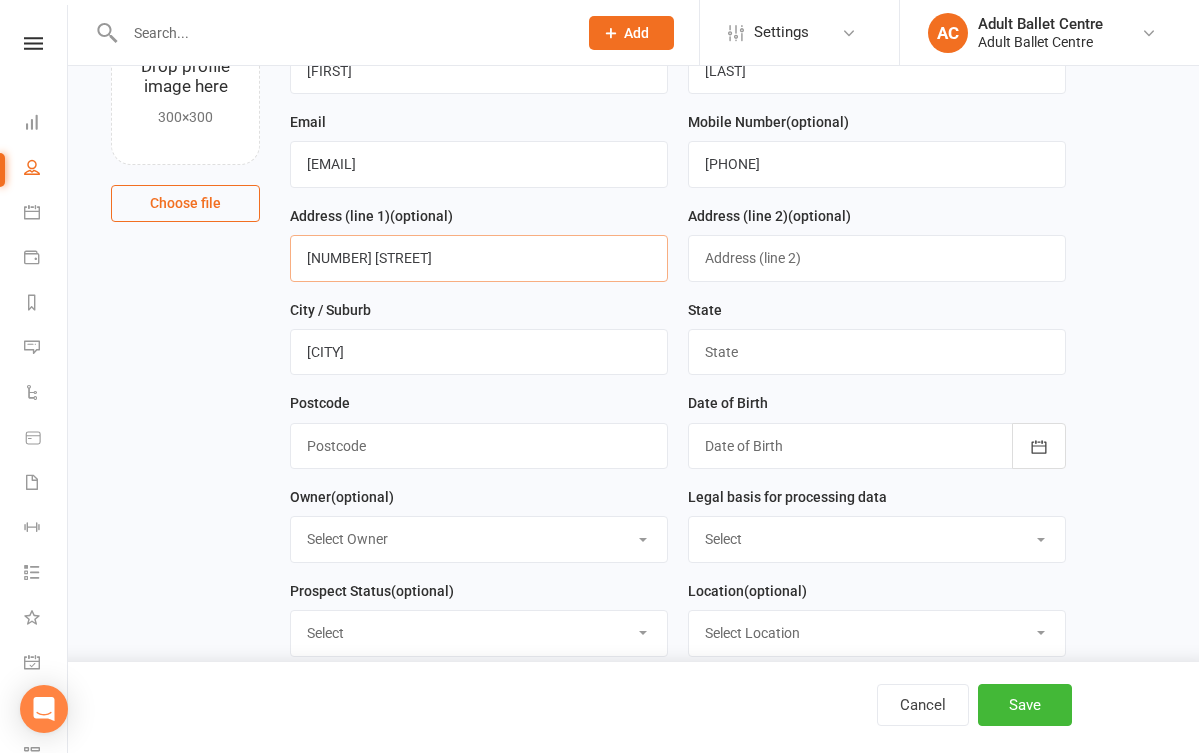 type on "[NUMBER] [STREET]" 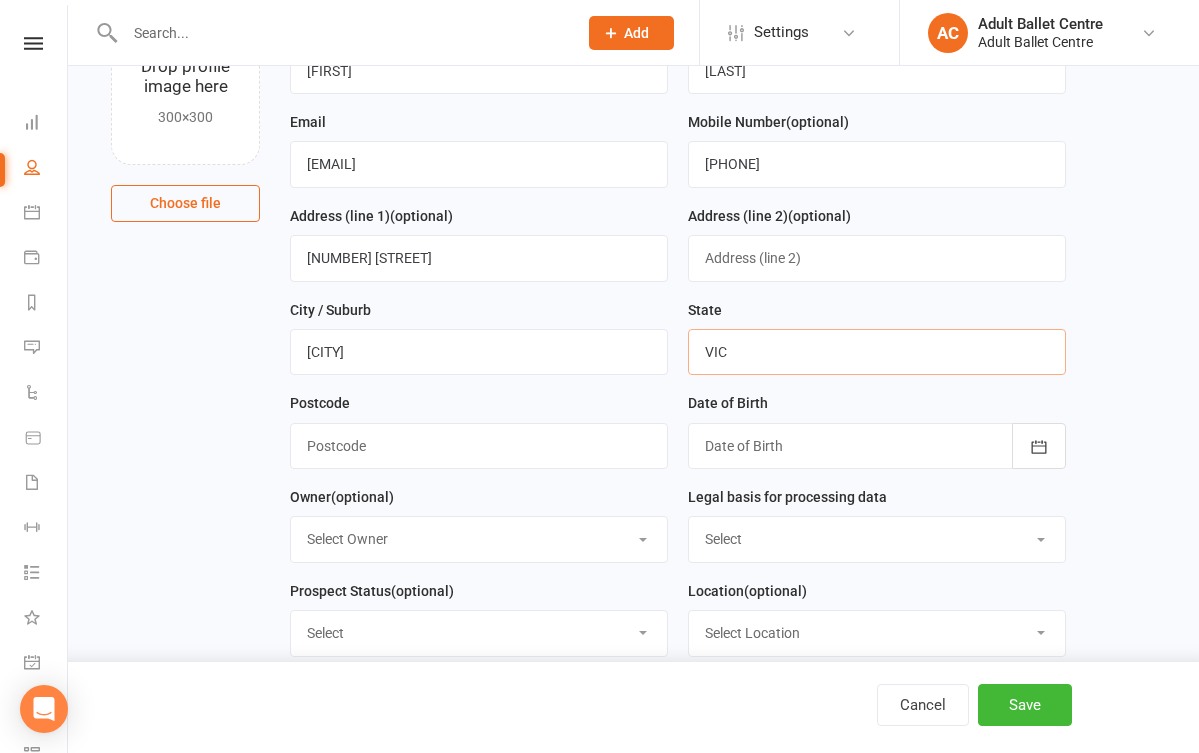 type on "VIC" 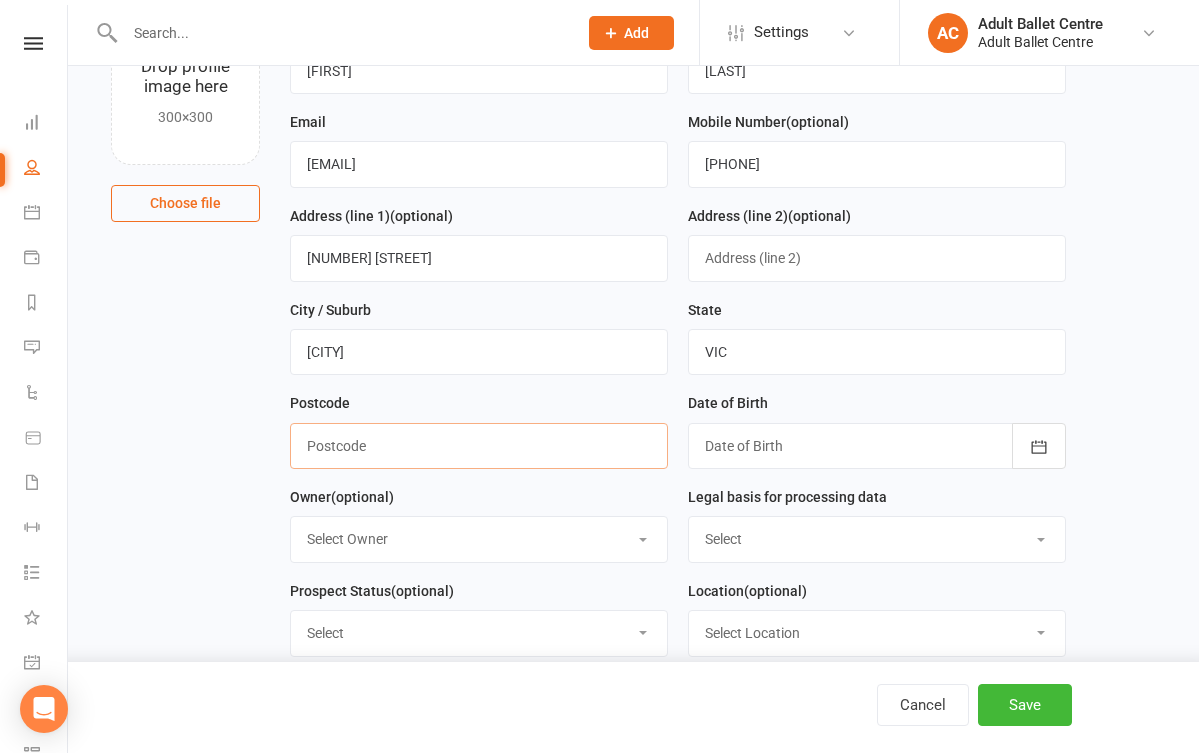 paste on "3108" 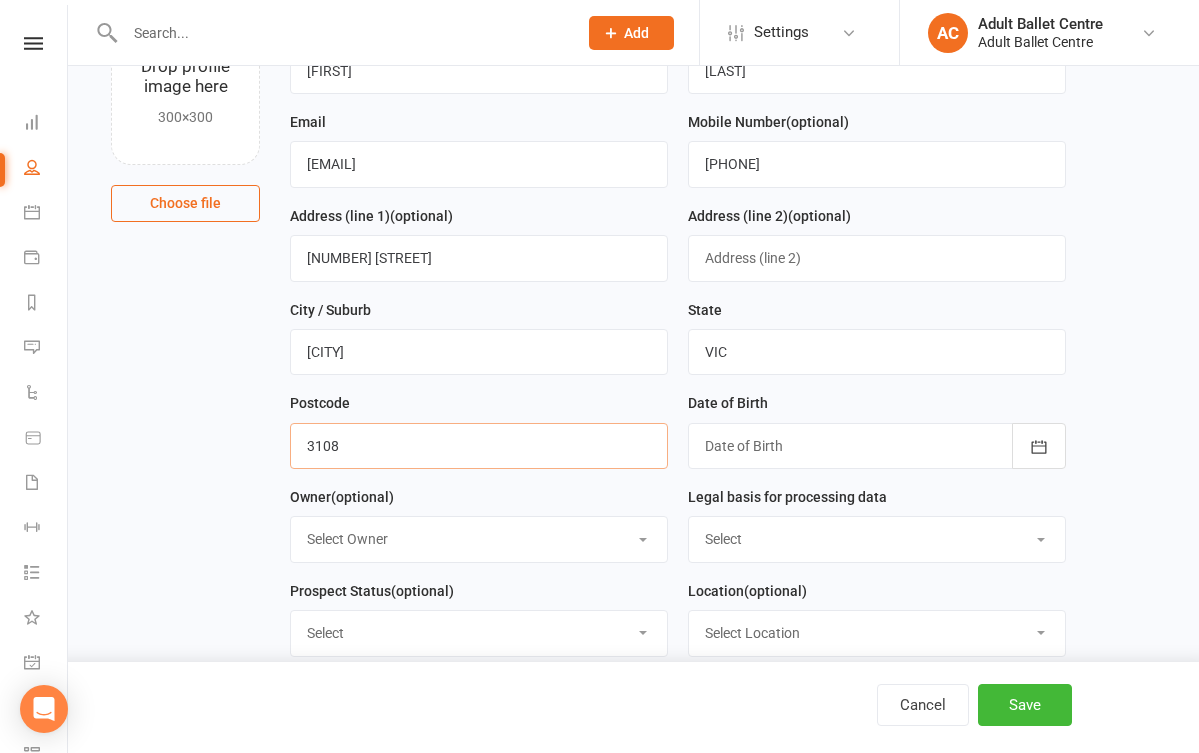type on "3108" 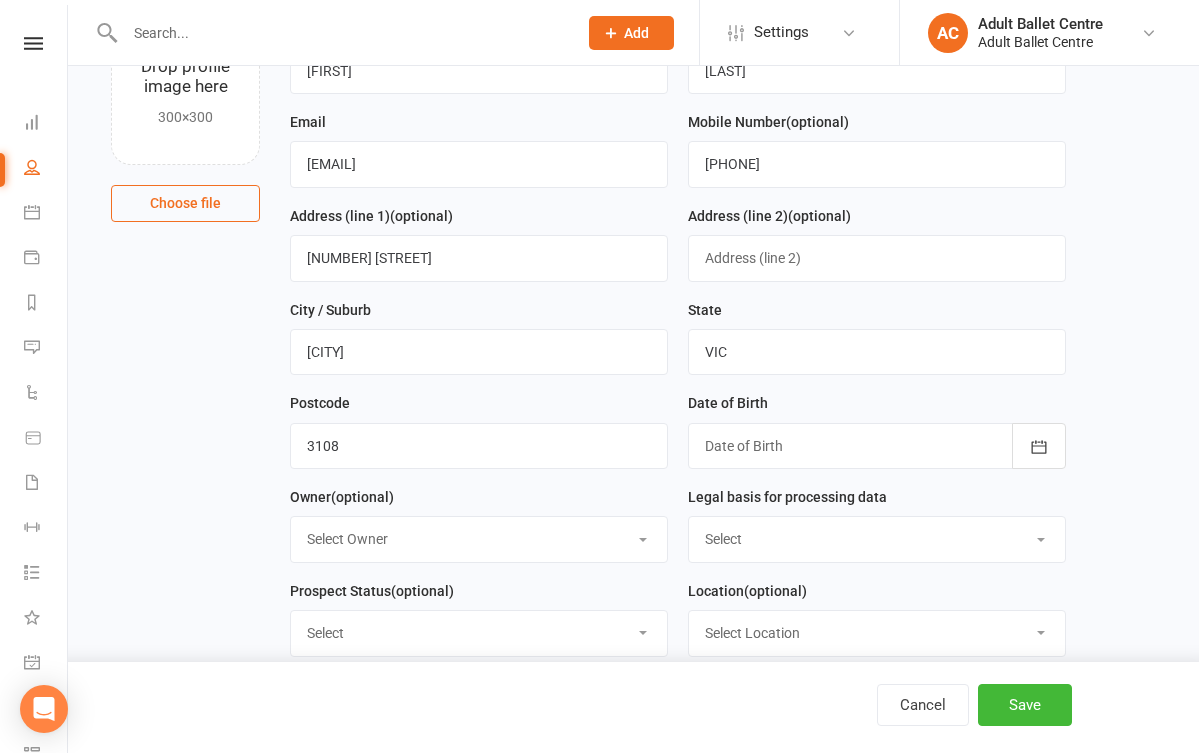 select on "0" 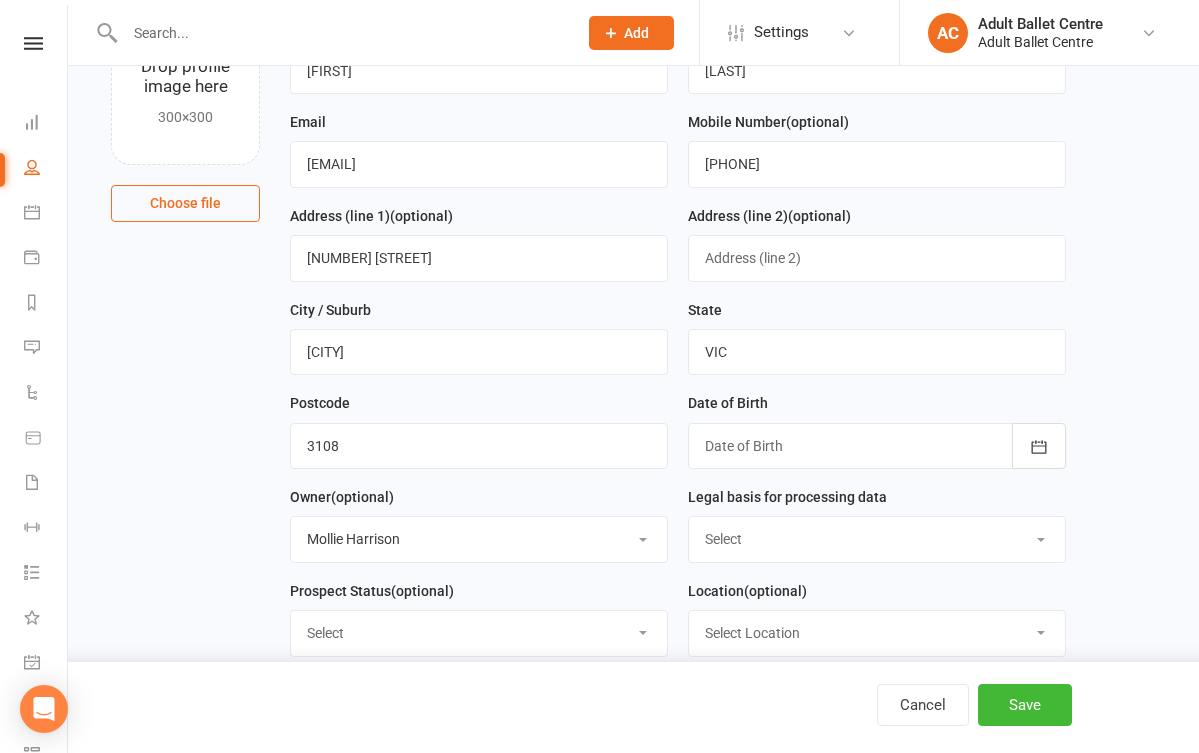 select 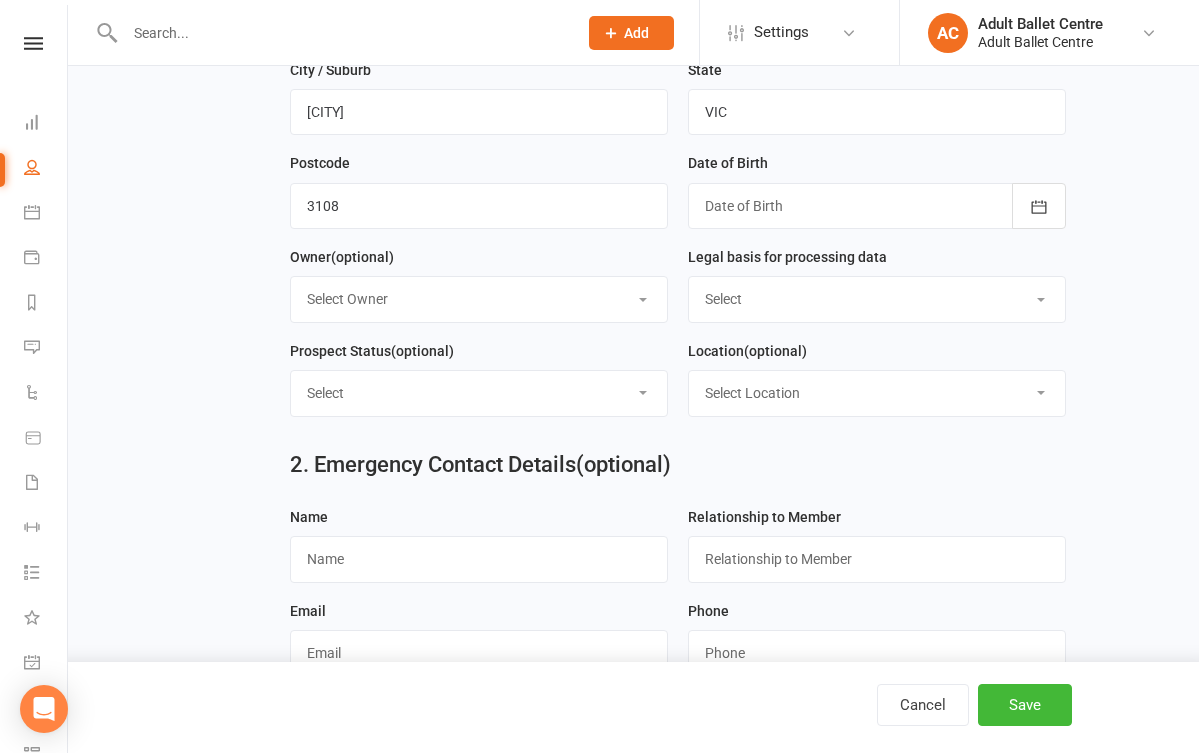 scroll, scrollTop: 462, scrollLeft: 0, axis: vertical 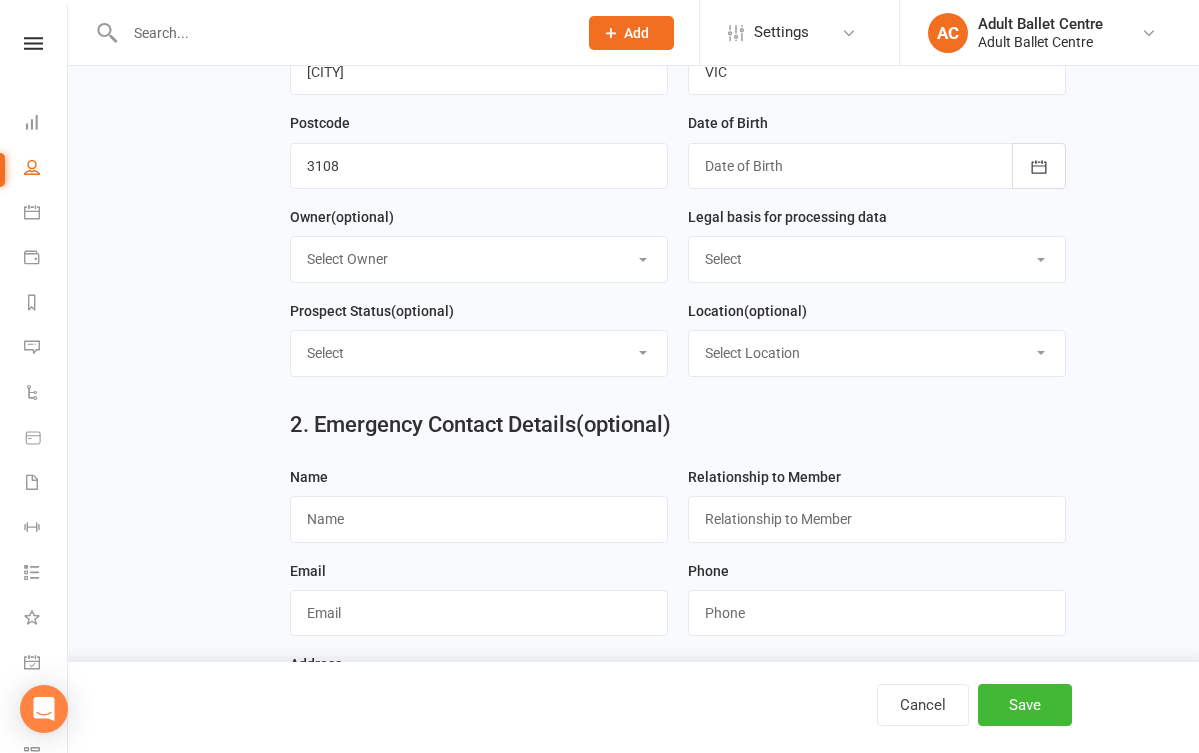 select on "Consent provided by contact" 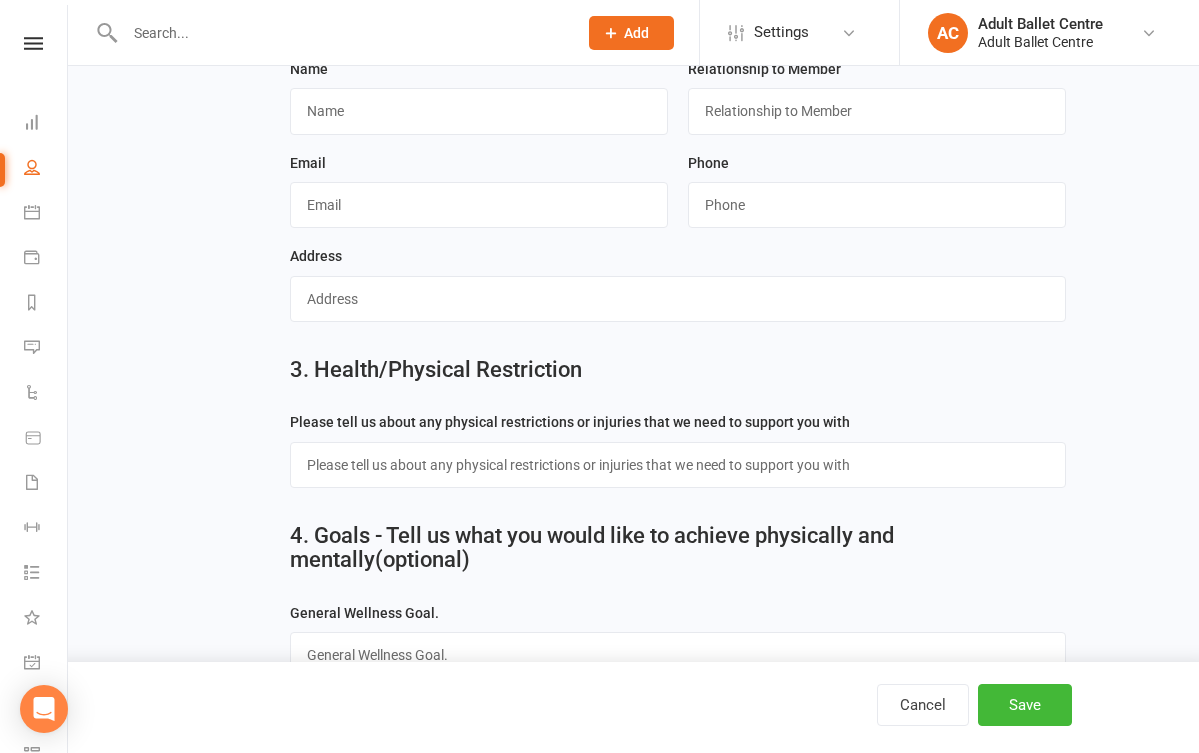 scroll, scrollTop: 974, scrollLeft: 0, axis: vertical 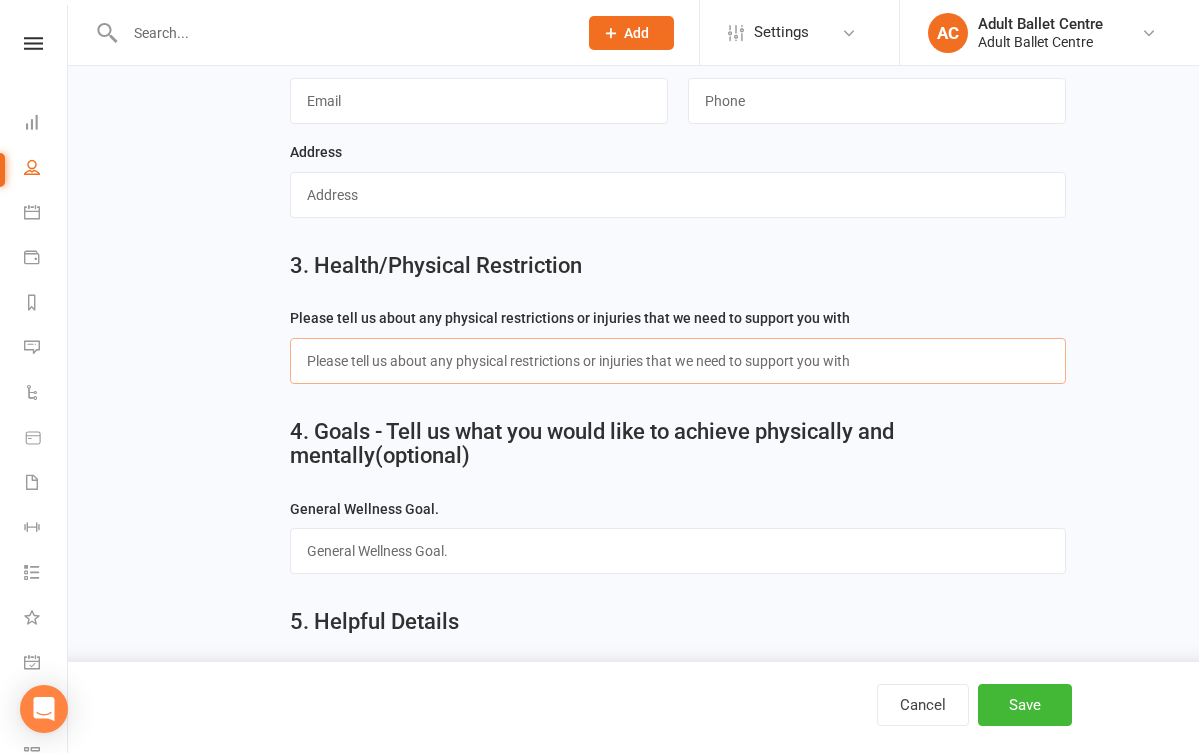 click at bounding box center [678, 361] 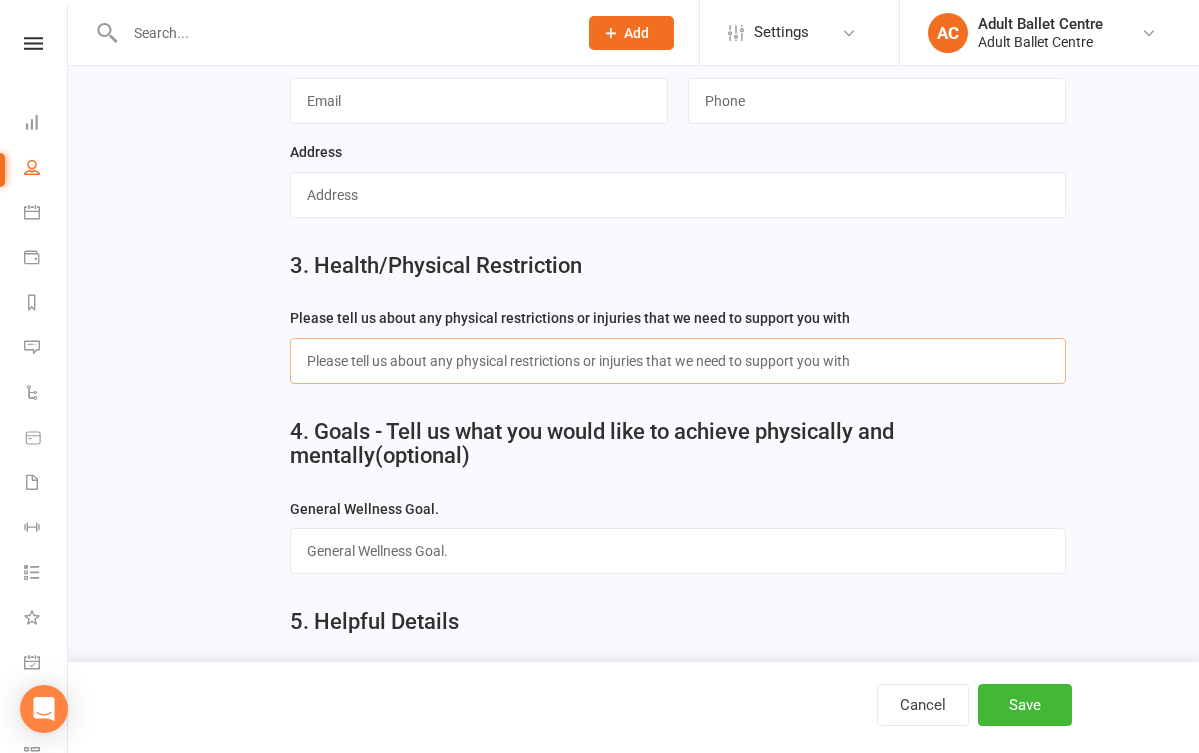 paste on "No, I don't have any injuries" 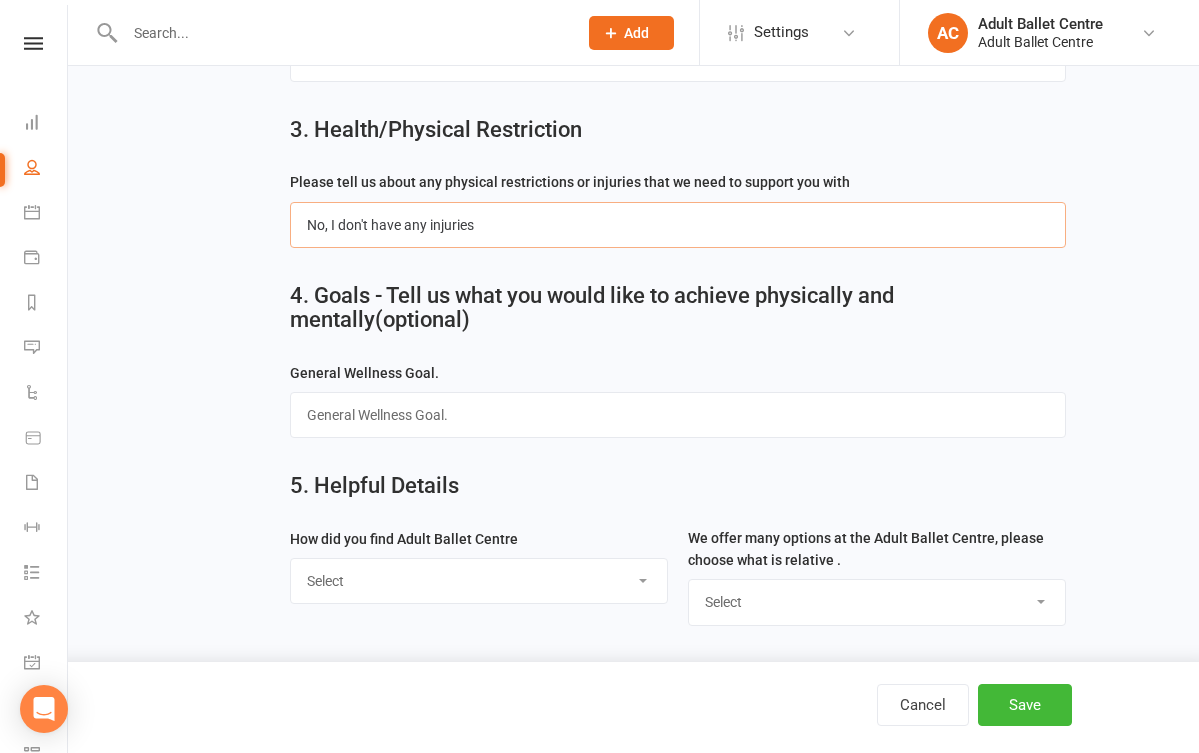 scroll, scrollTop: 1115, scrollLeft: 0, axis: vertical 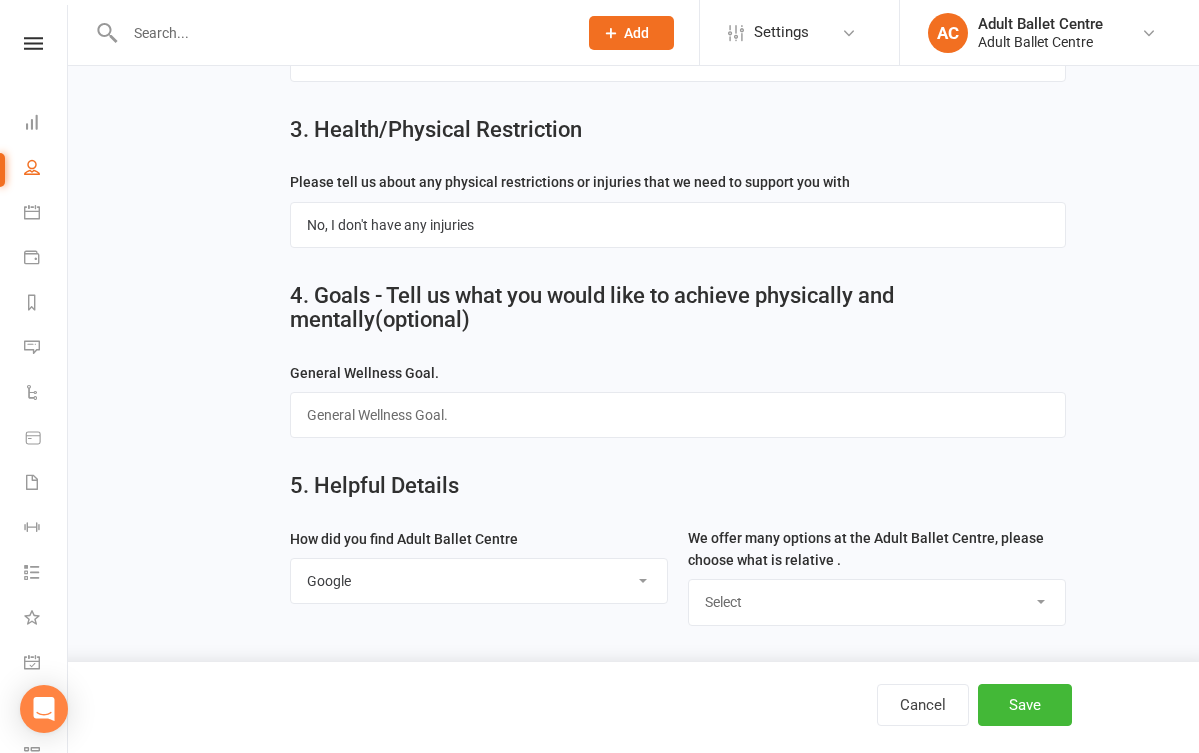select on "Other" 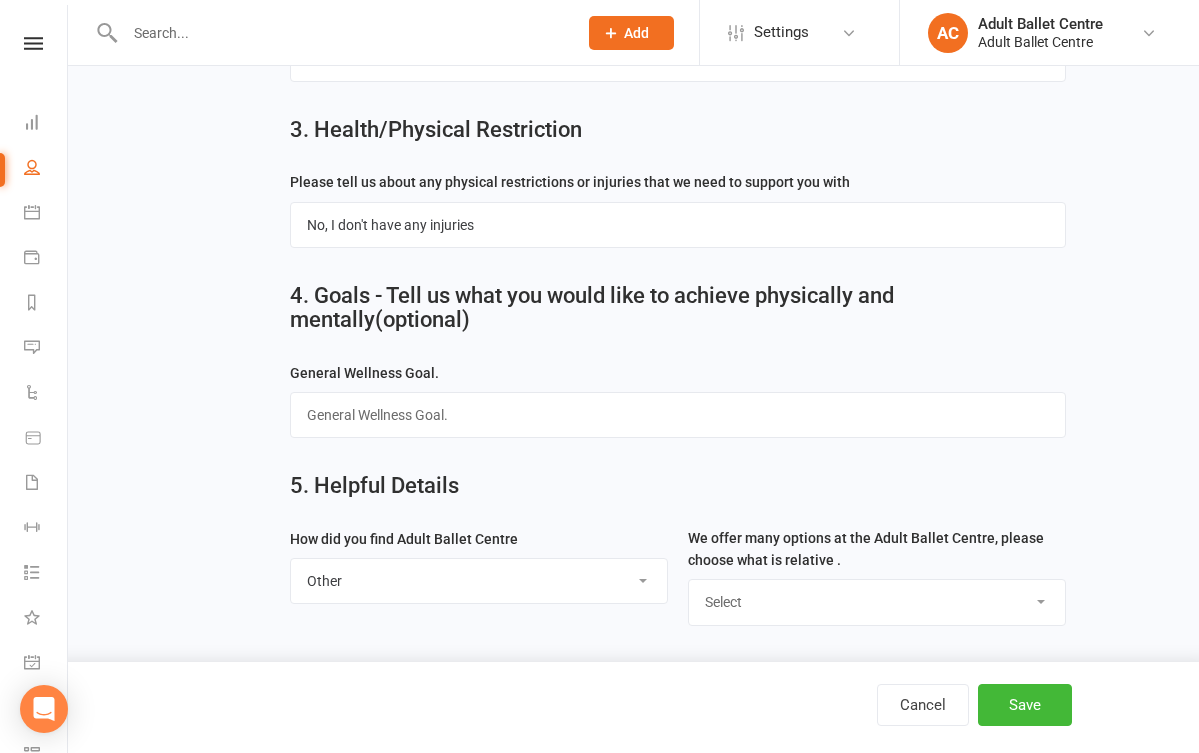 select on "Ballet Classes" 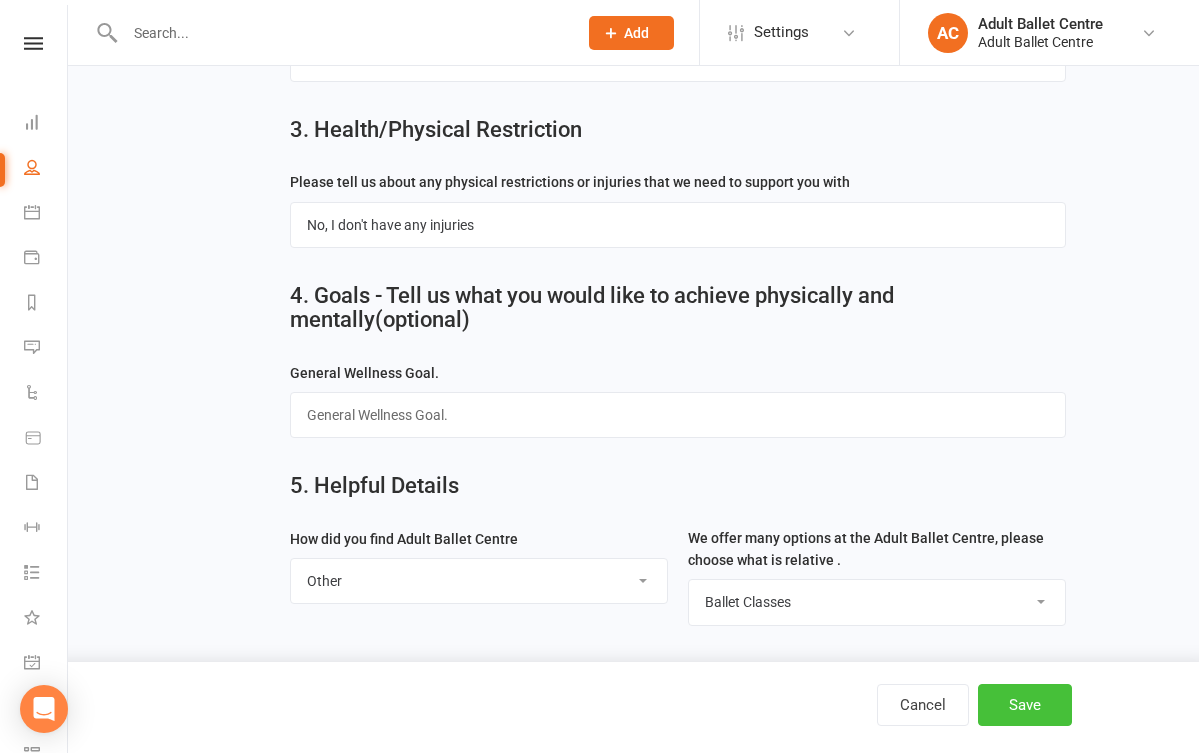 click on "Save" at bounding box center (1025, 705) 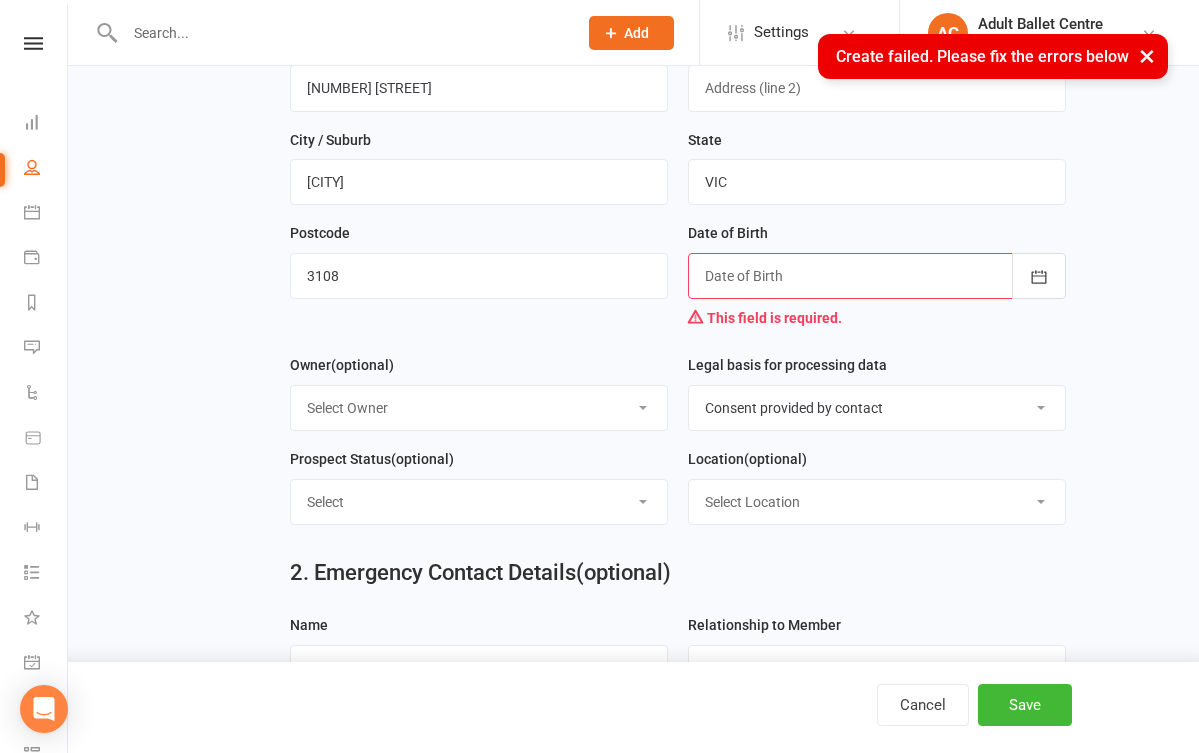 scroll, scrollTop: 338, scrollLeft: 0, axis: vertical 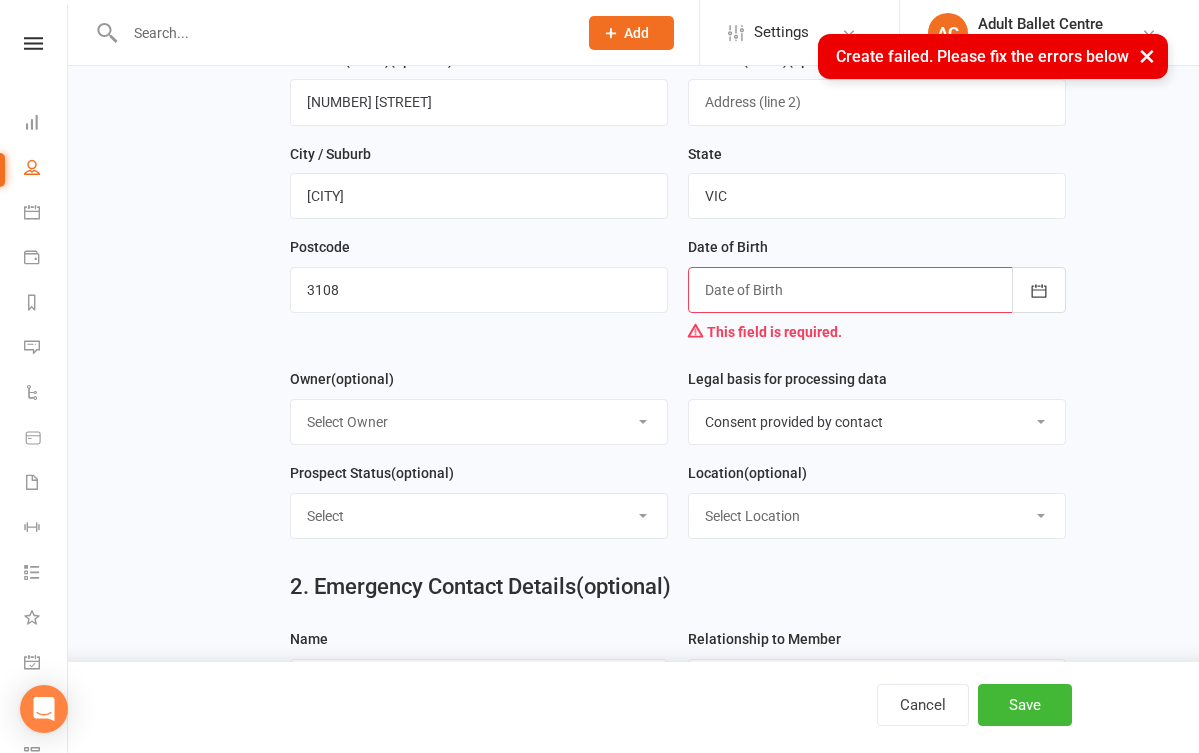 click at bounding box center (877, 290) 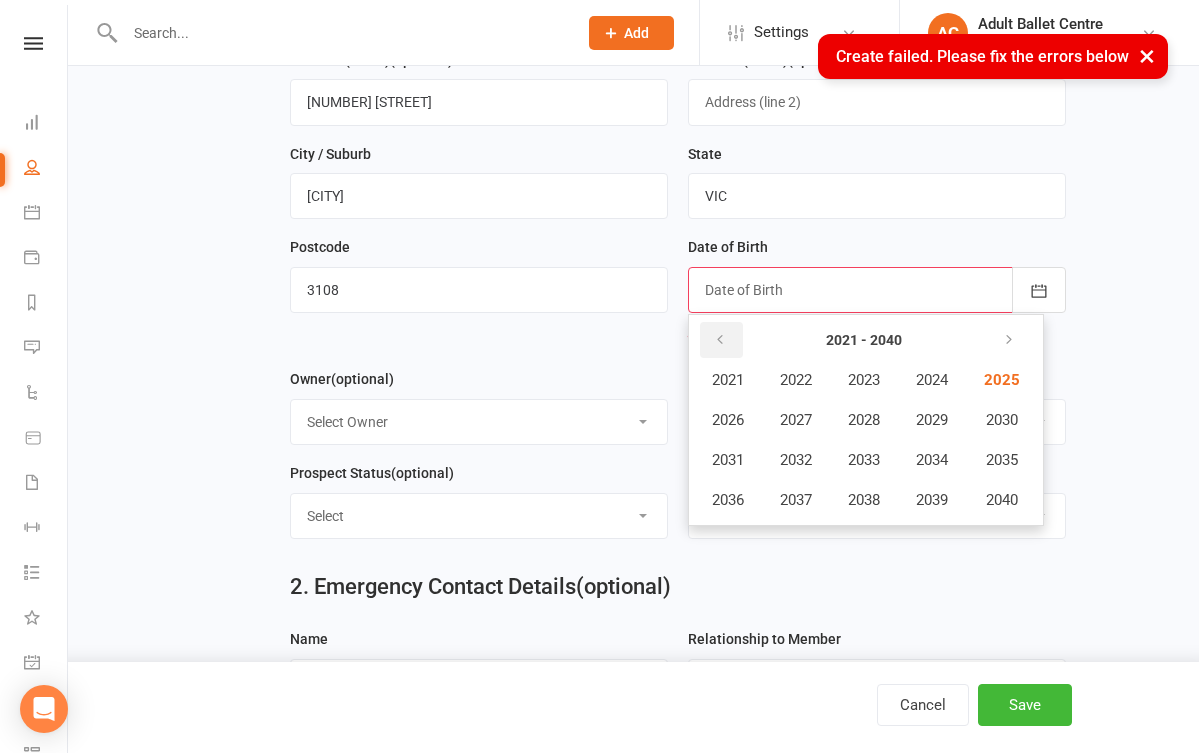click at bounding box center [721, 340] 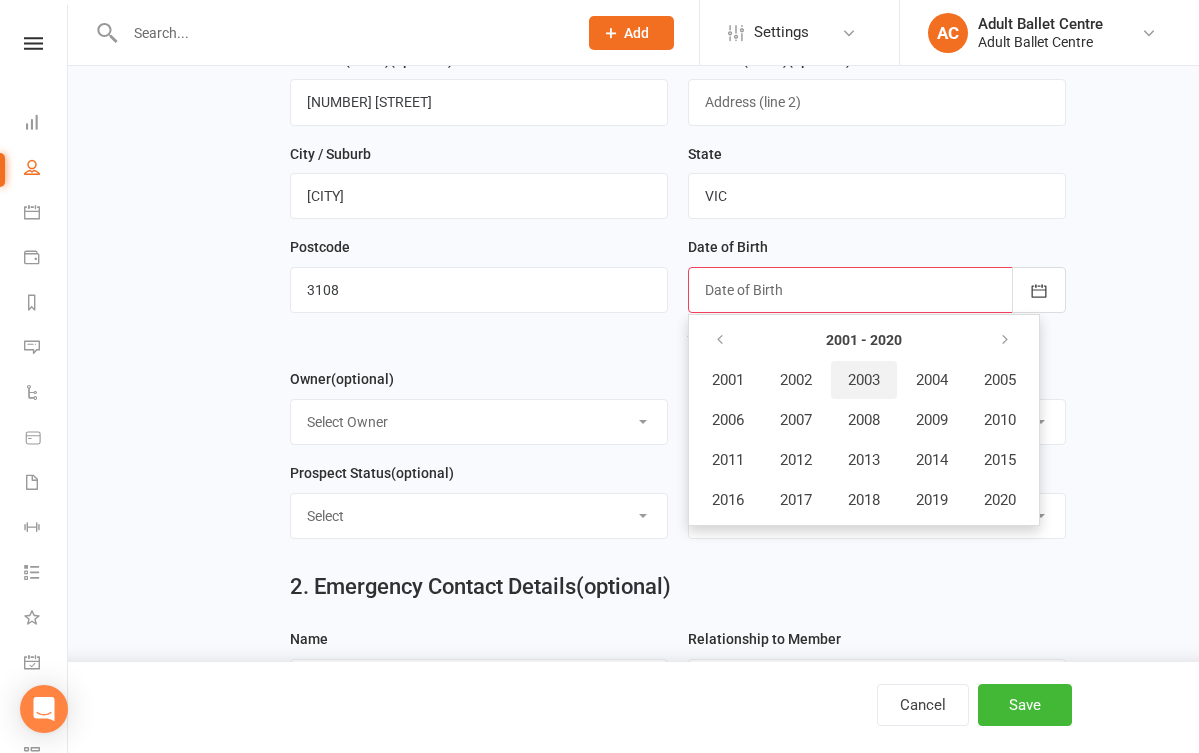 click on "2003" at bounding box center (864, 380) 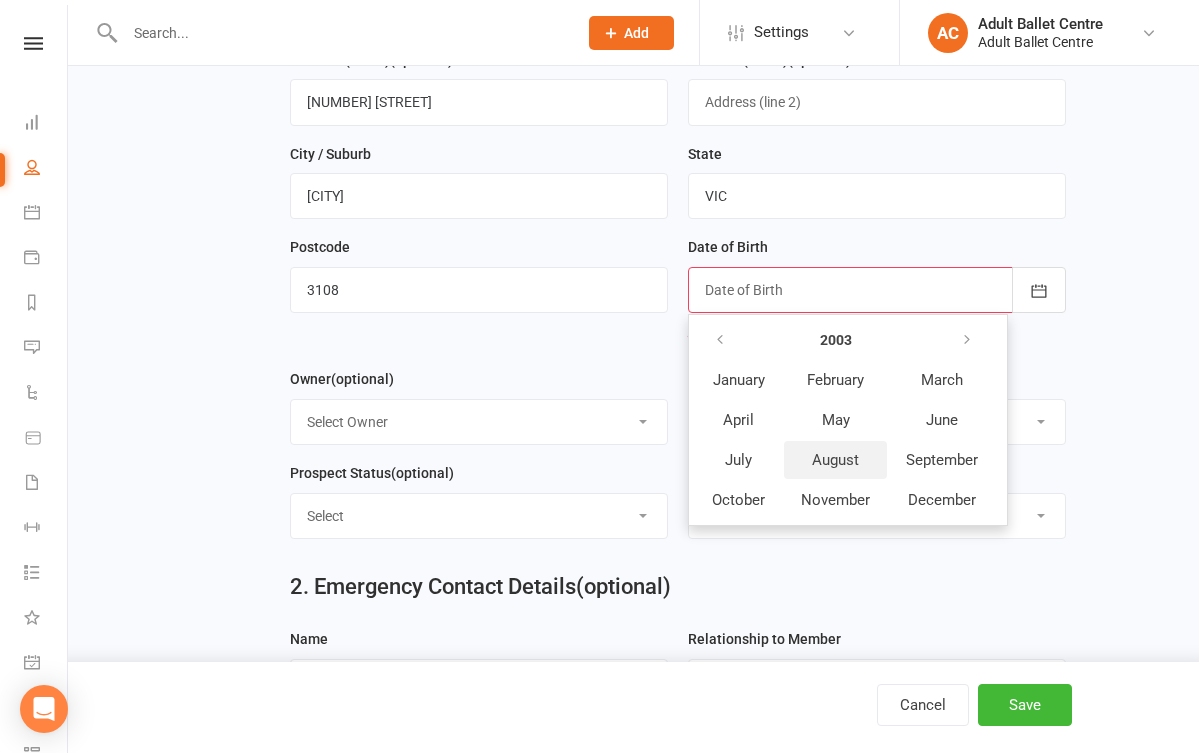 click on "August" at bounding box center [835, 460] 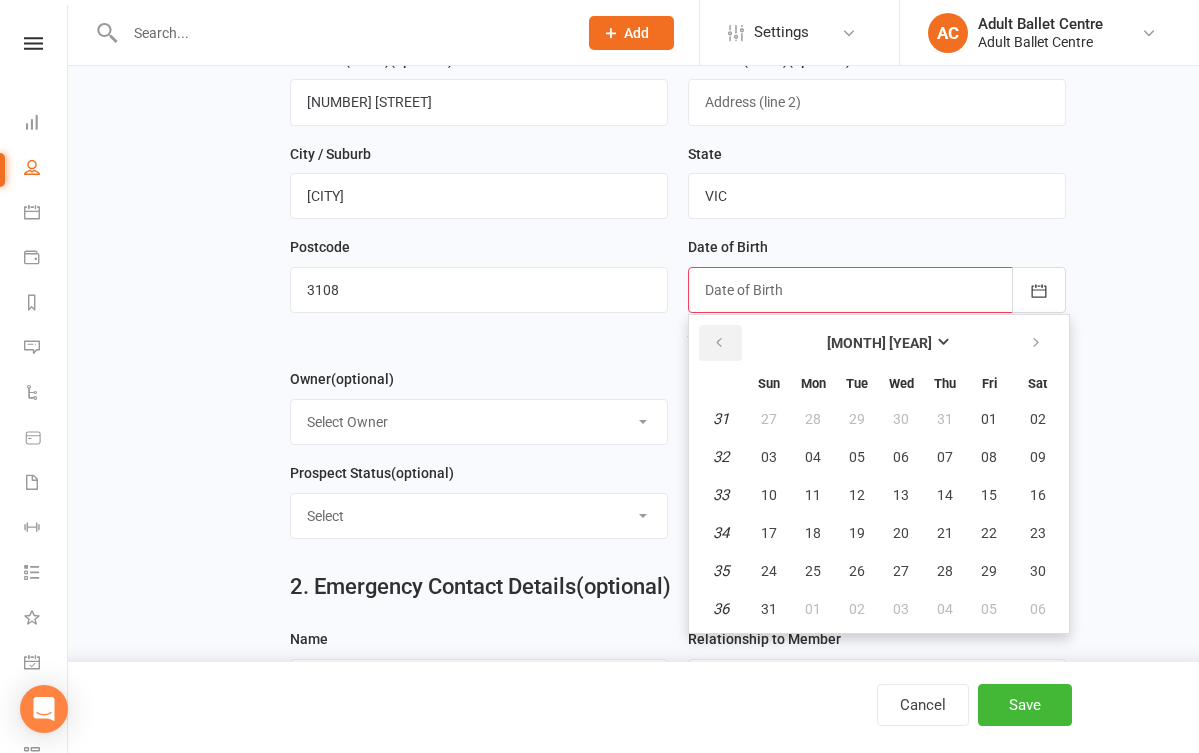 click at bounding box center [719, 343] 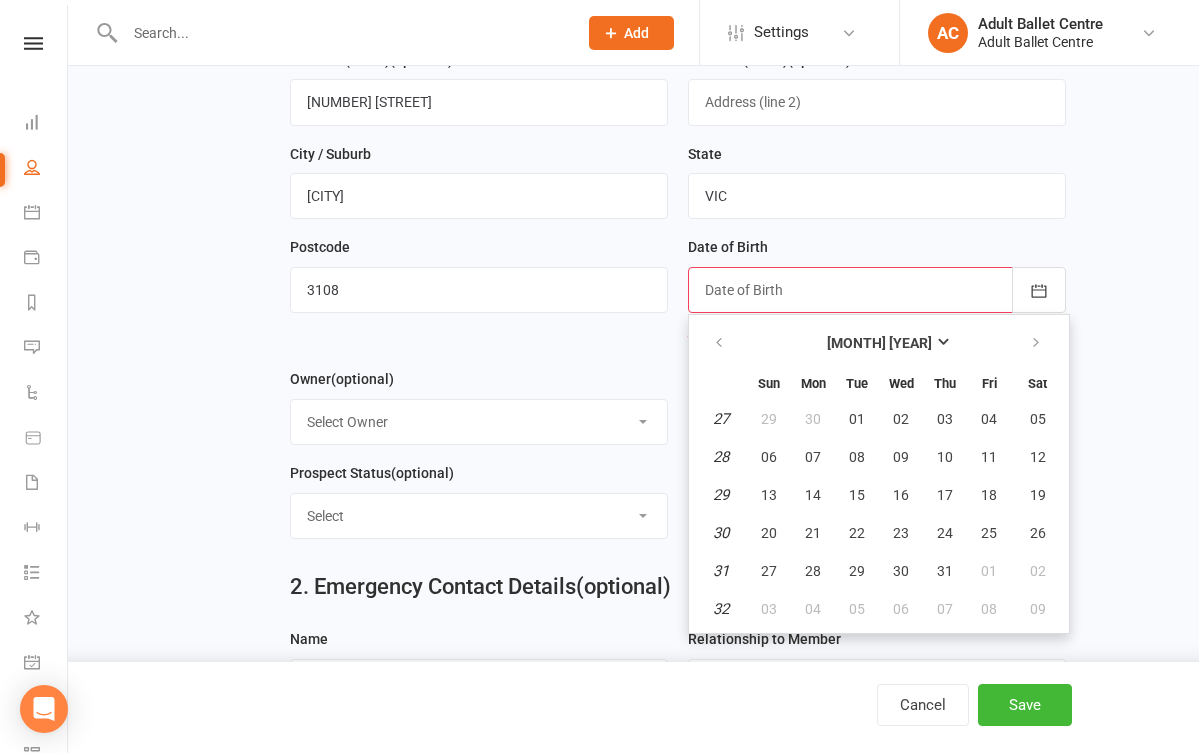click at bounding box center (877, 290) 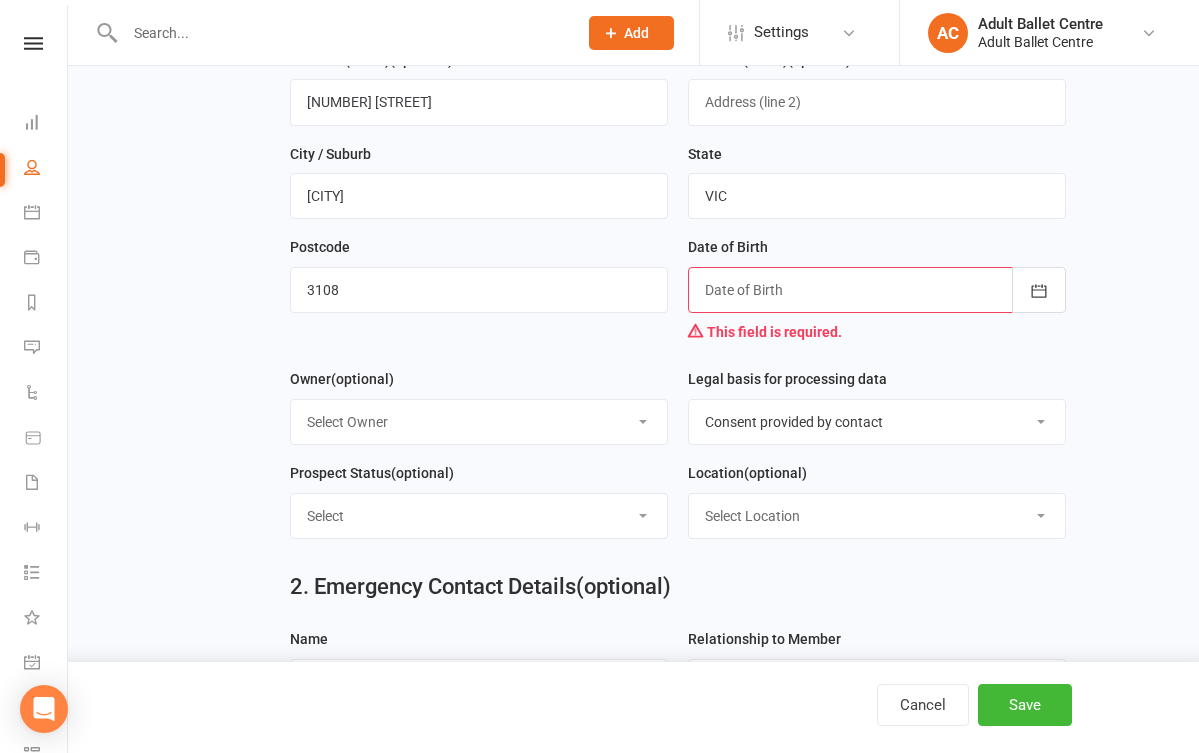 click at bounding box center [877, 290] 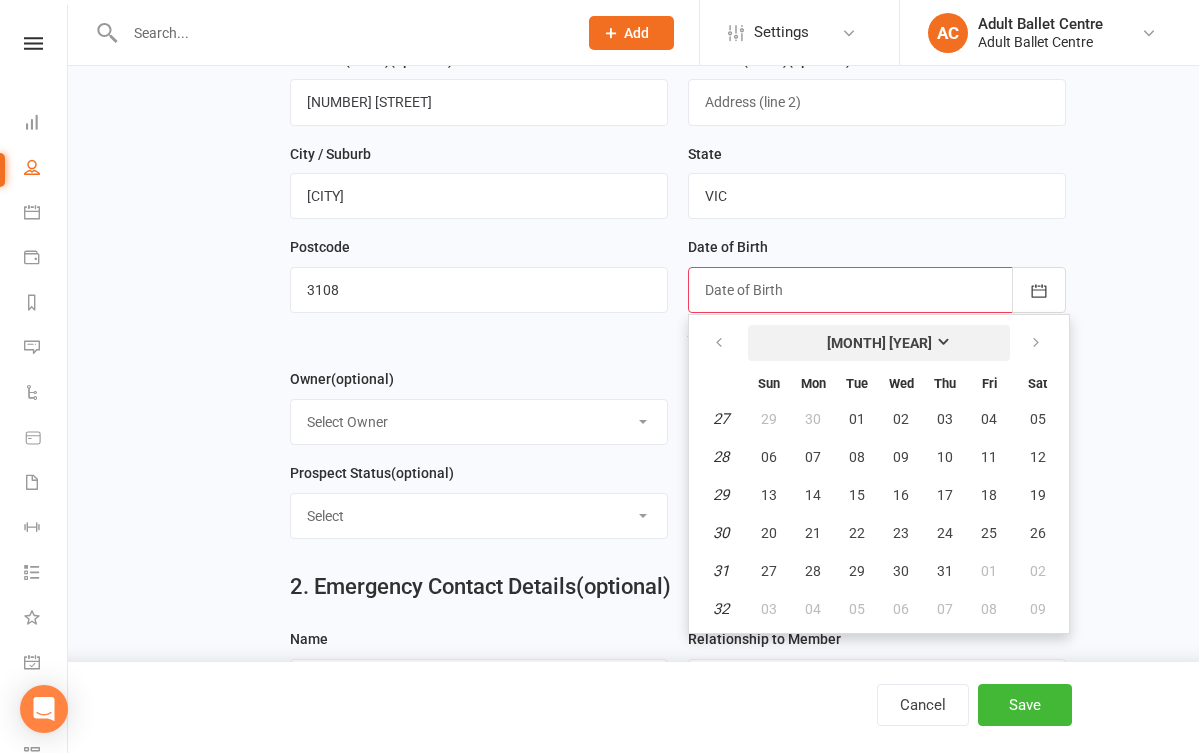 click on "[MONTH] [YEAR]" at bounding box center (879, 343) 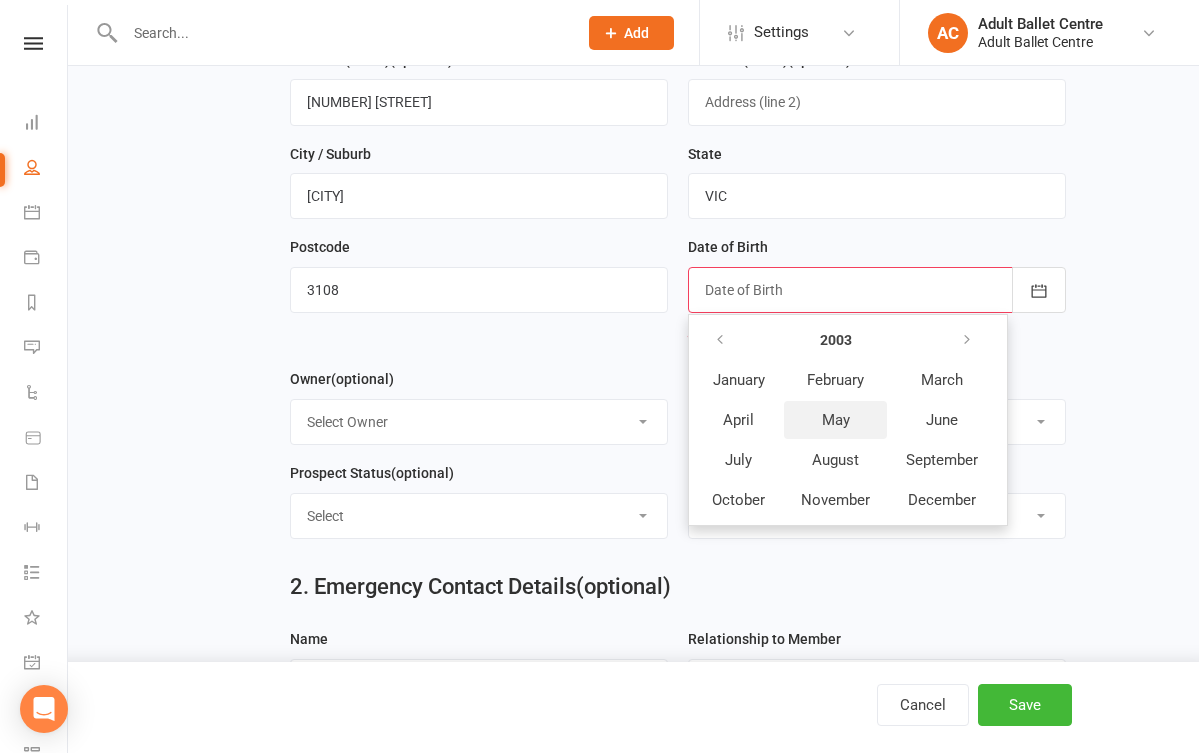 click on "May" at bounding box center (836, 420) 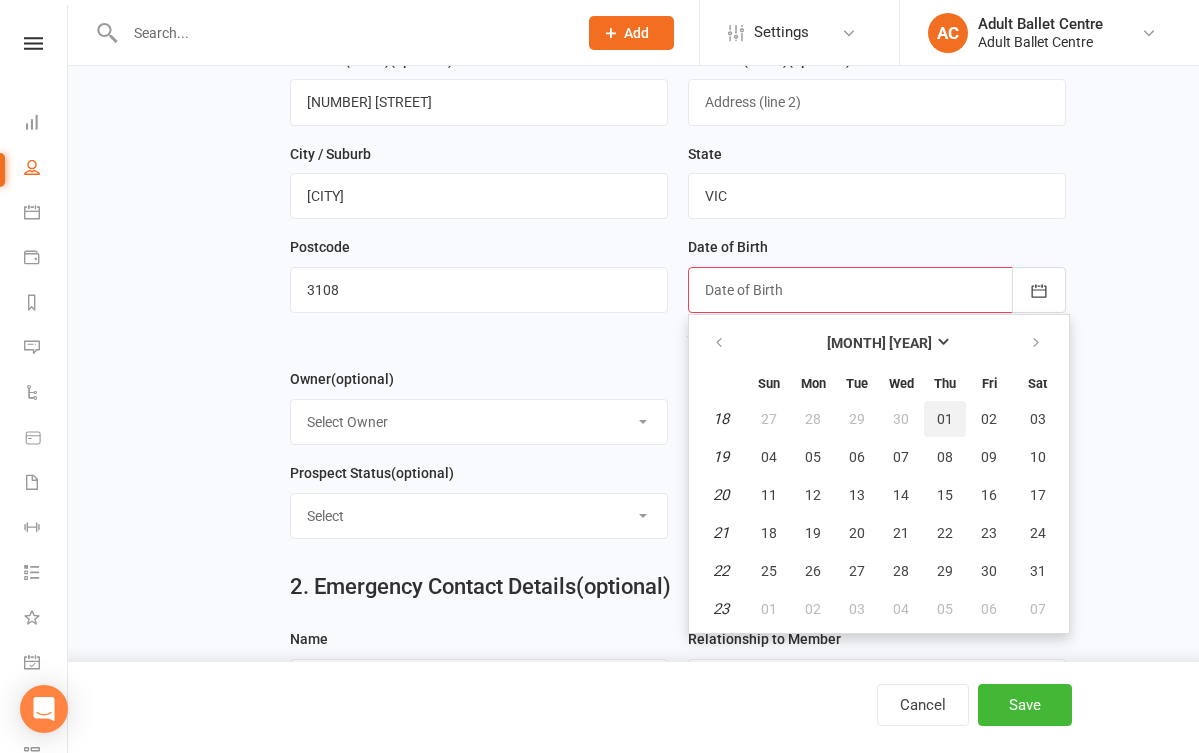 click on "01" at bounding box center (945, 419) 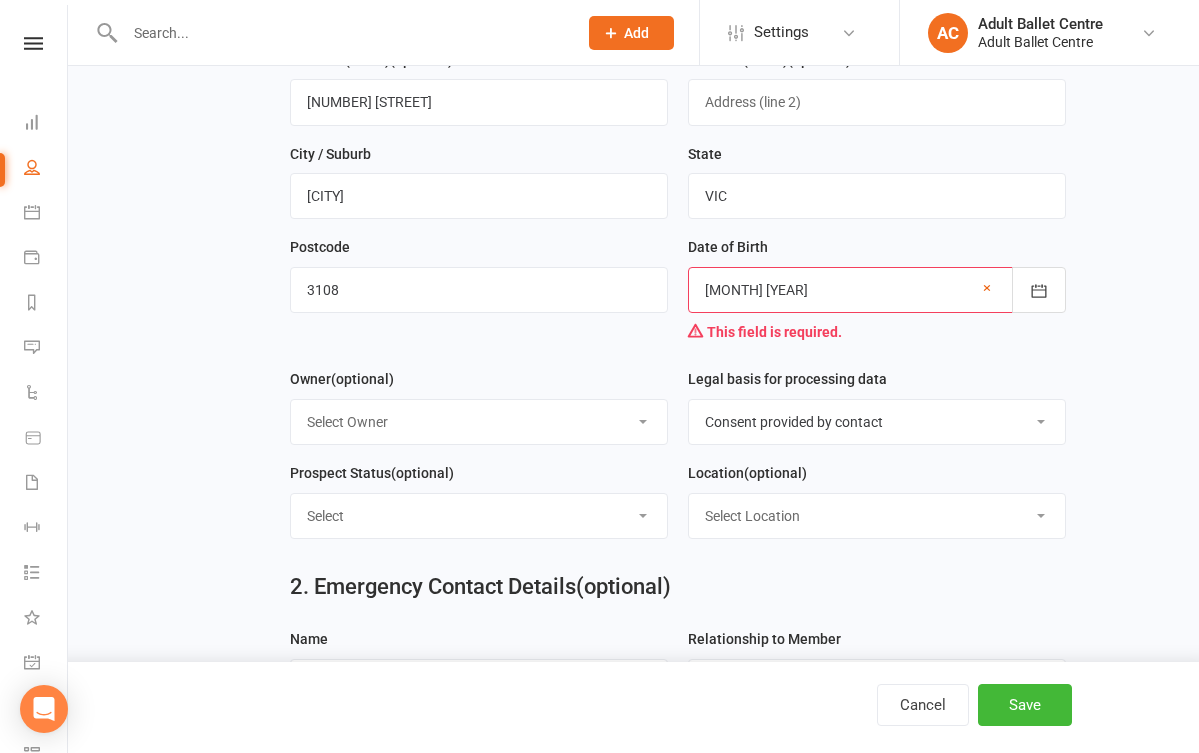 click on "Date of Birth [DATE]
May 2003
Sun Mon Tue Wed Thu Fri Sat
18
27
28
29
30
01
02
03
19
04
05
06
07
08
09
10
20
11
12
13
14
15
16
17
21
18
19
20
21
22
23
24
22
25
26
27
28
29
30
31
23" at bounding box center (877, 301) 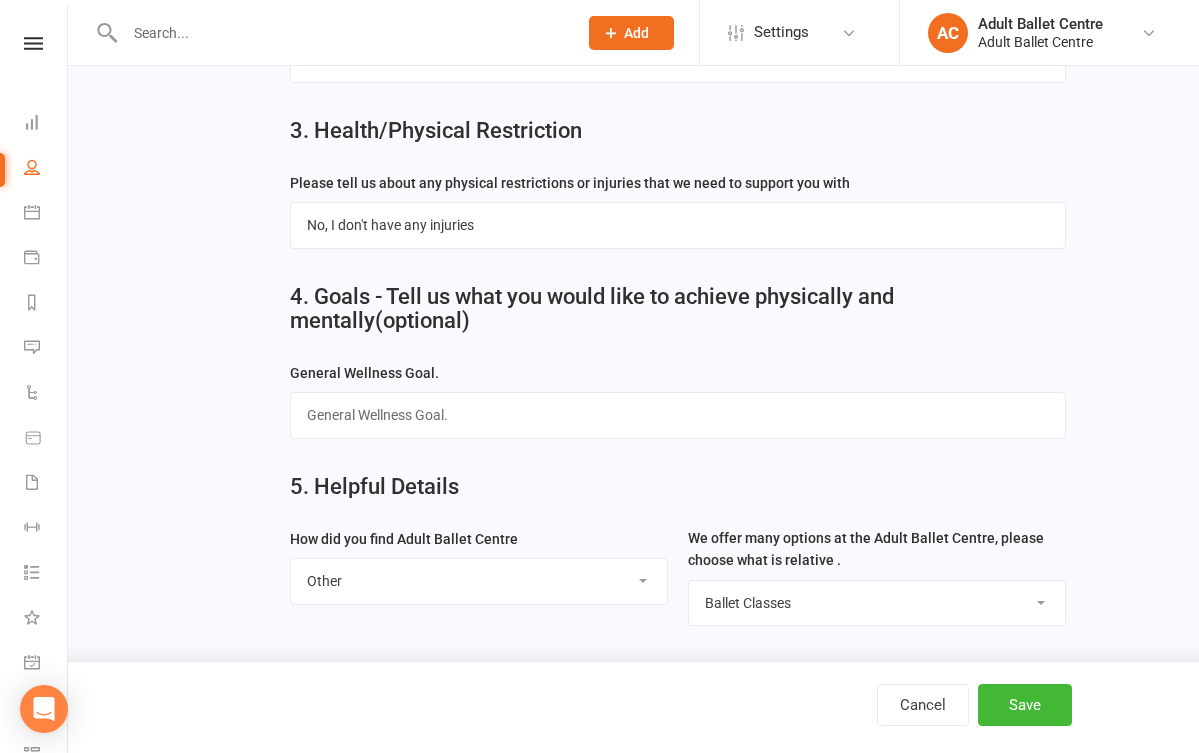 scroll, scrollTop: 1153, scrollLeft: 0, axis: vertical 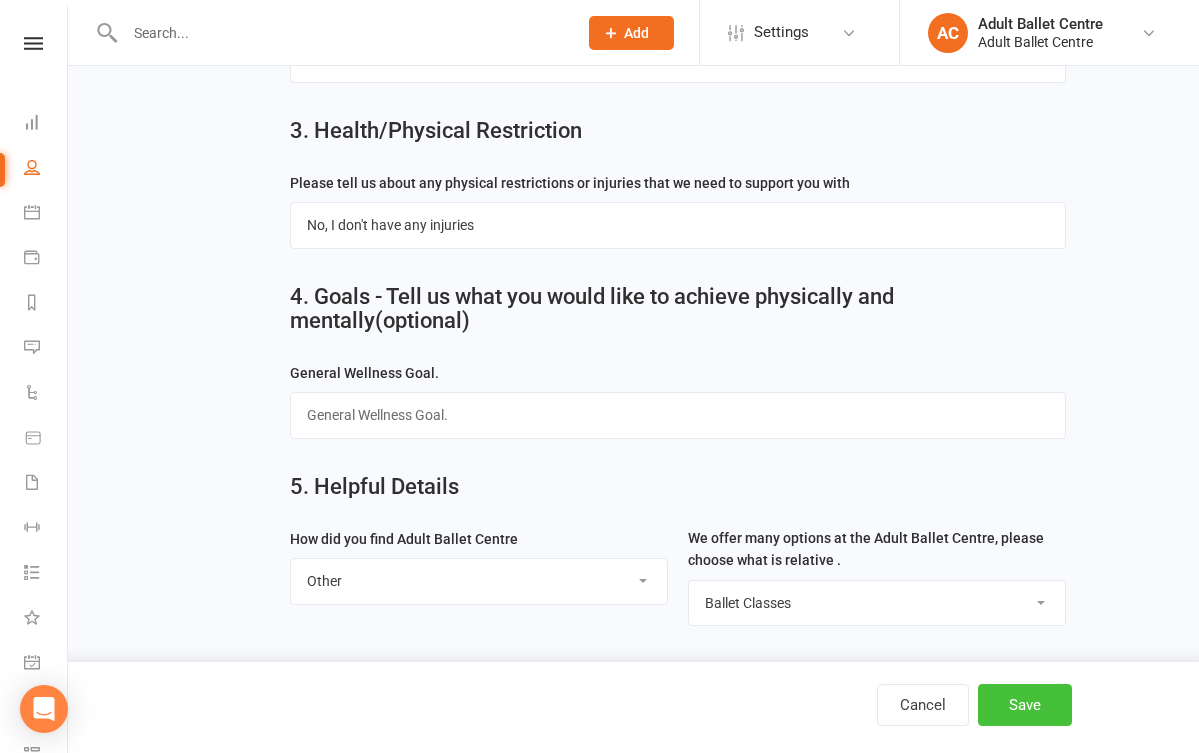 click on "Save" at bounding box center (1025, 705) 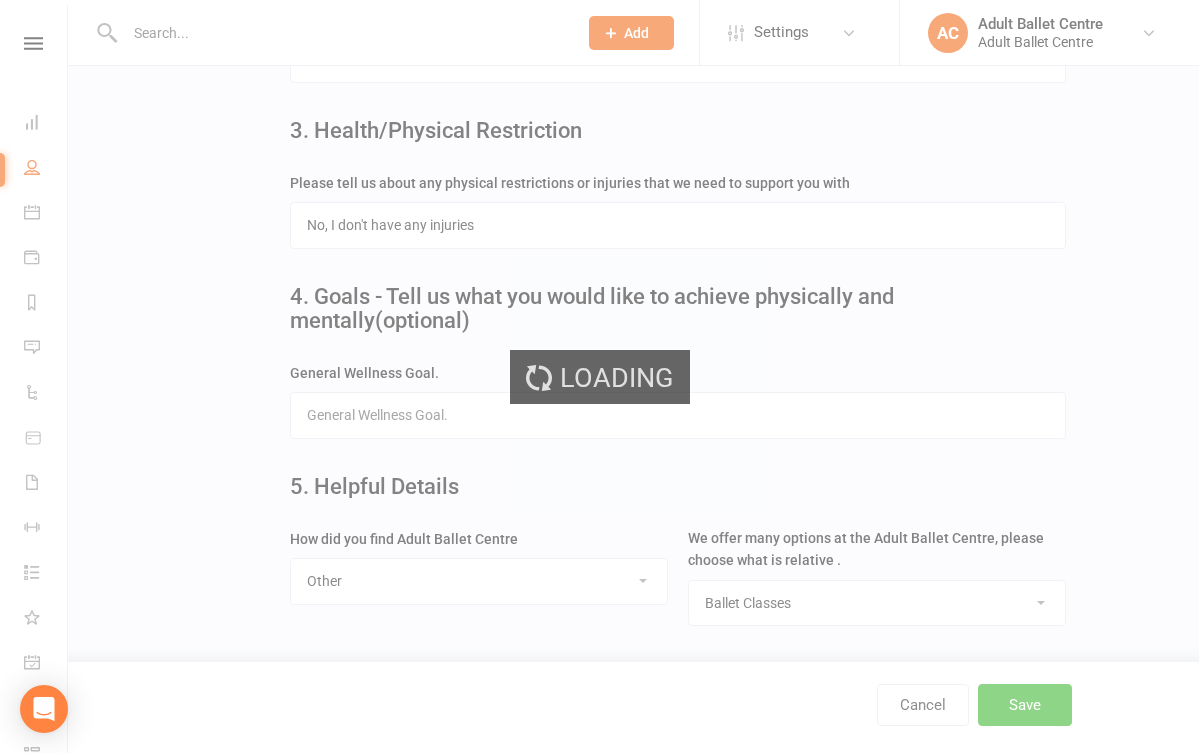 scroll, scrollTop: 0, scrollLeft: 0, axis: both 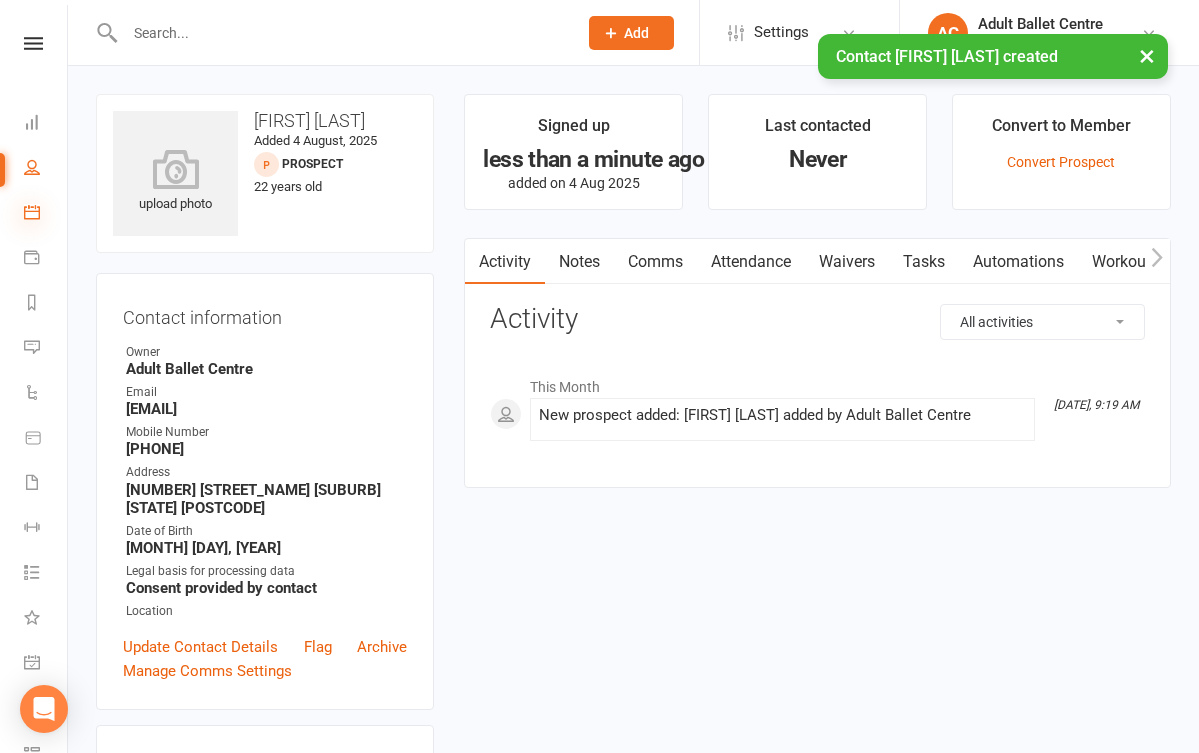 click at bounding box center [32, 212] 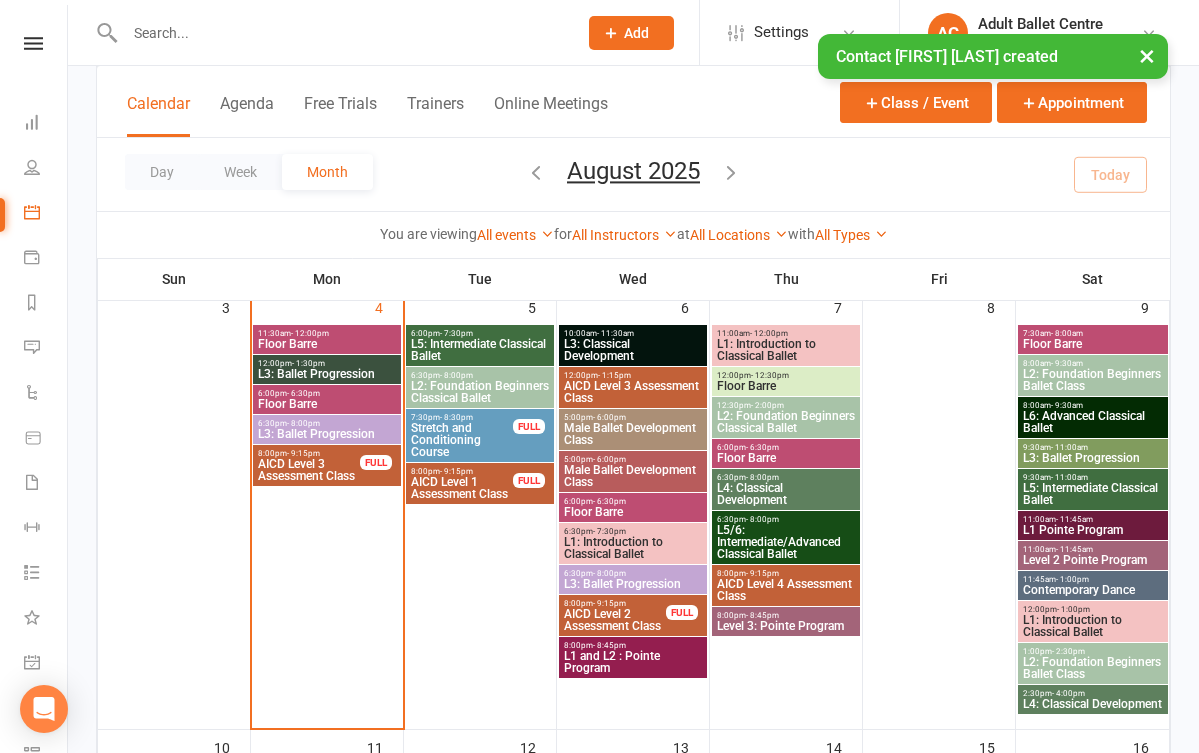 scroll, scrollTop: 523, scrollLeft: 0, axis: vertical 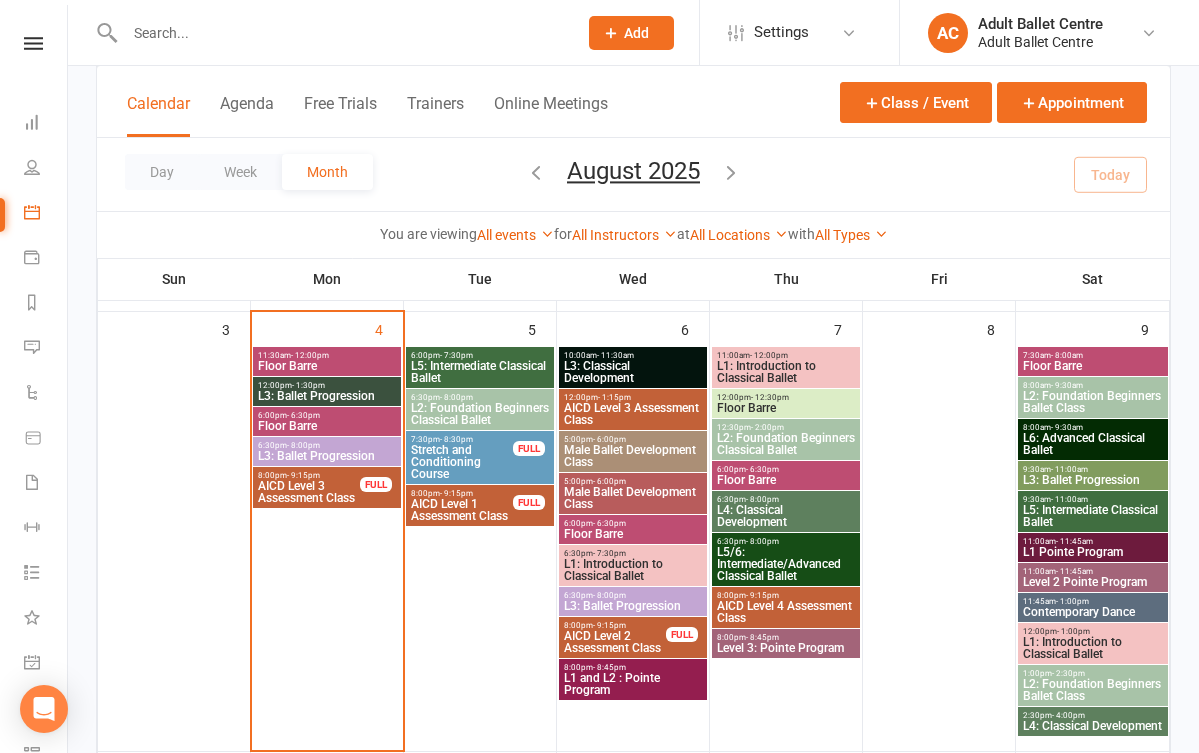 click on "L1: Introduction to Classical Ballet" at bounding box center (1093, 648) 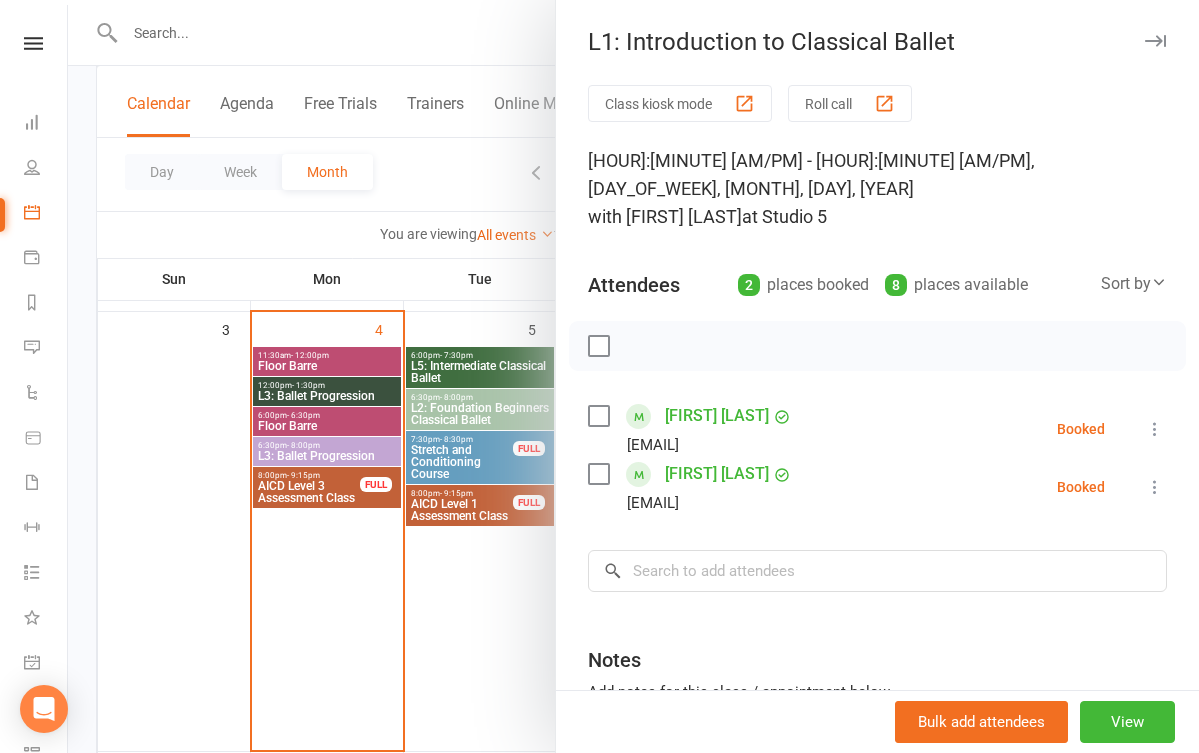 click at bounding box center (633, 376) 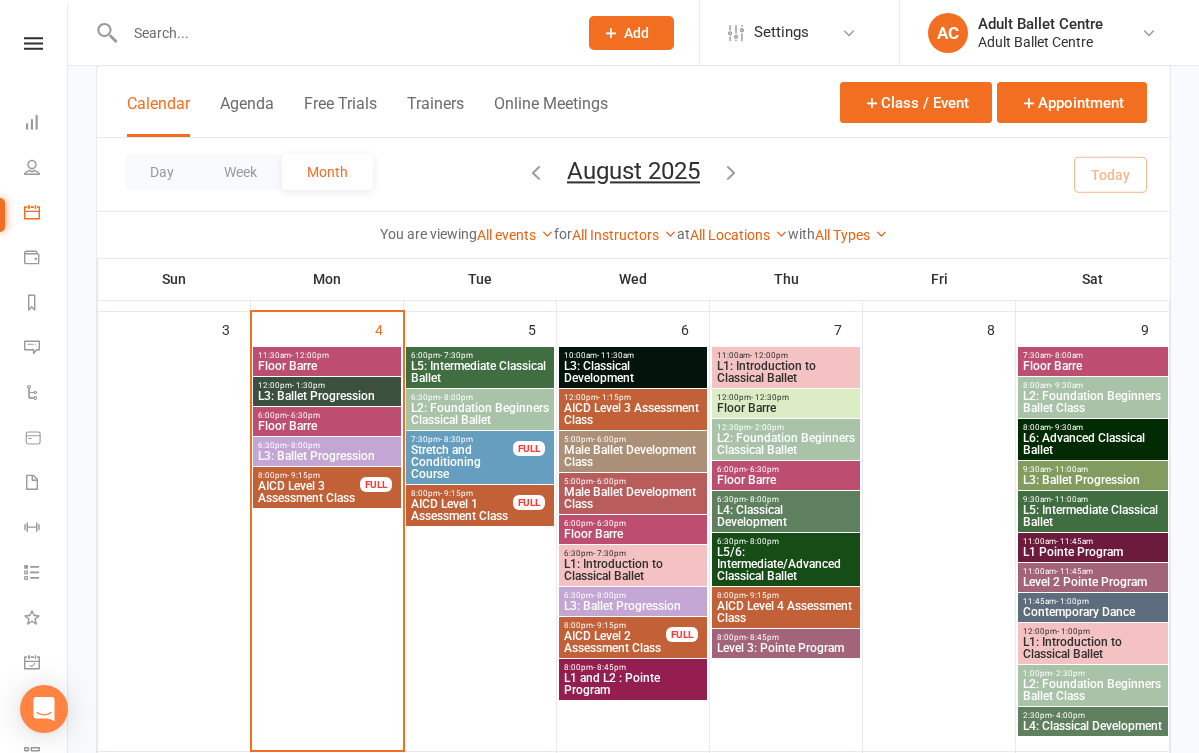 click on "L1: Introduction to Classical Ballet" at bounding box center (1093, 648) 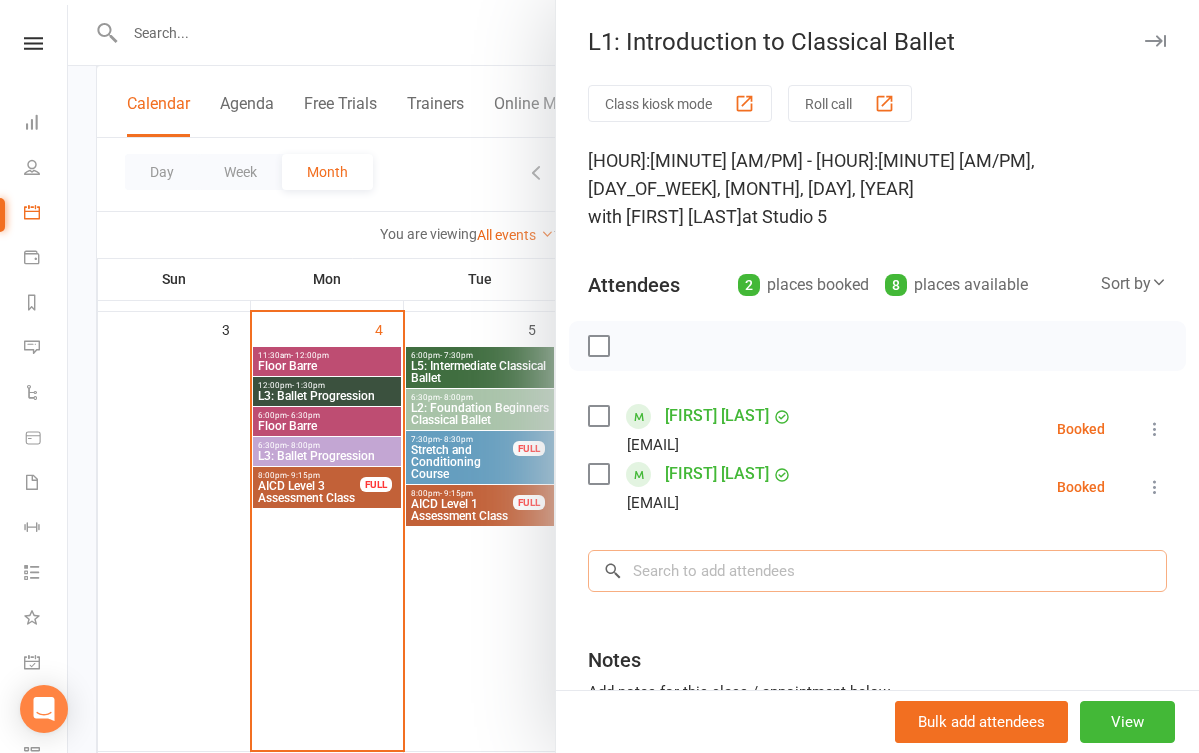 click at bounding box center [877, 571] 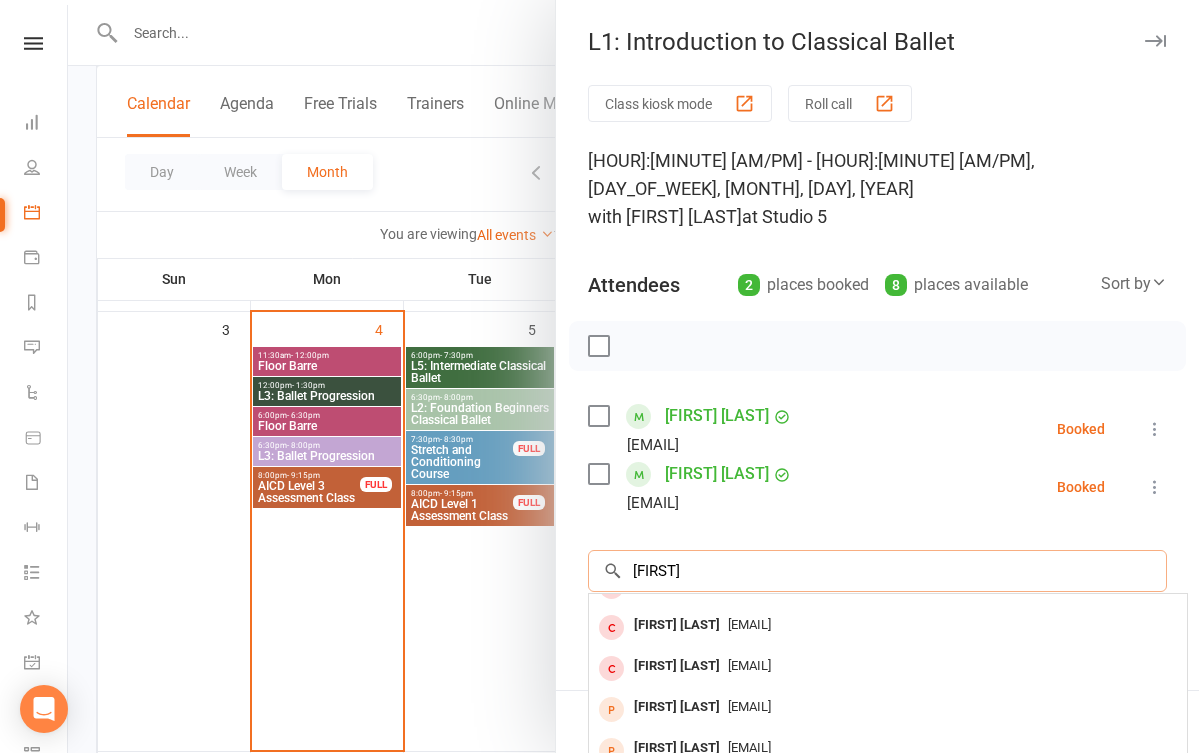 scroll, scrollTop: 110, scrollLeft: 0, axis: vertical 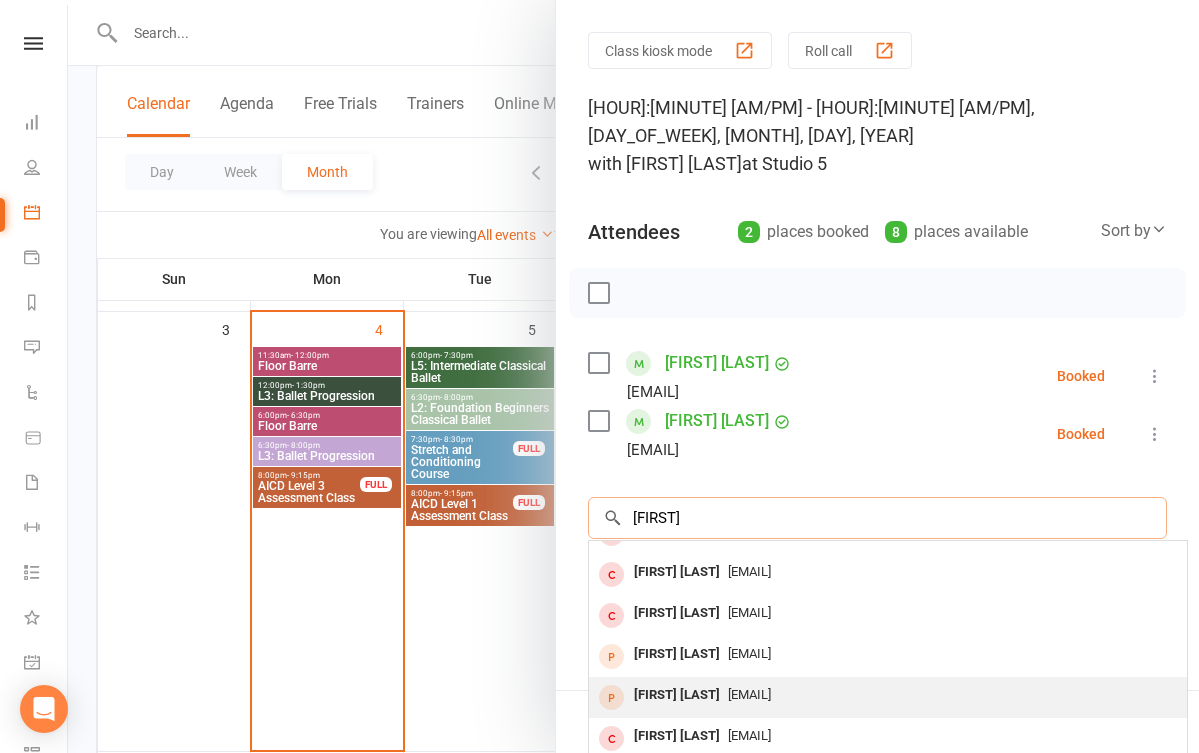 type on "[FIRST]" 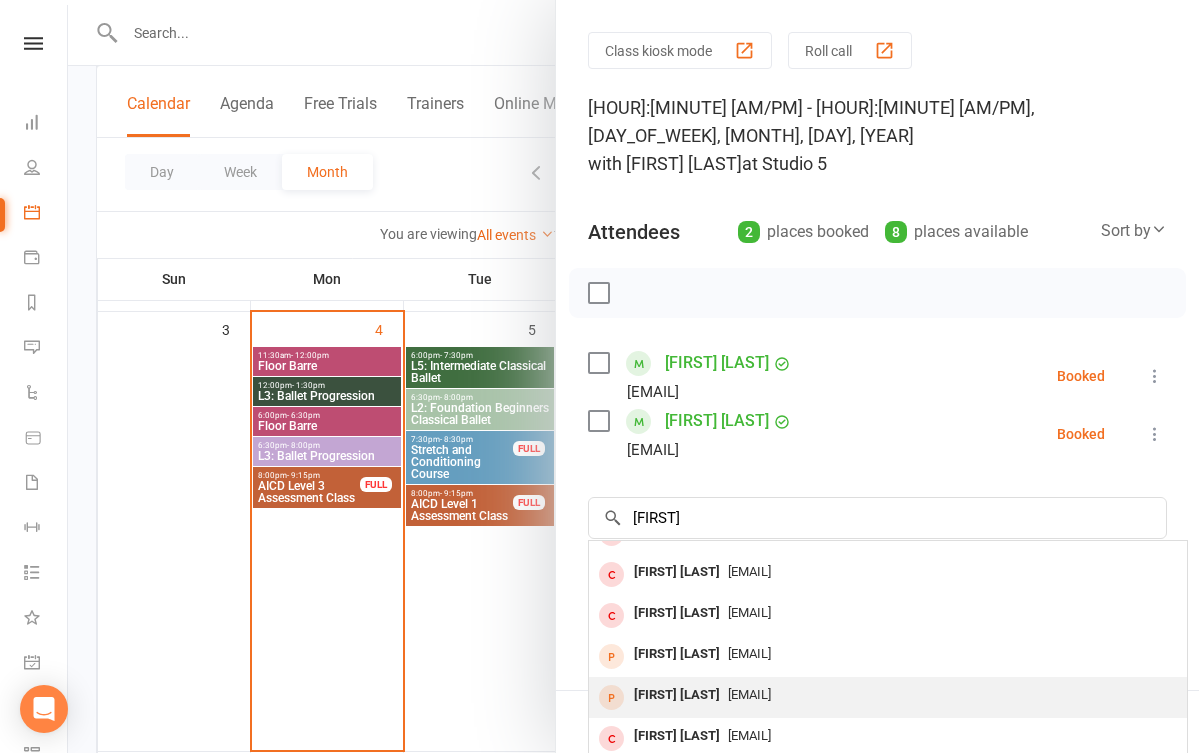 click on "[EMAIL]" at bounding box center (749, 694) 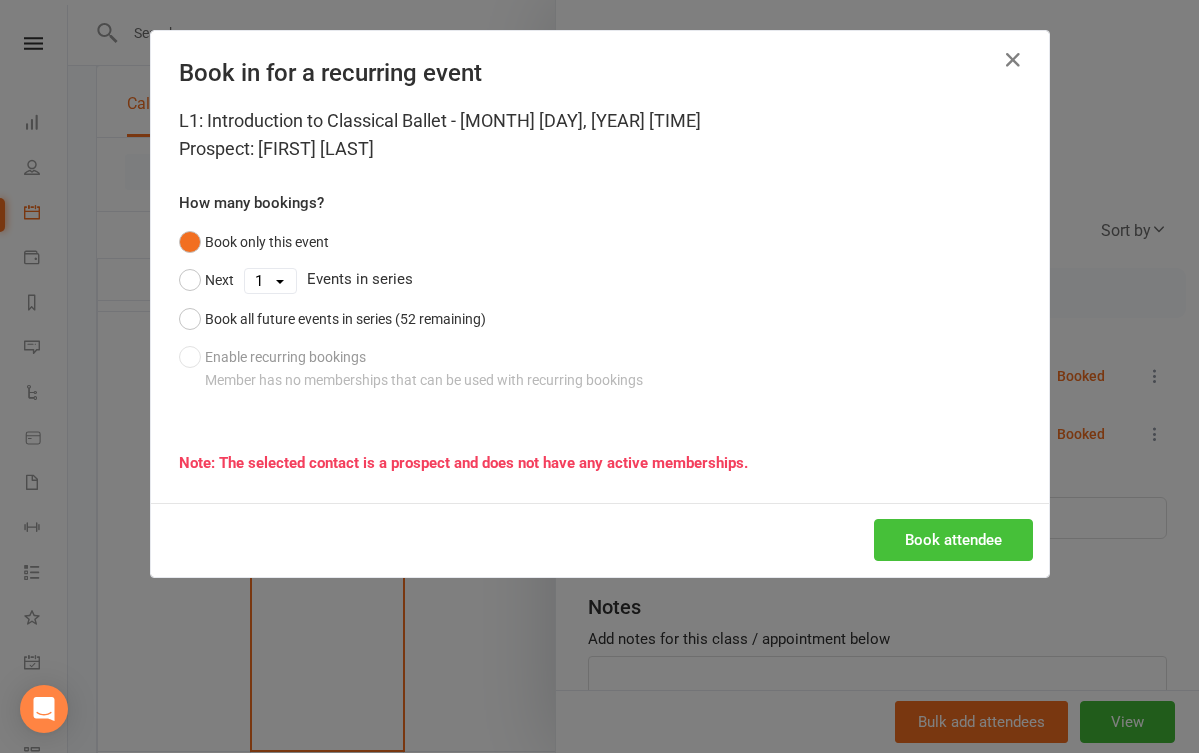 click on "Book attendee" at bounding box center [953, 540] 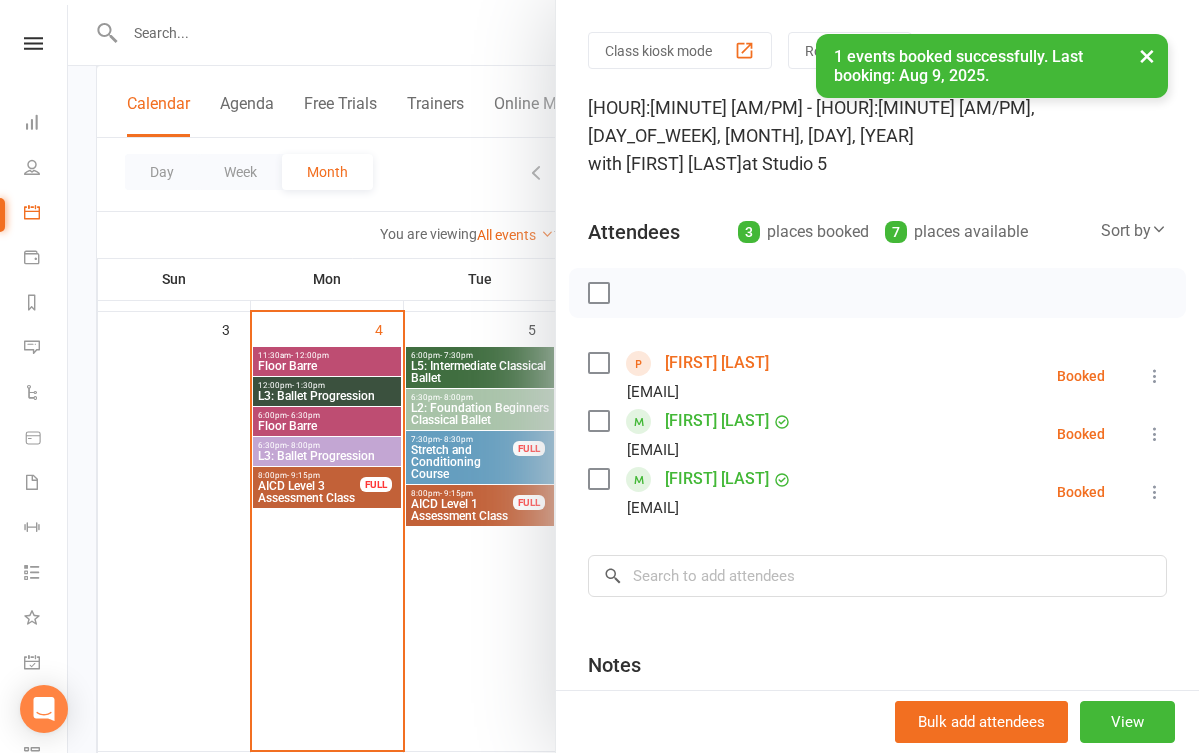 click at bounding box center (633, 376) 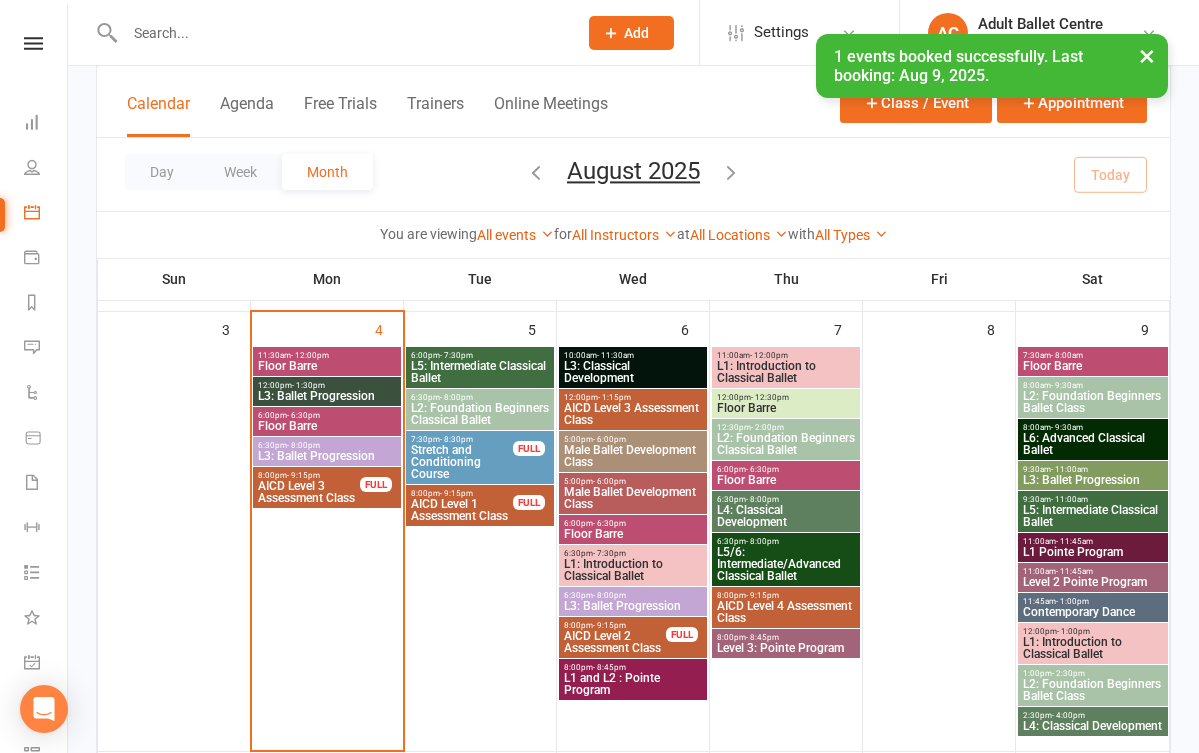 click on "L1: Introduction to Classical Ballet" at bounding box center [1093, 648] 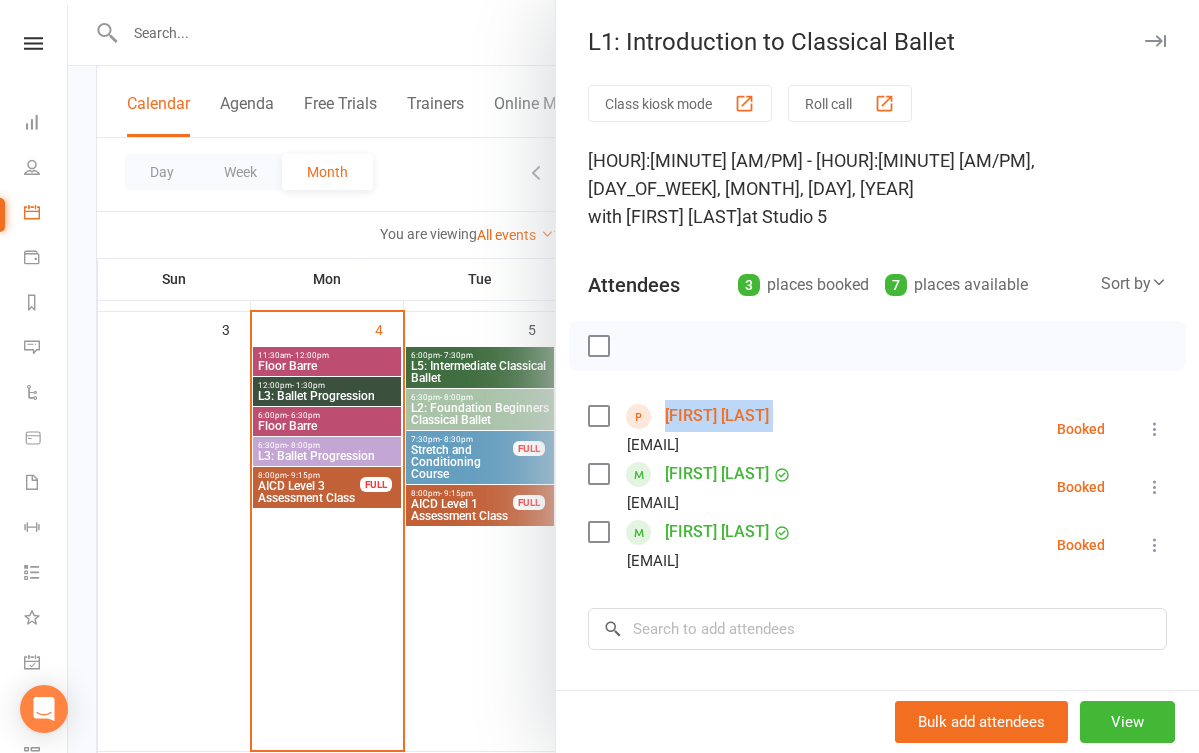 drag, startPoint x: 805, startPoint y: 382, endPoint x: 665, endPoint y: 377, distance: 140.08926 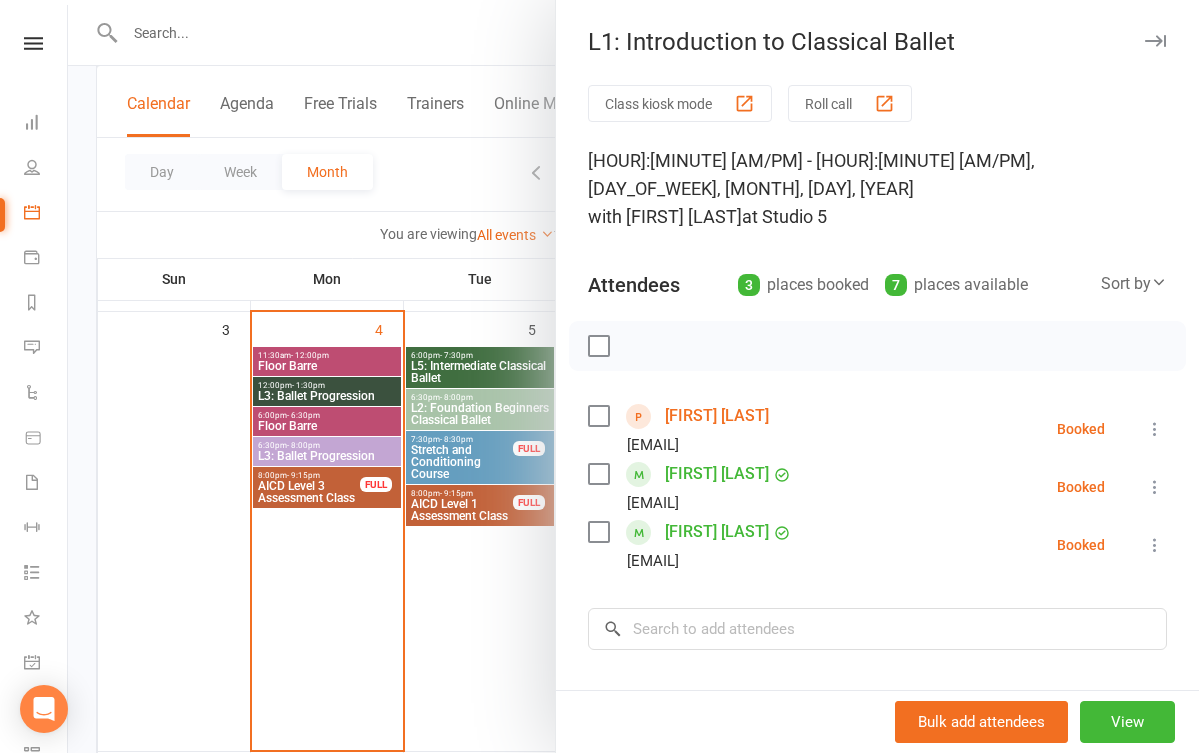 click at bounding box center [633, 376] 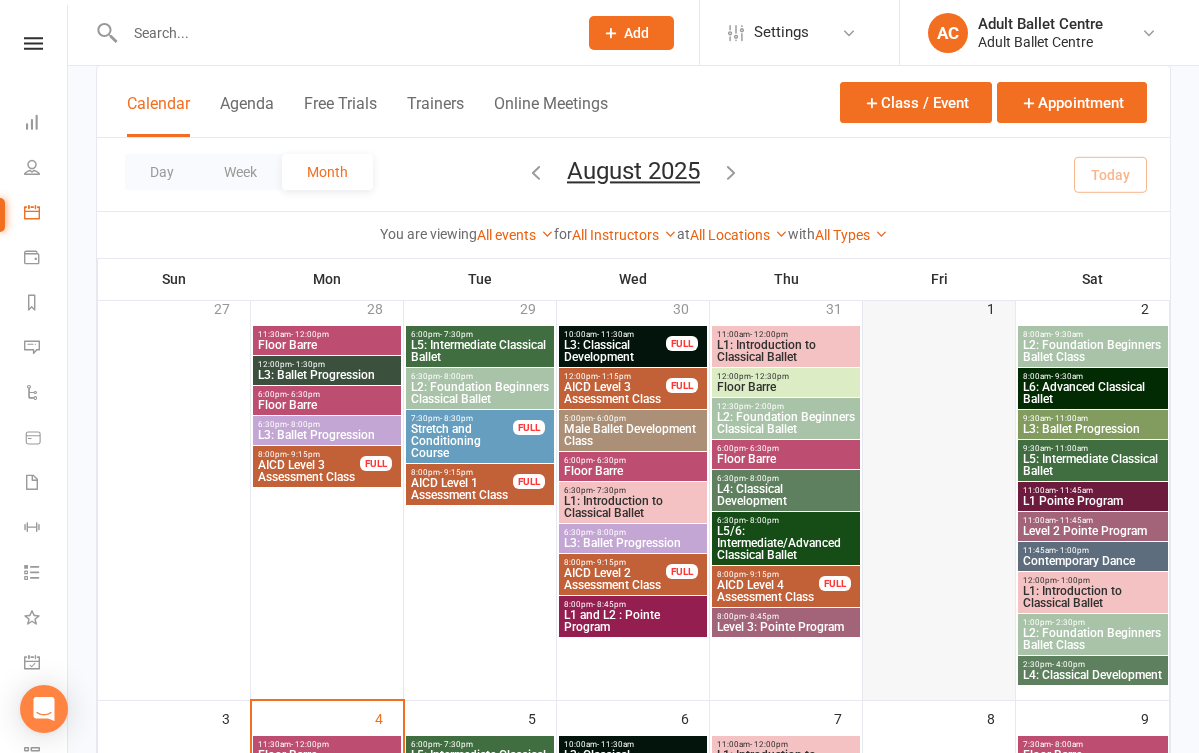 scroll, scrollTop: 135, scrollLeft: 0, axis: vertical 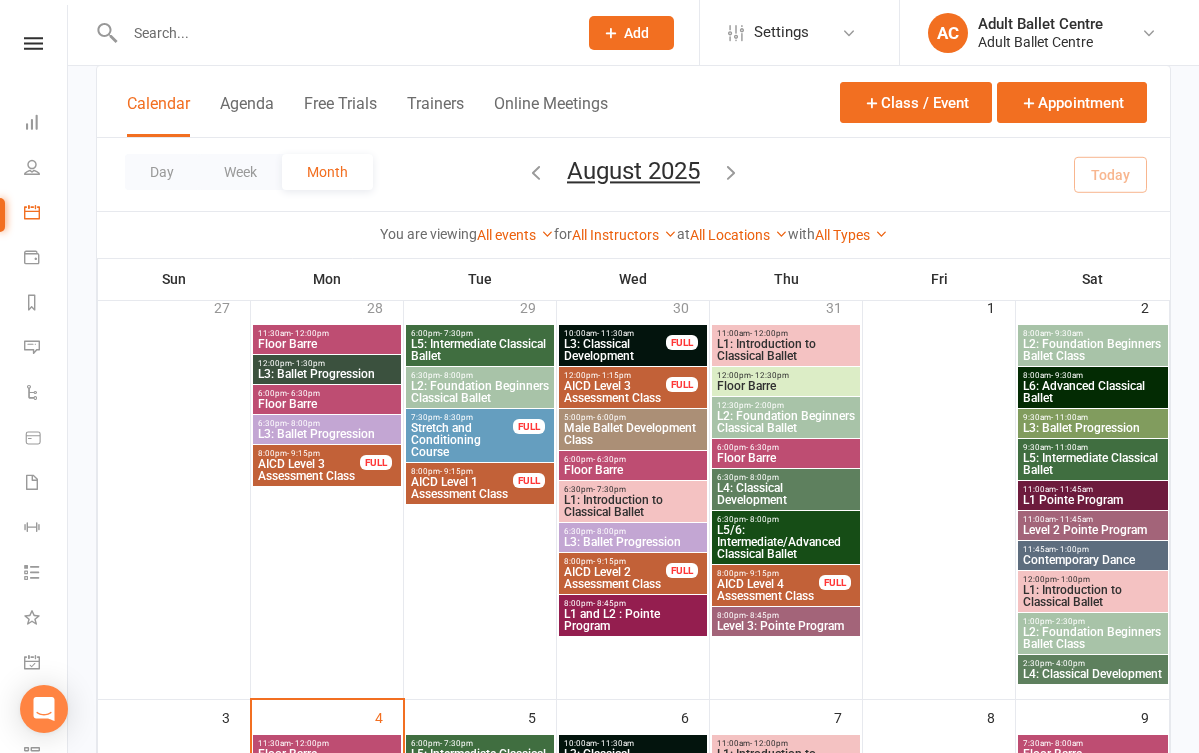 click on "L1: Introduction to Classical Ballet" at bounding box center [1093, 596] 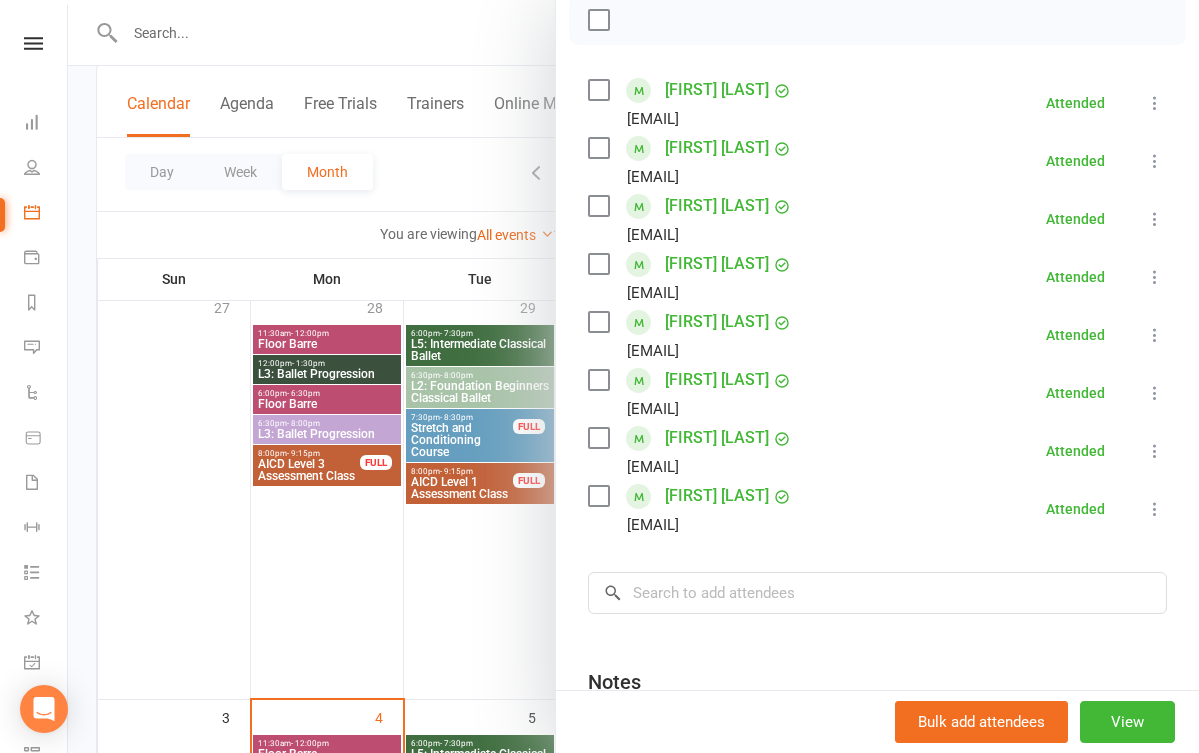 scroll, scrollTop: 304, scrollLeft: 0, axis: vertical 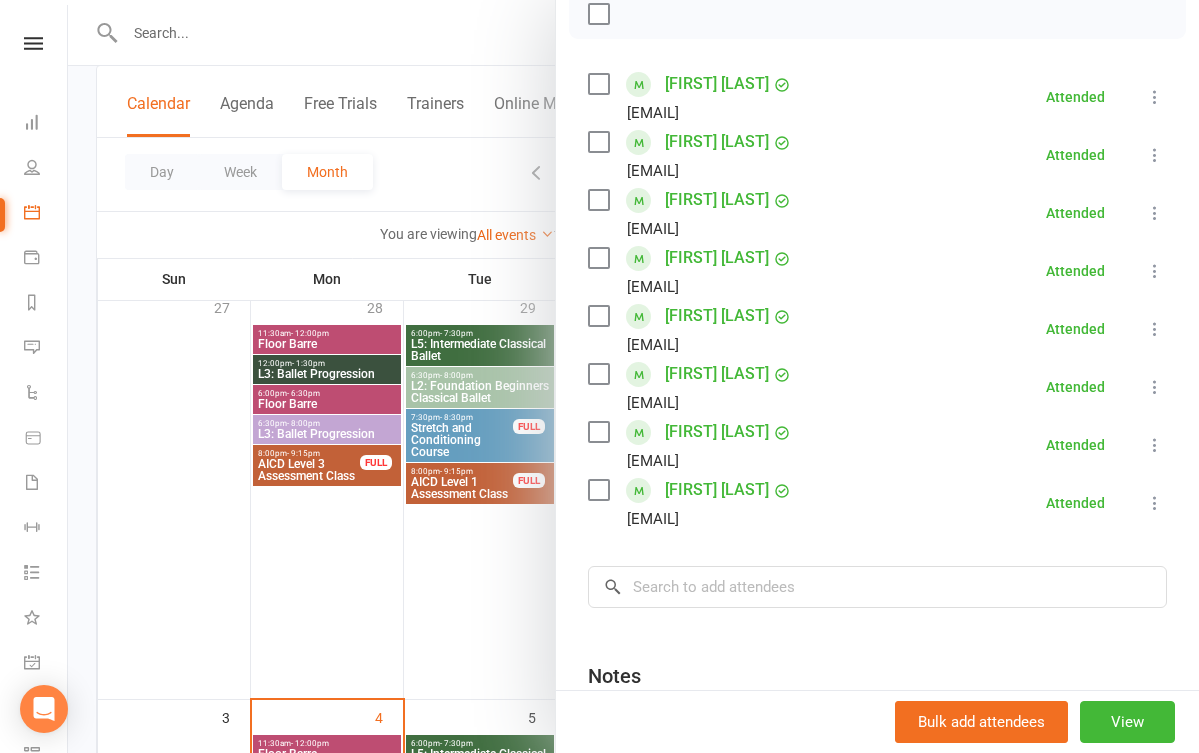 click at bounding box center [633, 376] 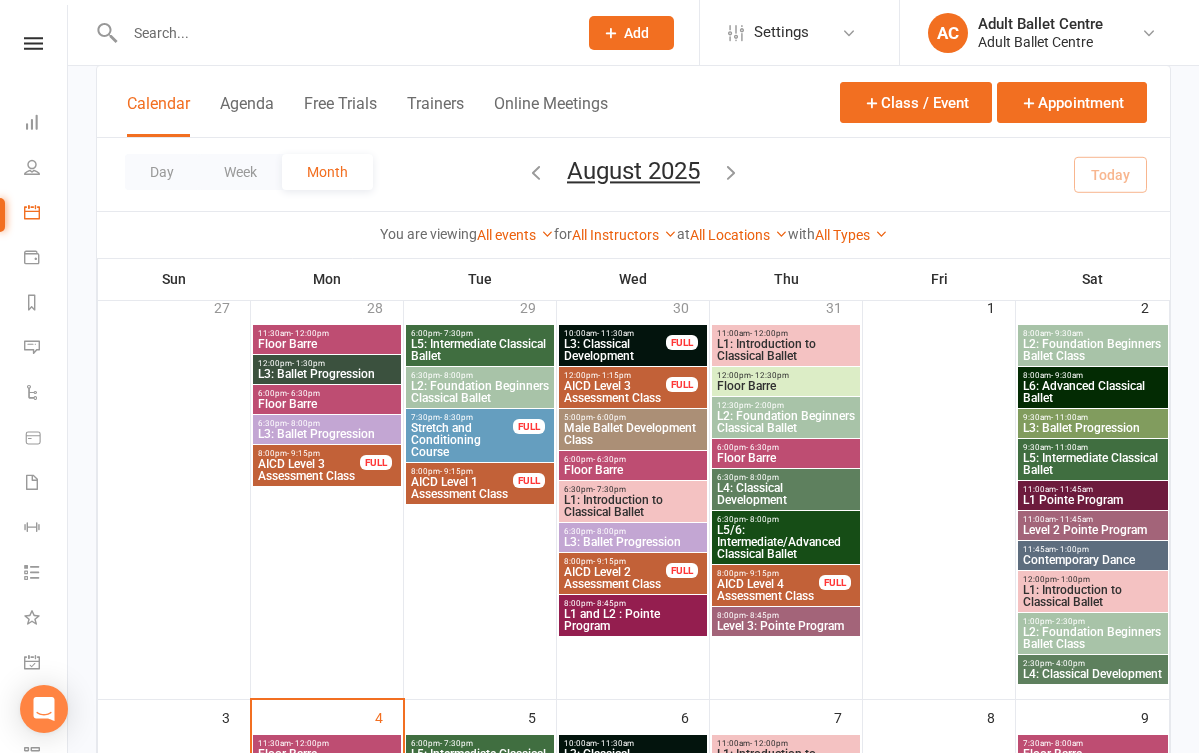click on "L2: Foundation Beginners Ballet Class" at bounding box center (1093, 638) 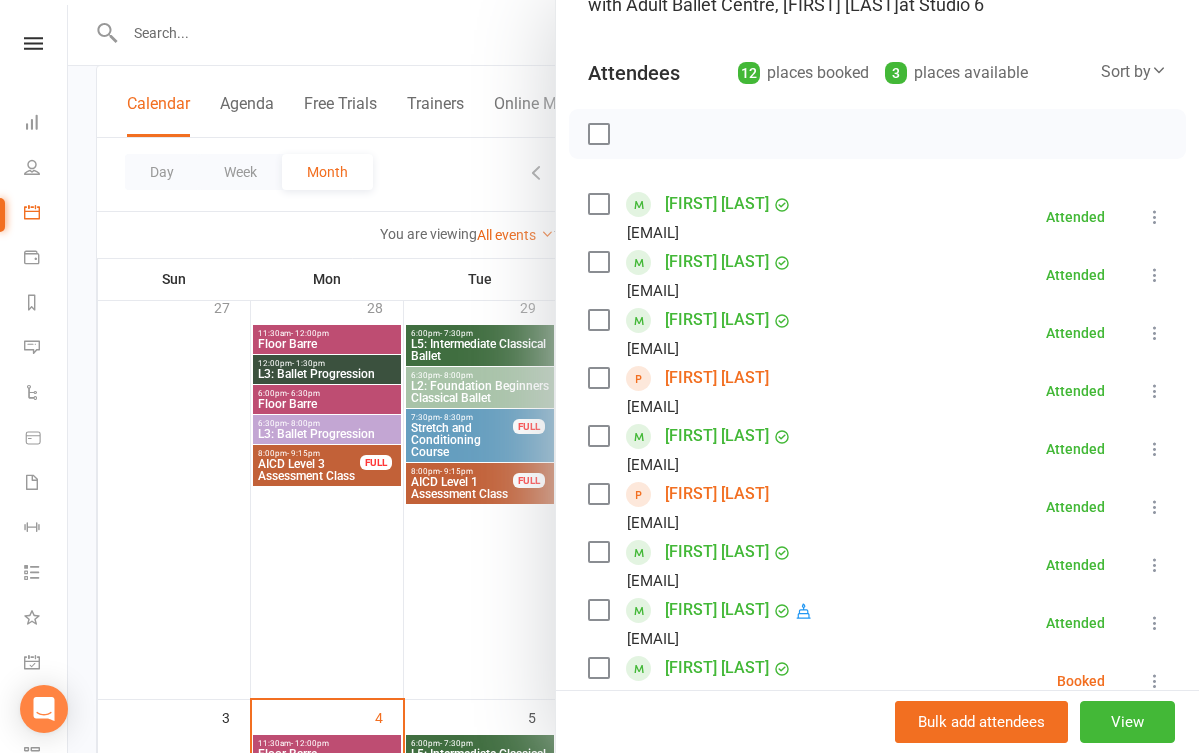 scroll, scrollTop: 266, scrollLeft: 0, axis: vertical 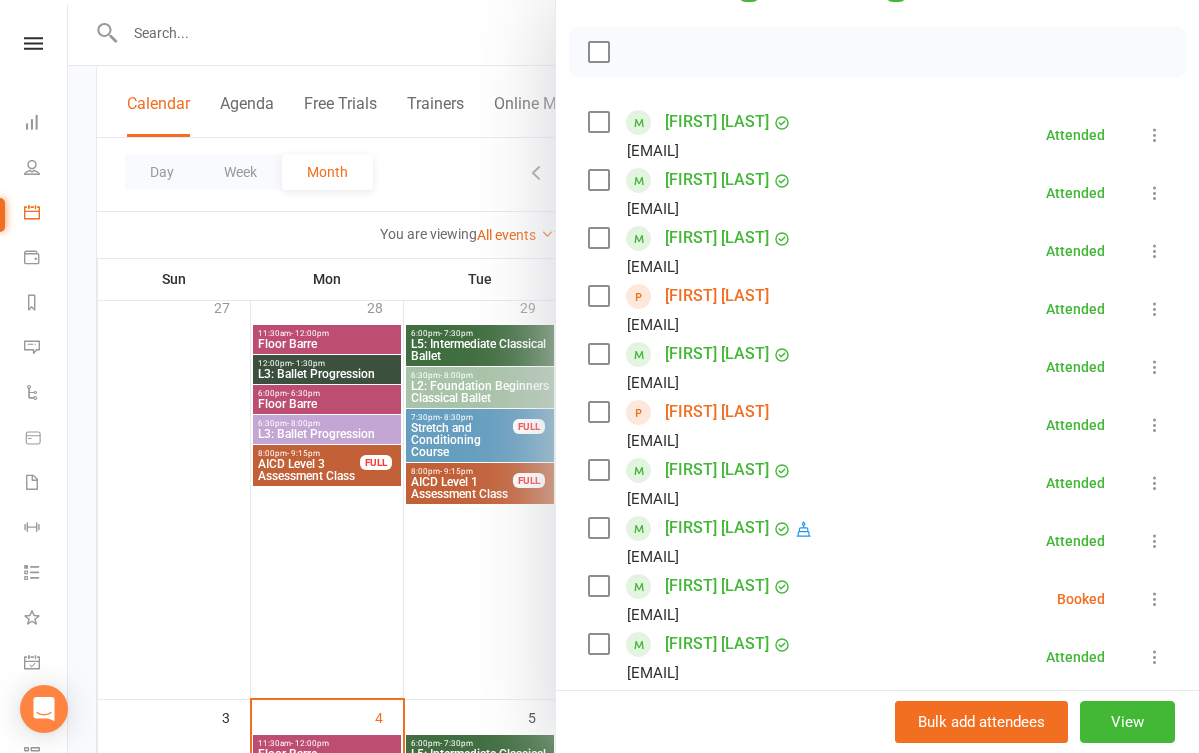 drag, startPoint x: 859, startPoint y: 441, endPoint x: 626, endPoint y: 437, distance: 233.03433 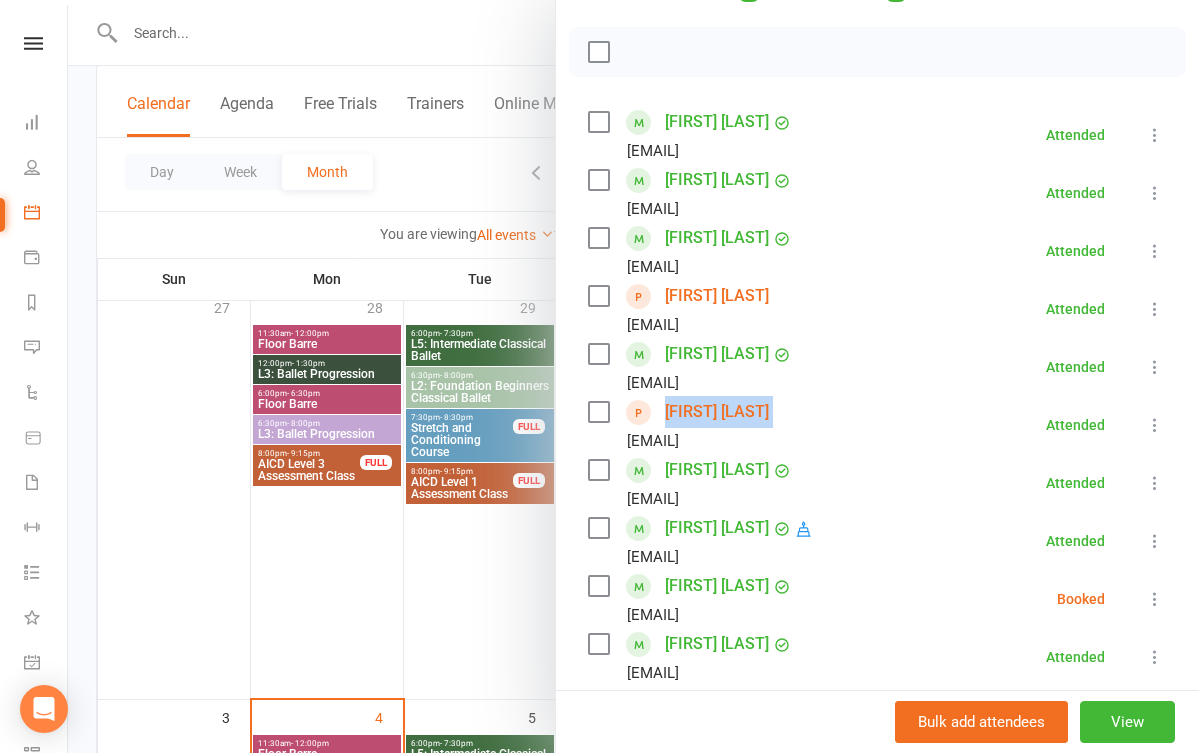 drag, startPoint x: 769, startPoint y: 406, endPoint x: 666, endPoint y: 409, distance: 103.04368 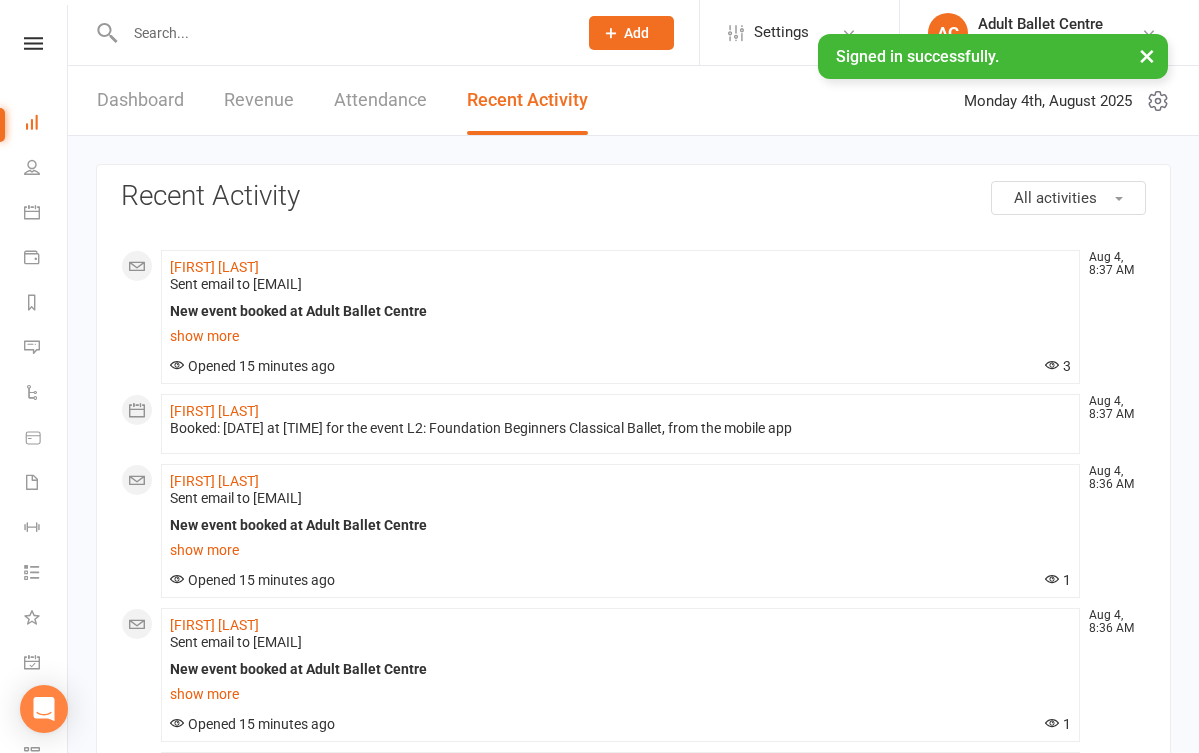 scroll, scrollTop: 0, scrollLeft: 0, axis: both 